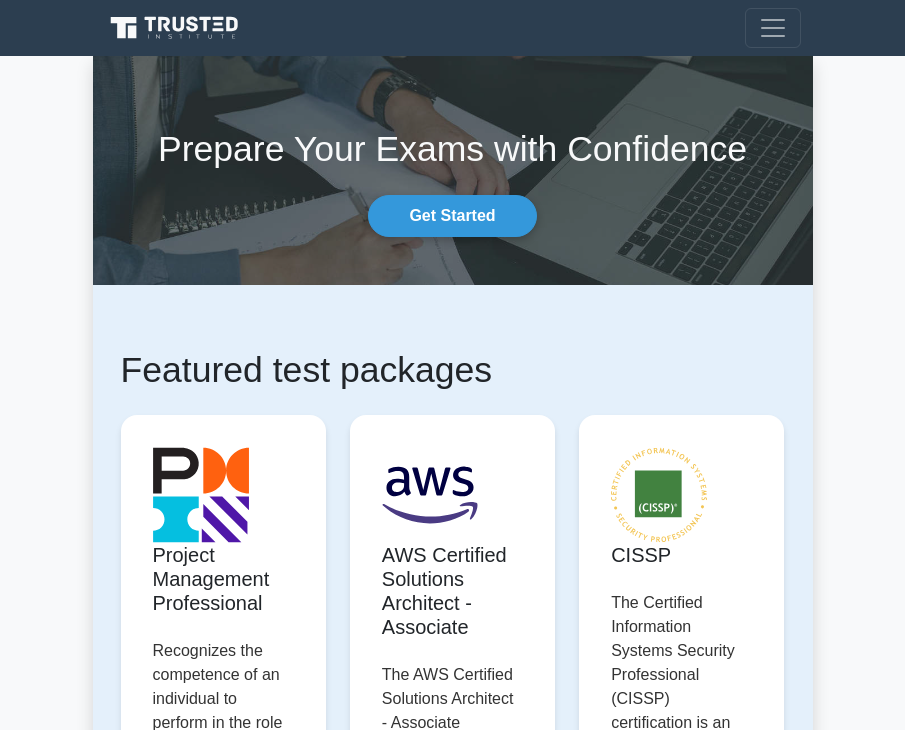 scroll, scrollTop: 0, scrollLeft: 0, axis: both 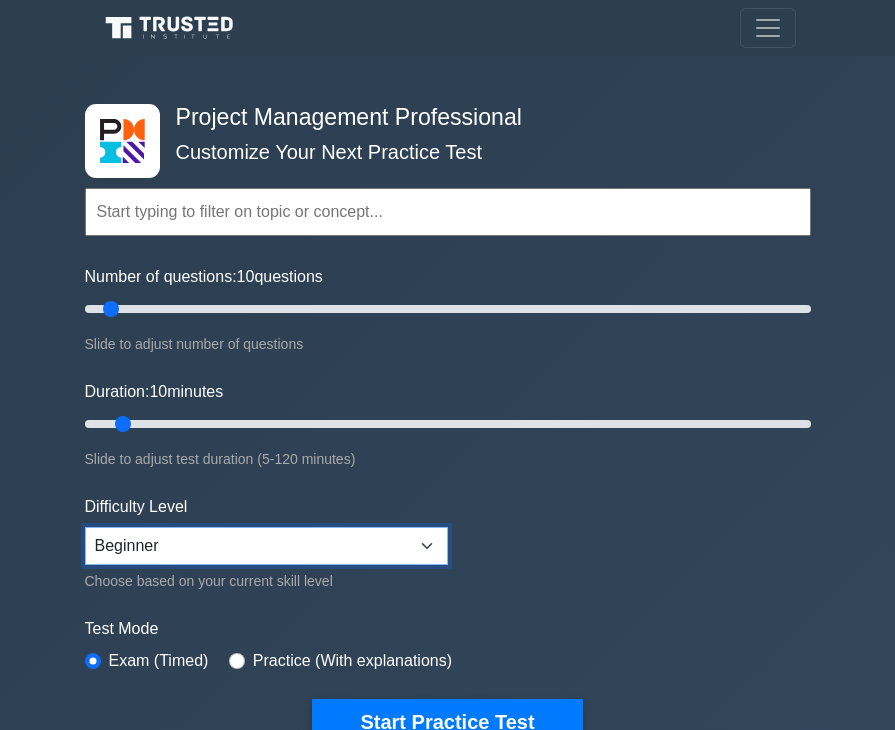 click on "Beginner
Intermediate
Expert" at bounding box center (266, 546) 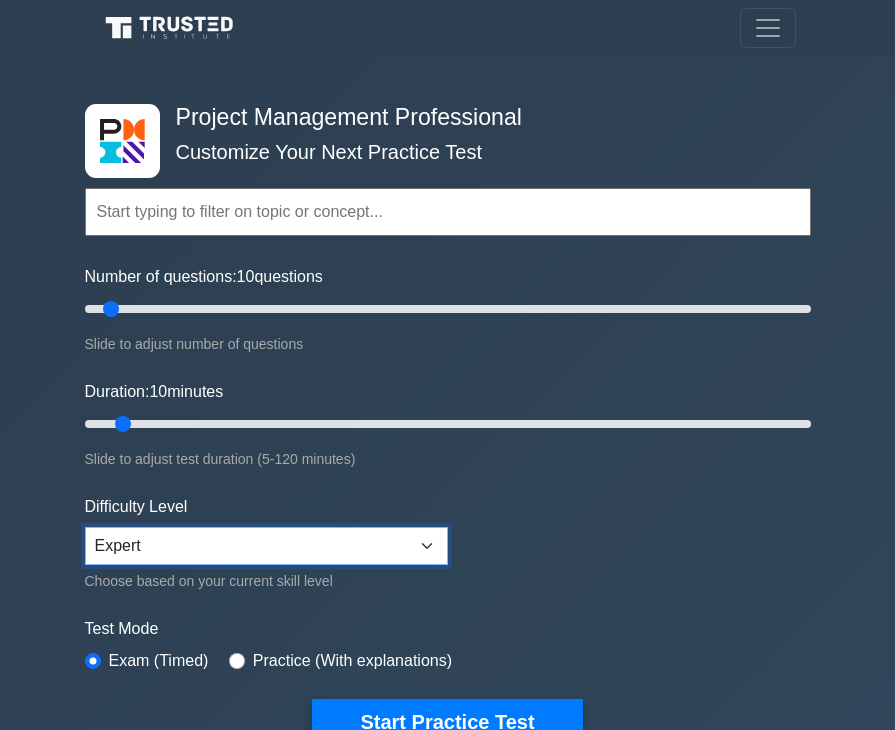 click on "Beginner
Intermediate
Expert" at bounding box center [266, 546] 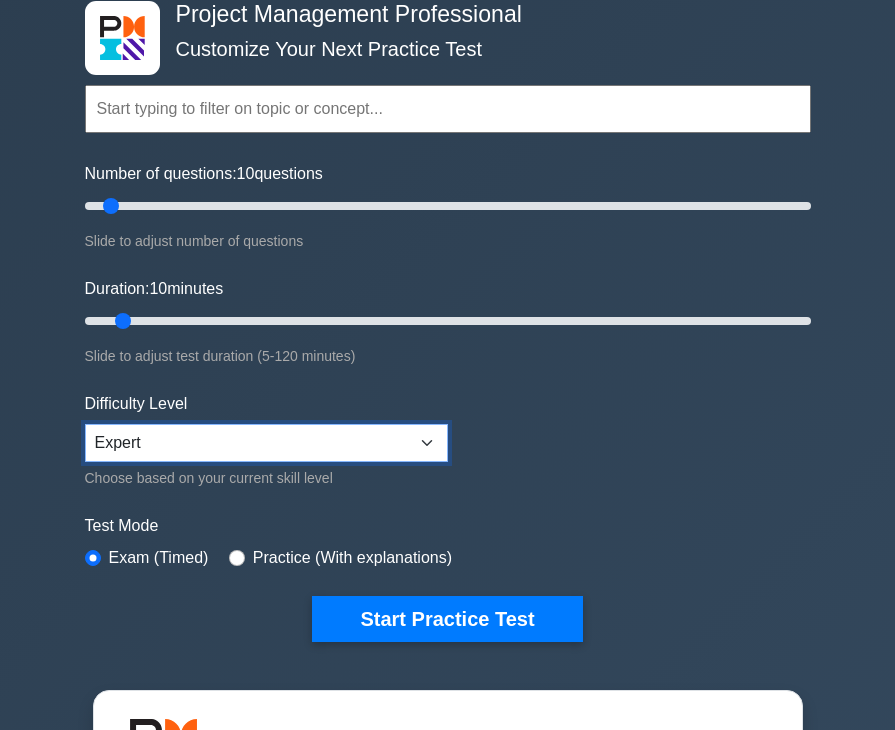 scroll, scrollTop: 200, scrollLeft: 0, axis: vertical 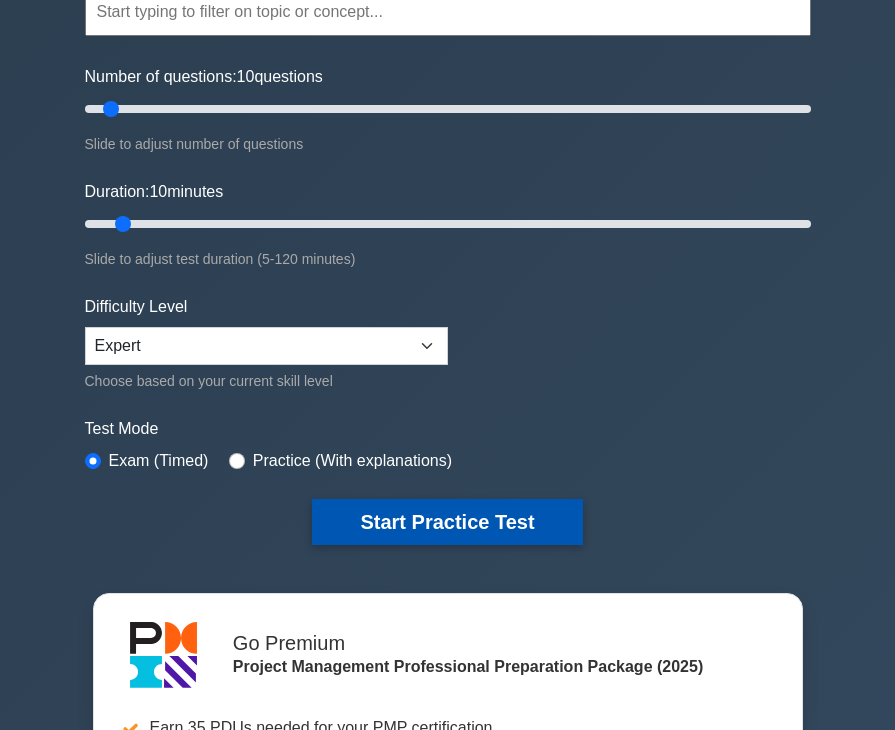 click on "Start Practice Test" at bounding box center (447, 522) 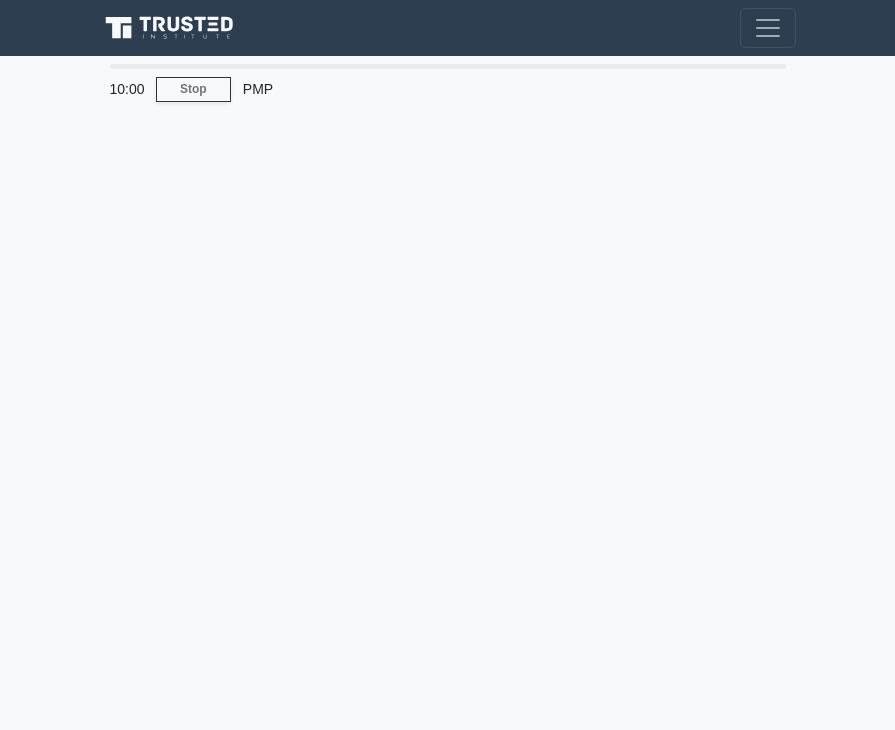 scroll, scrollTop: 0, scrollLeft: 0, axis: both 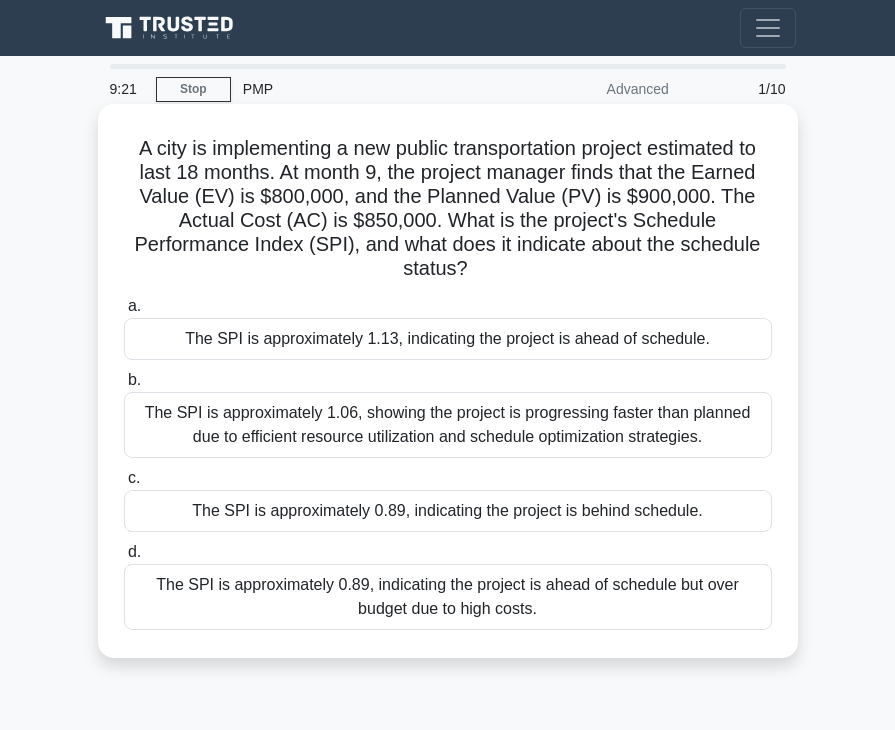 click on "The SPI is approximately 0.89, indicating the project is behind schedule." at bounding box center (448, 511) 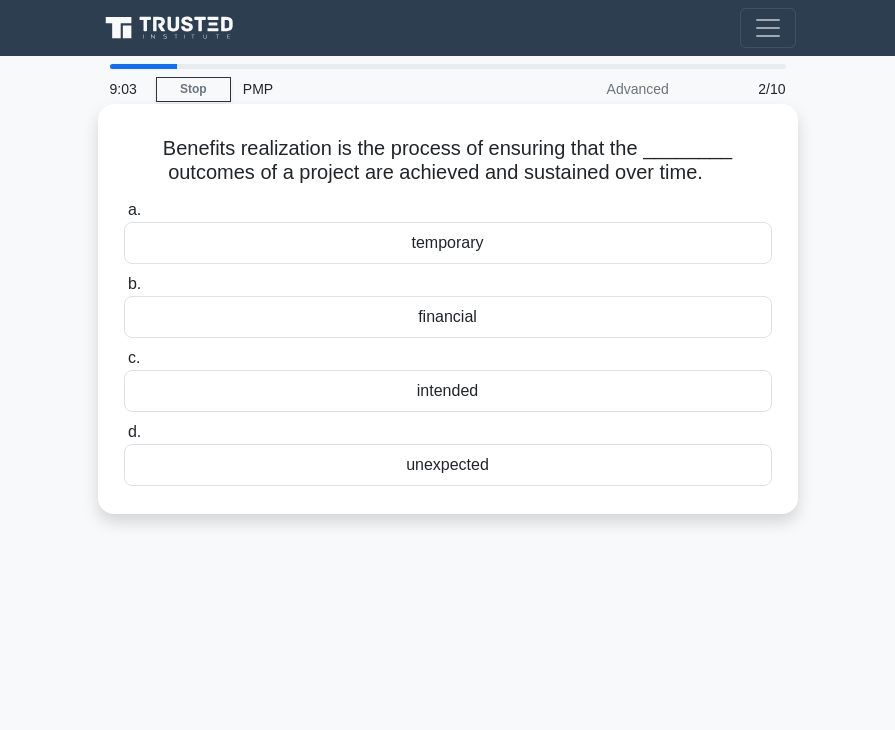 click on "financial" at bounding box center [448, 317] 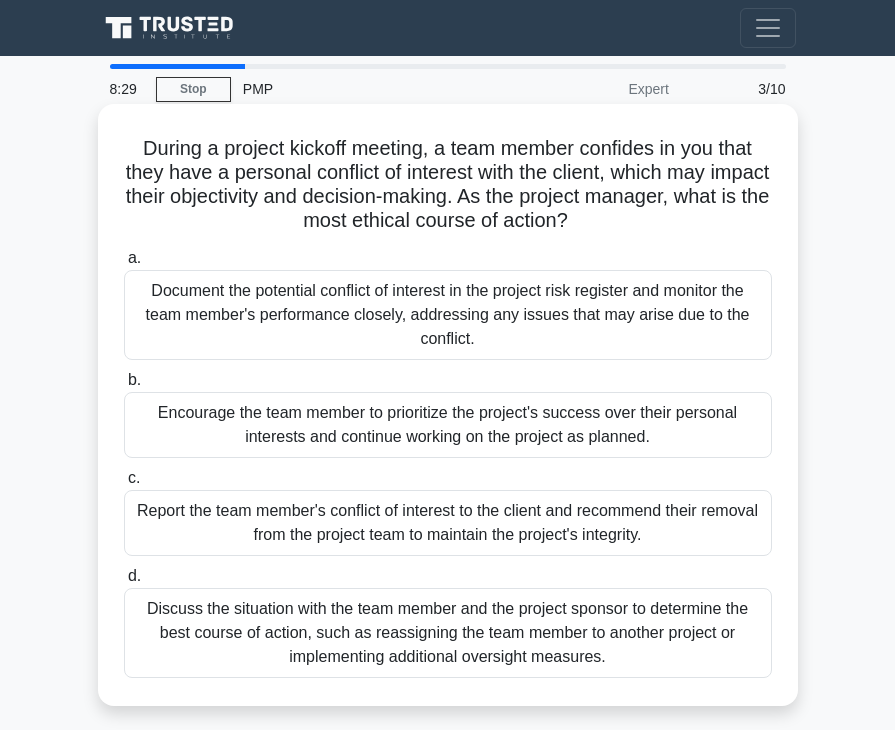 click on "Encourage the team member to prioritize the project's success over their personal interests and continue working on the project as planned." at bounding box center [448, 425] 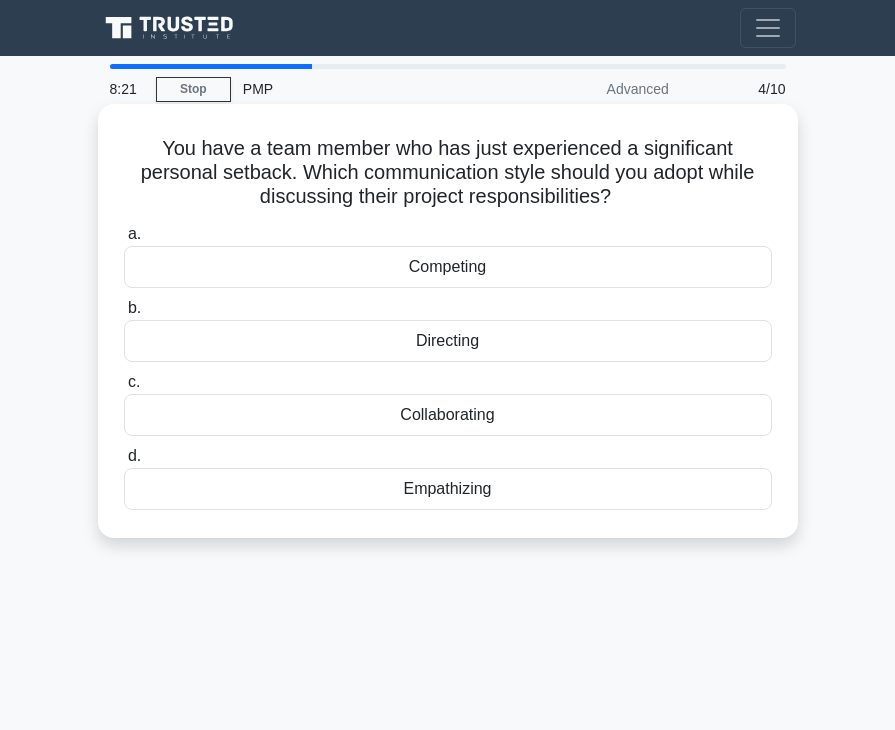 click on "Empathizing" at bounding box center [448, 489] 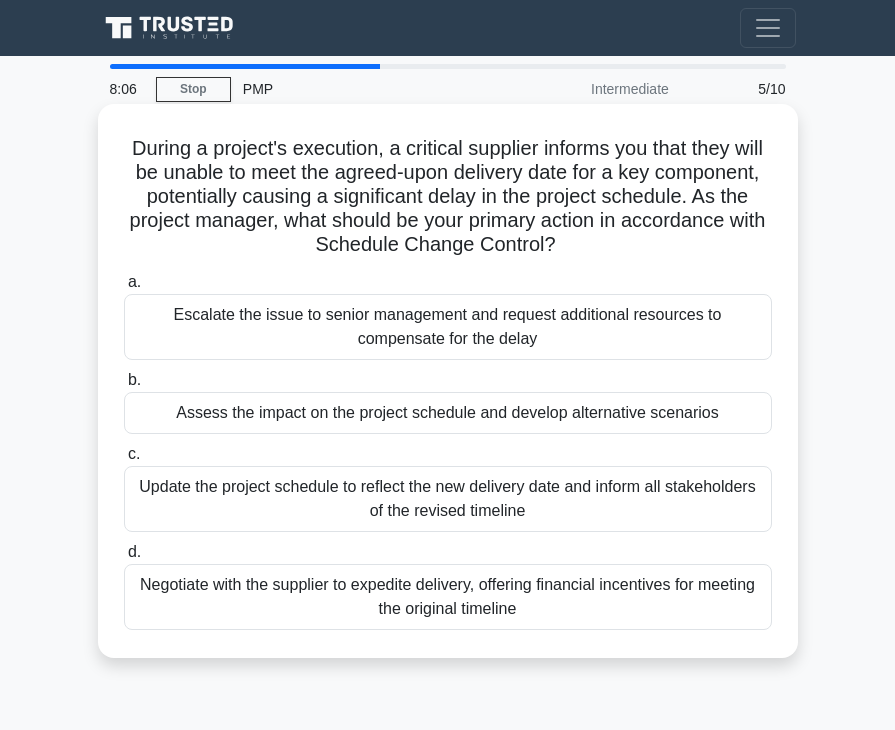 click on "Assess the impact on the project schedule and develop alternative scenarios" at bounding box center [448, 413] 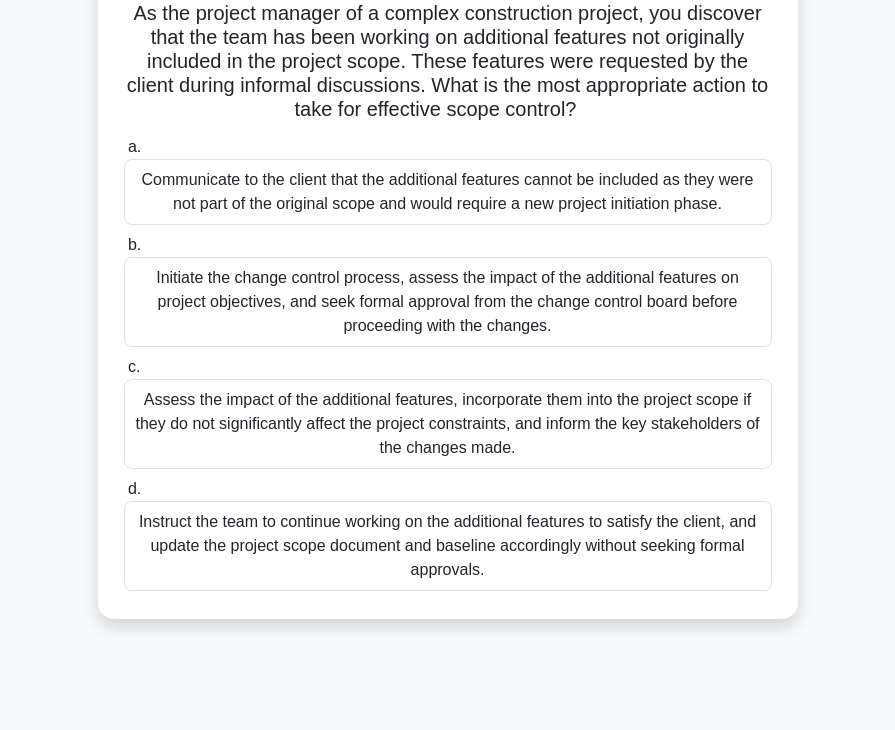 scroll, scrollTop: 100, scrollLeft: 0, axis: vertical 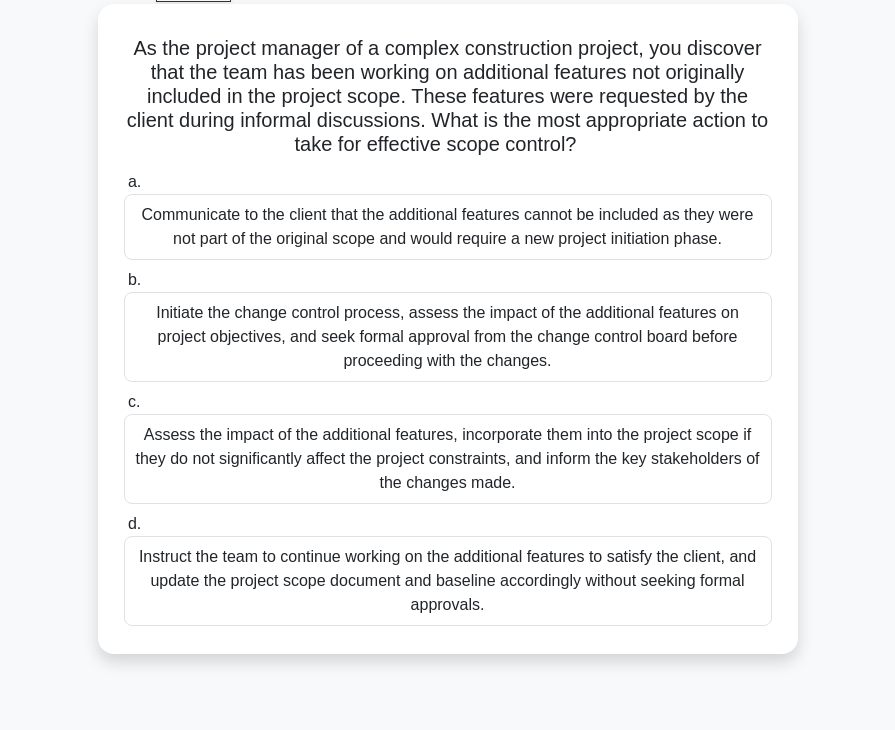 click on "Initiate the change control process, assess the impact of the additional features on project objectives, and seek formal approval from the change control board before proceeding with the changes." at bounding box center [448, 337] 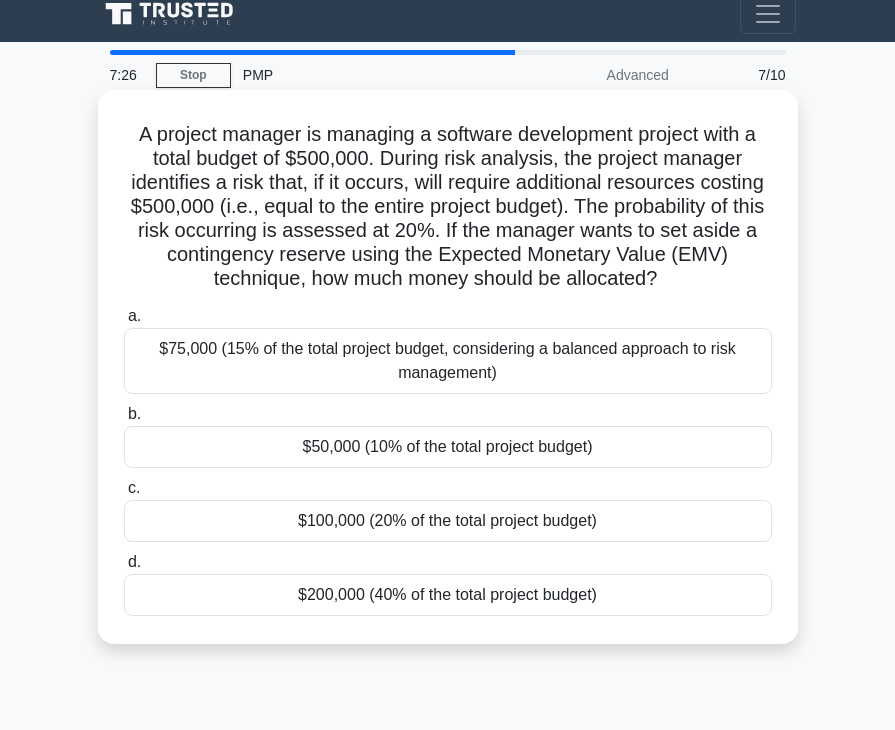 scroll, scrollTop: 0, scrollLeft: 0, axis: both 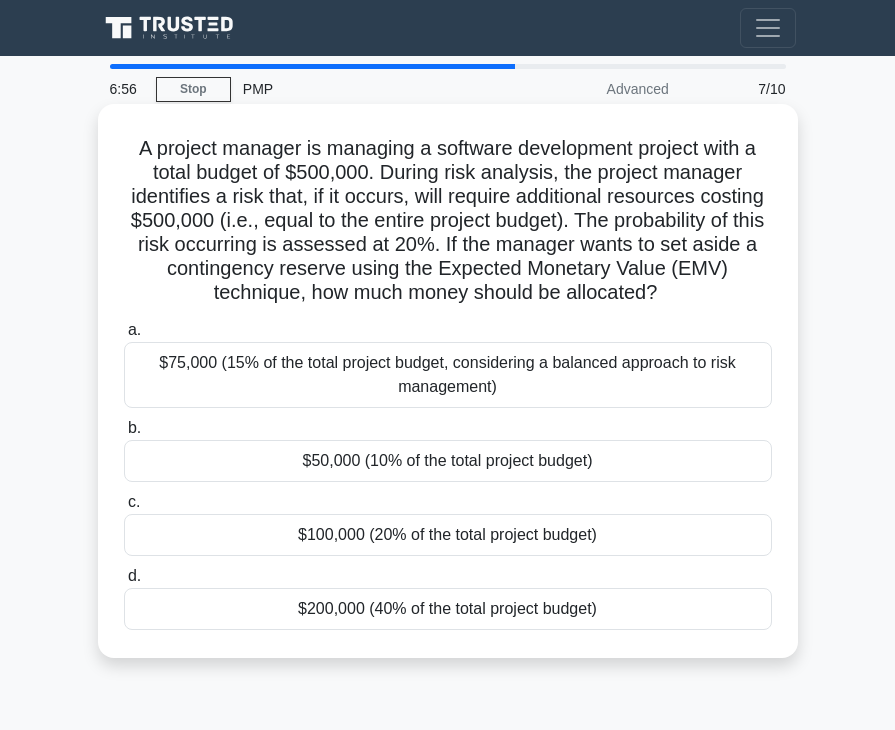 click on "$100,000 (20% of the total project budget)" at bounding box center (448, 535) 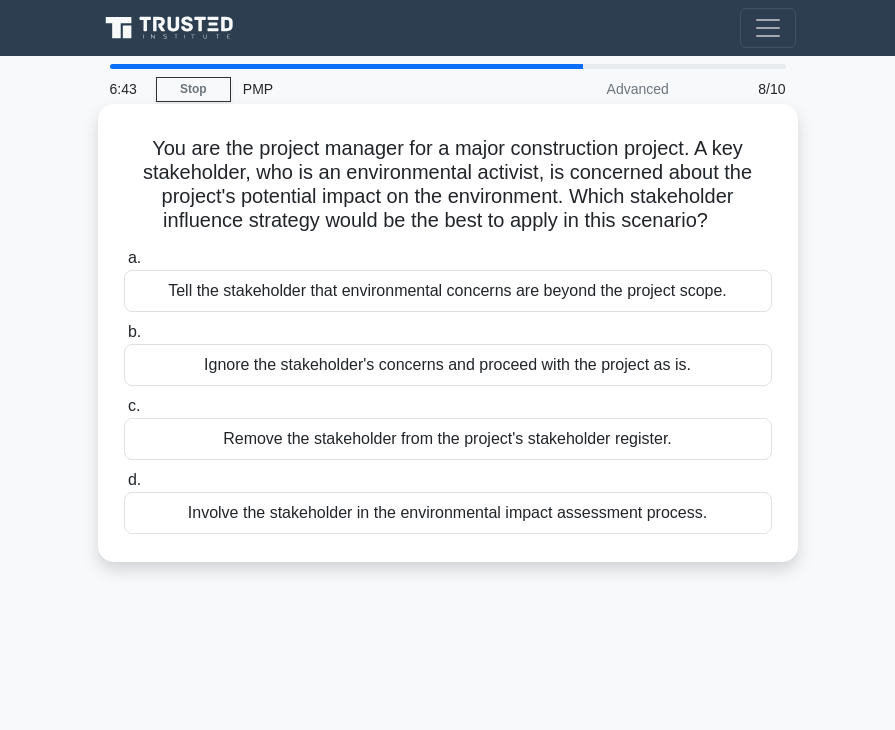 click on "Involve the stakeholder in the environmental impact assessment process." at bounding box center (448, 513) 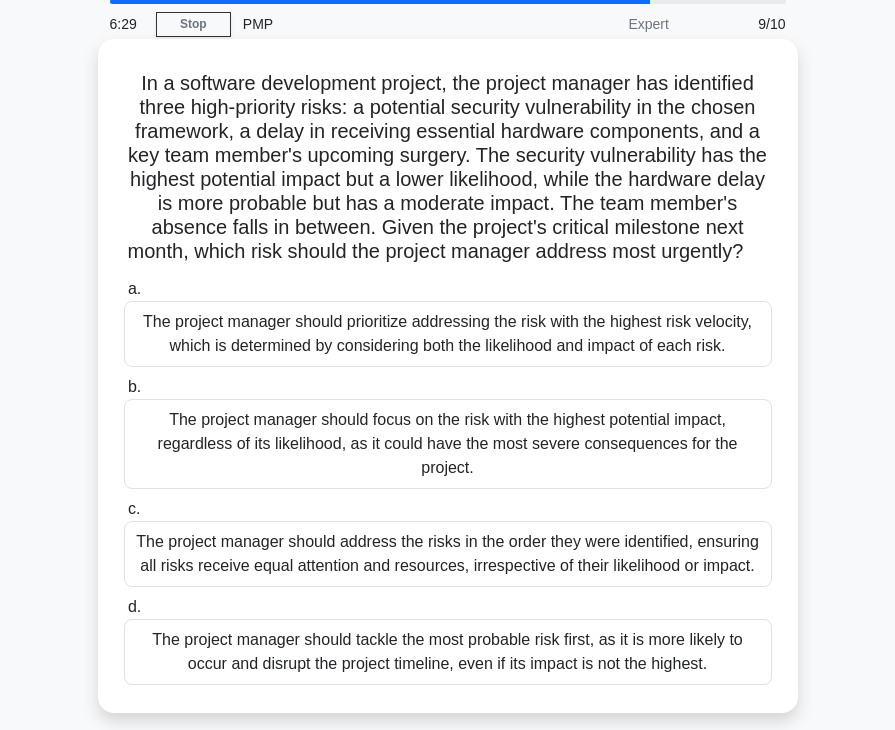 scroll, scrollTop: 100, scrollLeft: 0, axis: vertical 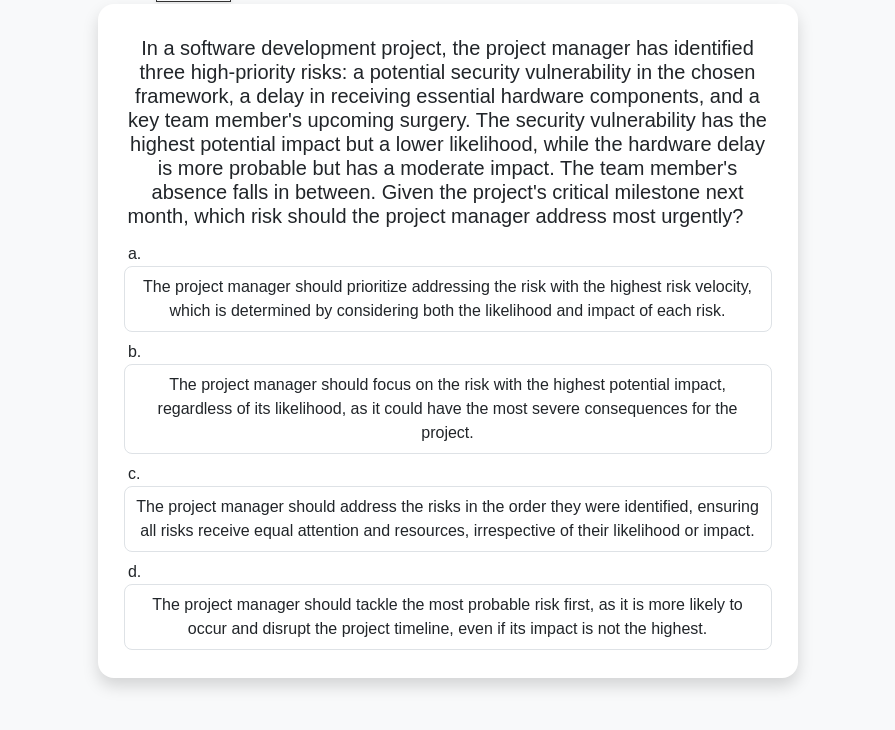 click on "The project manager should focus on the risk with the highest potential impact, regardless of its likelihood, as it could have the most severe consequences for the project." at bounding box center [448, 409] 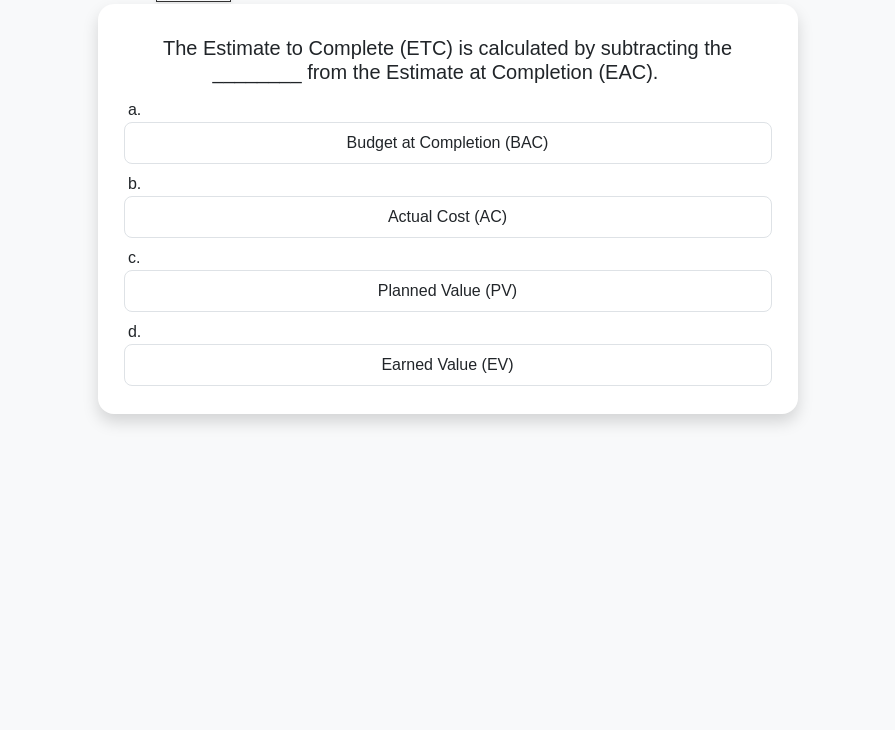 scroll, scrollTop: 0, scrollLeft: 0, axis: both 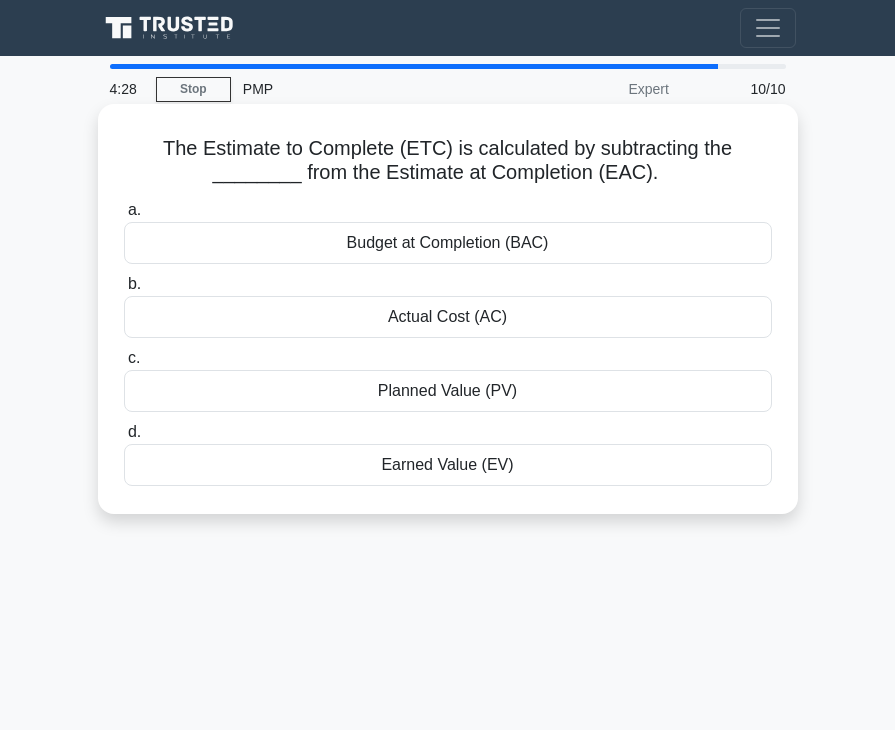 click on "Earned Value (EV)" at bounding box center (448, 465) 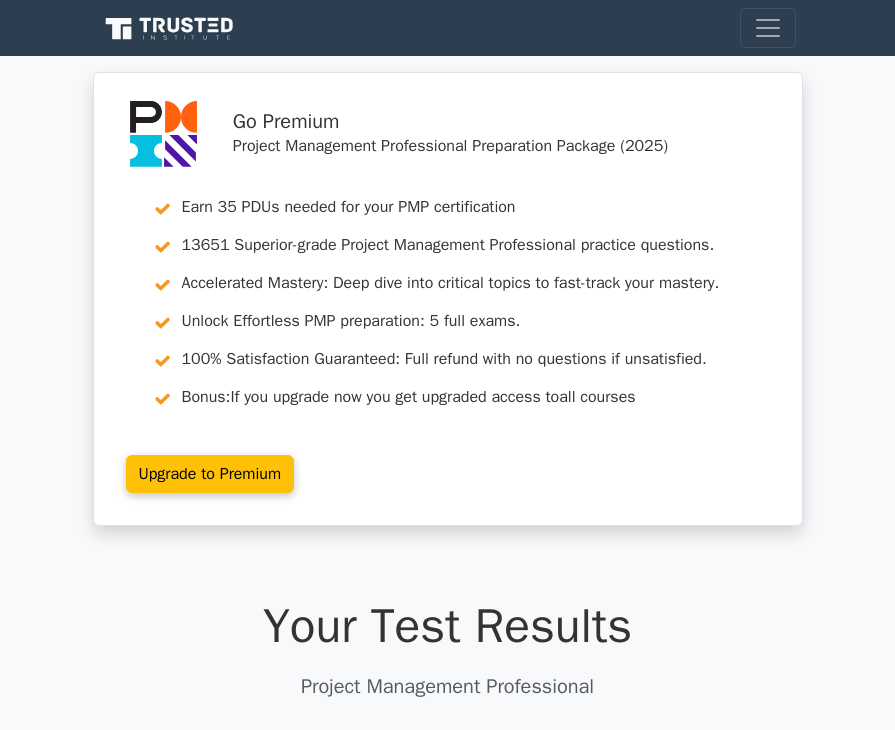 scroll, scrollTop: 0, scrollLeft: 0, axis: both 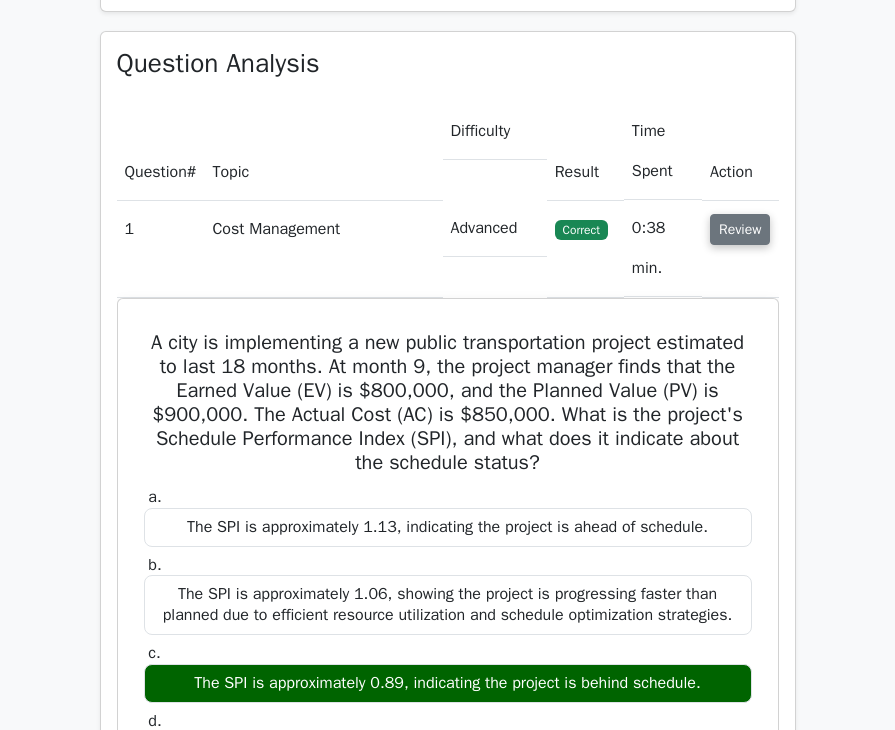 click on "Review" at bounding box center [740, 229] 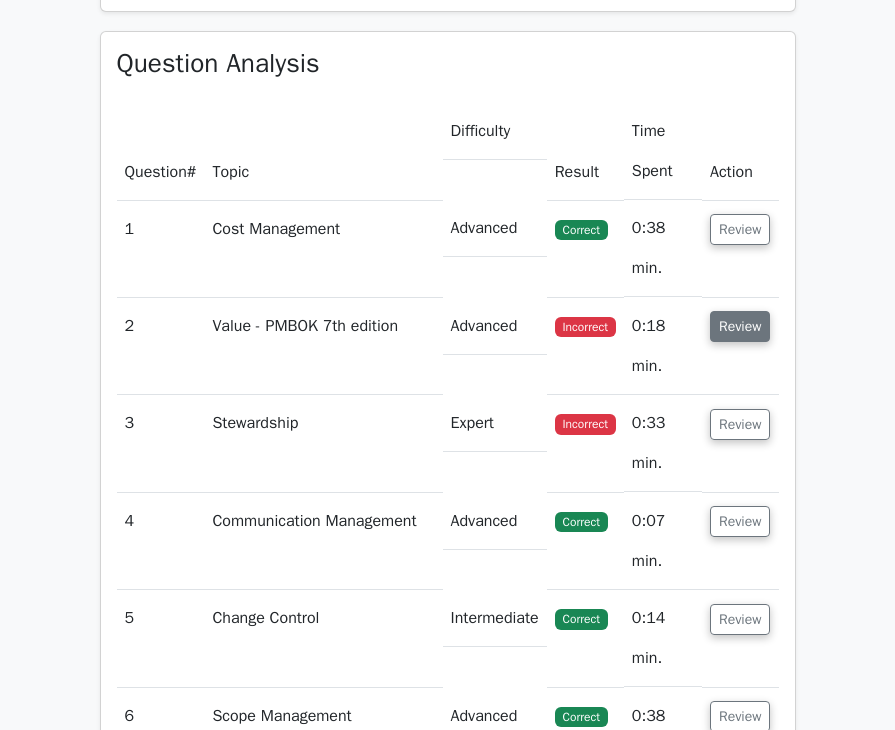 click on "Review" at bounding box center [740, 326] 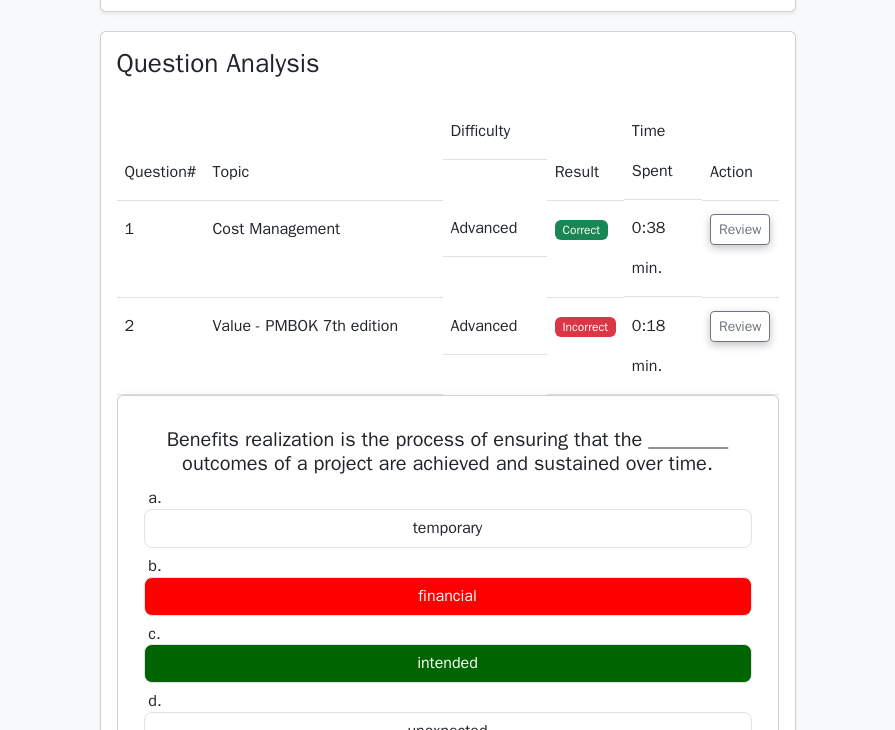 scroll, scrollTop: 1700, scrollLeft: 0, axis: vertical 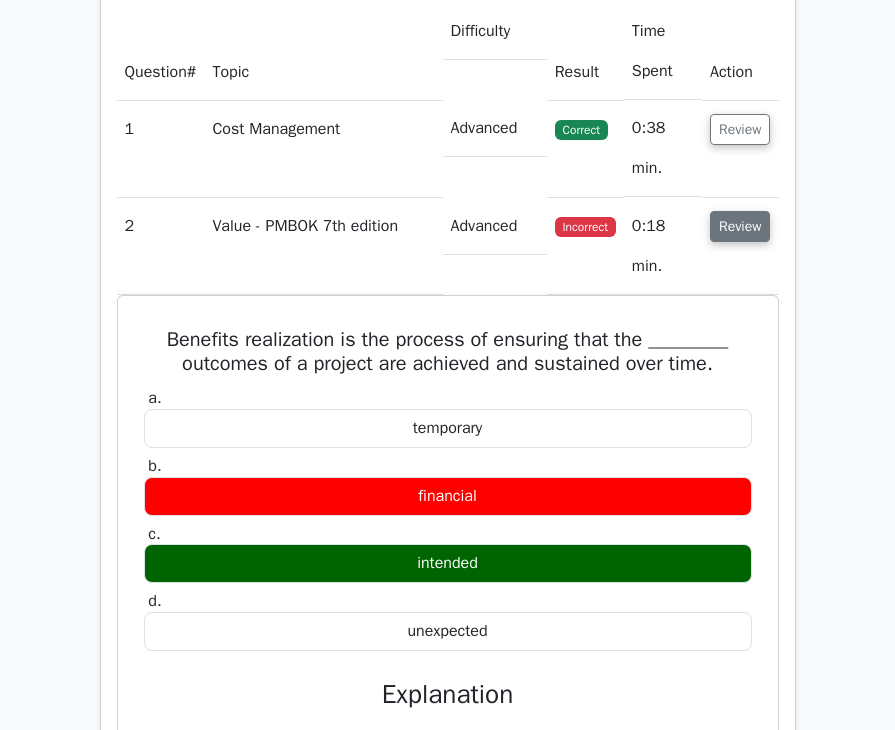 click on "Review" at bounding box center (740, 226) 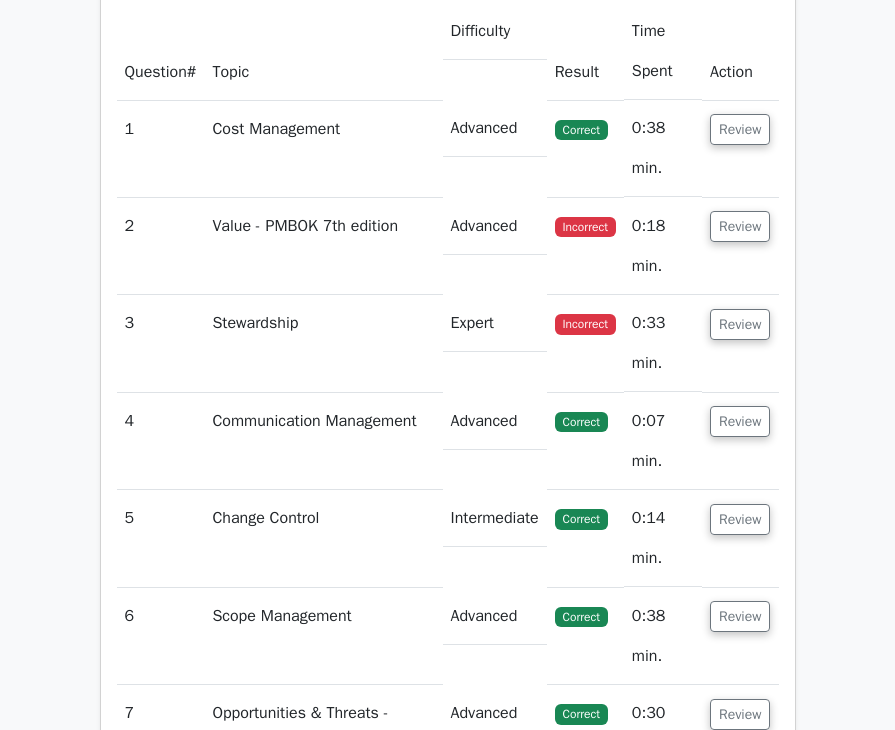 click on "Review" at bounding box center [740, 343] 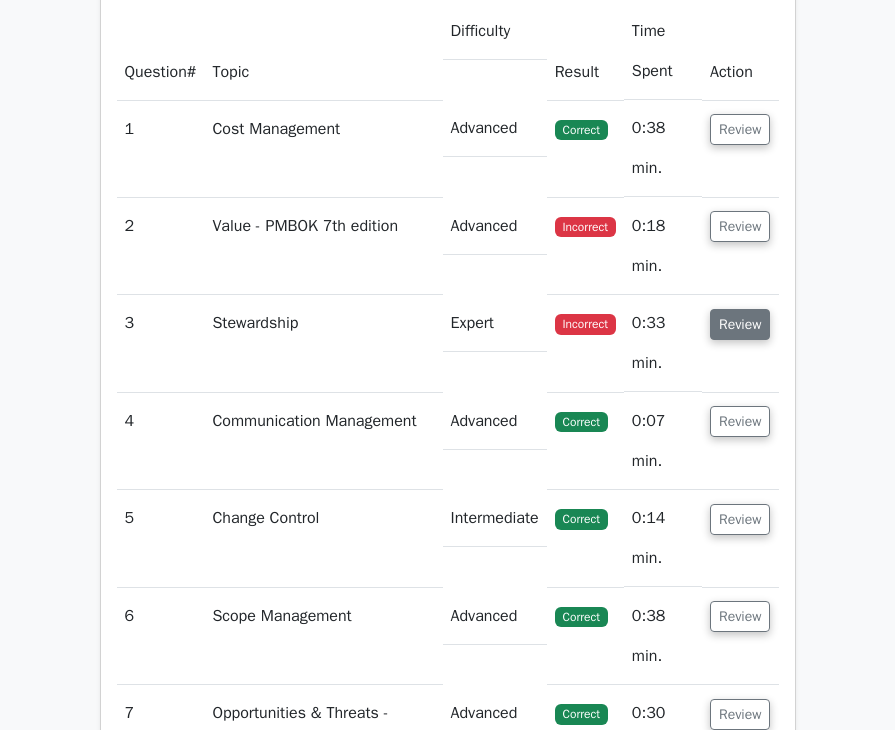 click on "Review" at bounding box center [740, 324] 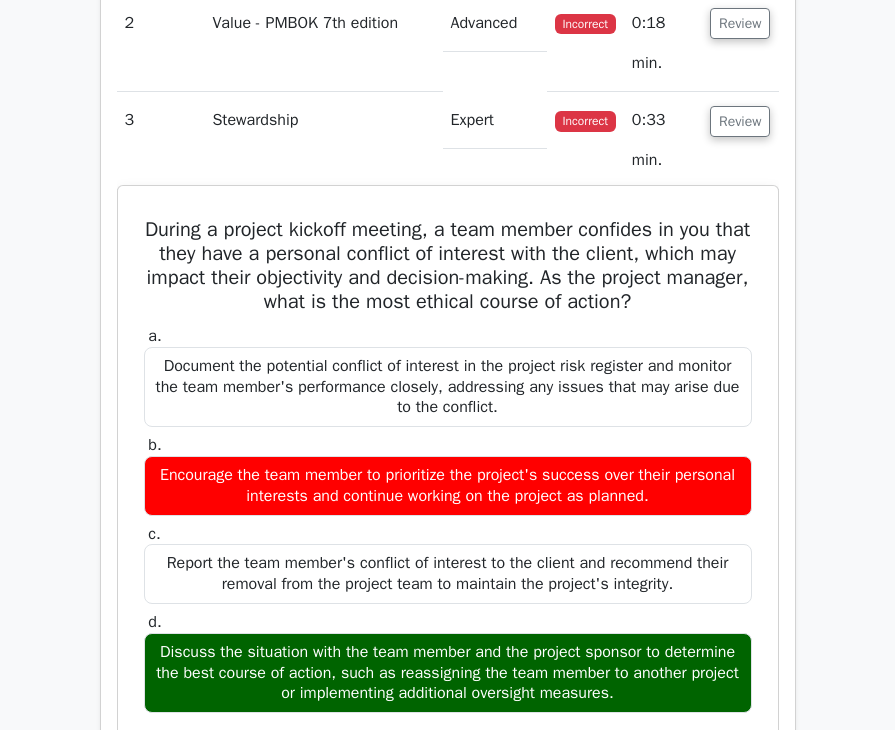 scroll, scrollTop: 1900, scrollLeft: 0, axis: vertical 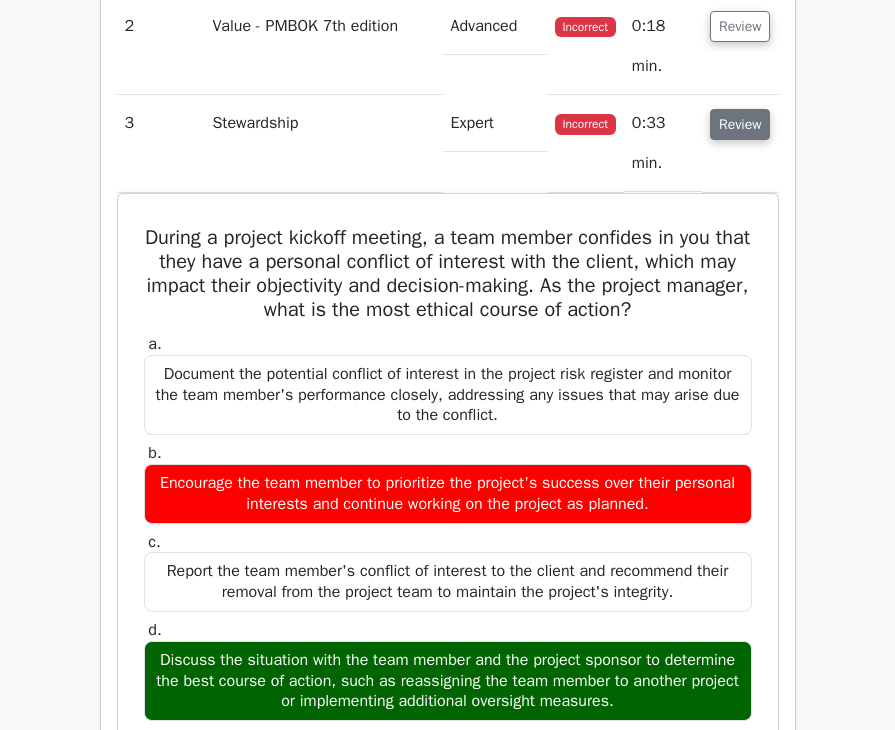 click on "Review" at bounding box center (740, 124) 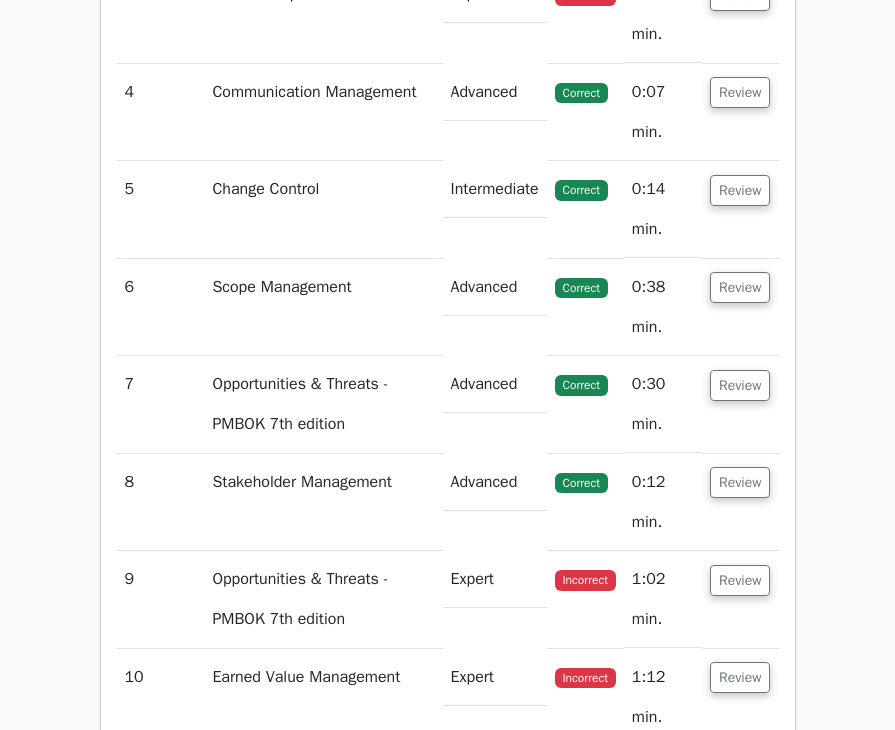 scroll, scrollTop: 2200, scrollLeft: 0, axis: vertical 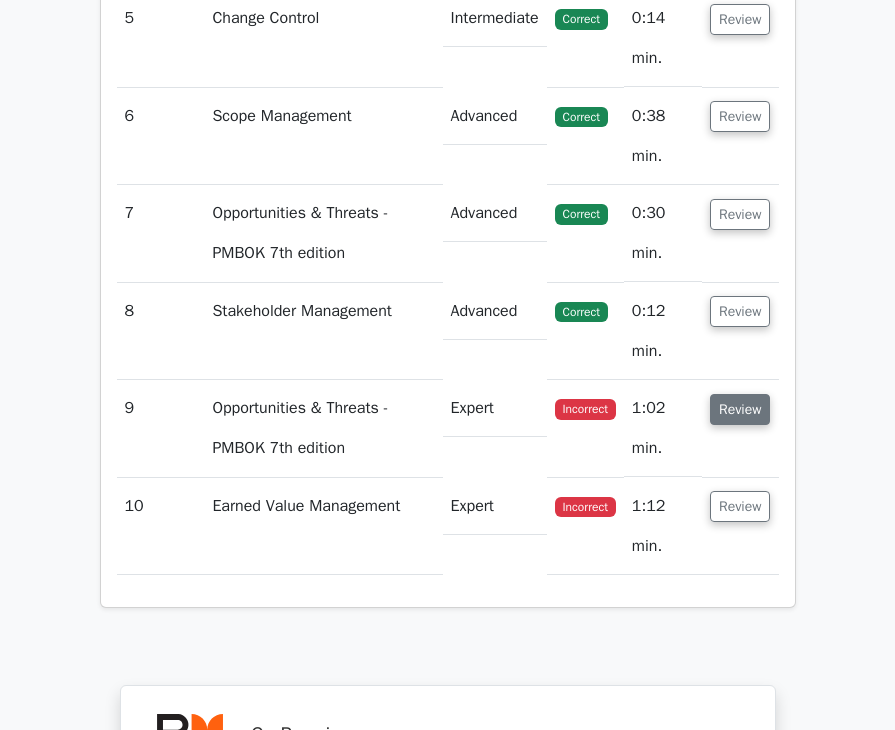 click on "Review" at bounding box center (740, 409) 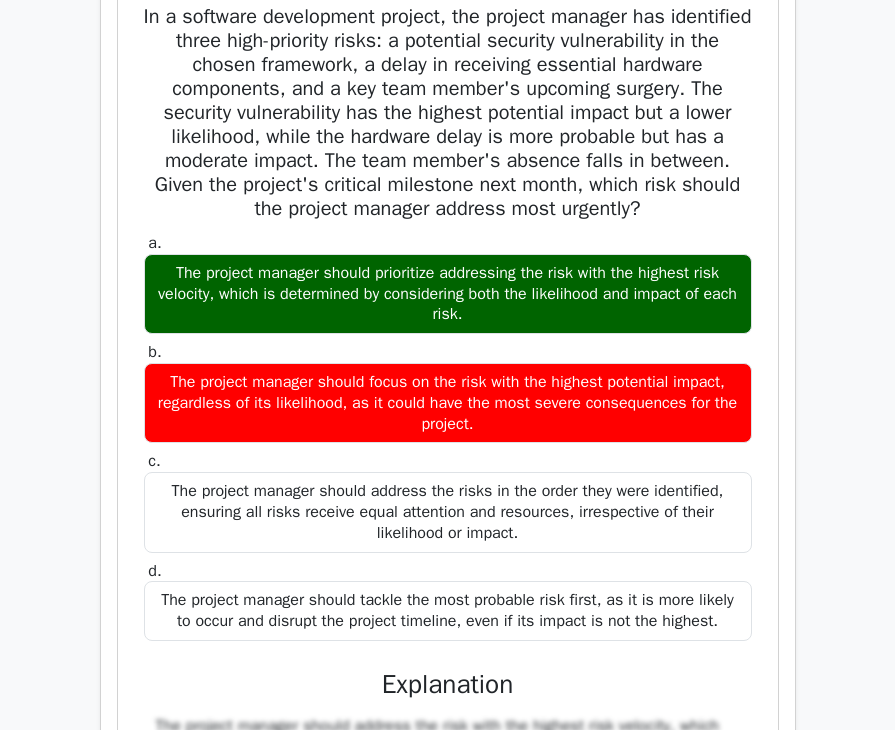 scroll, scrollTop: 2400, scrollLeft: 0, axis: vertical 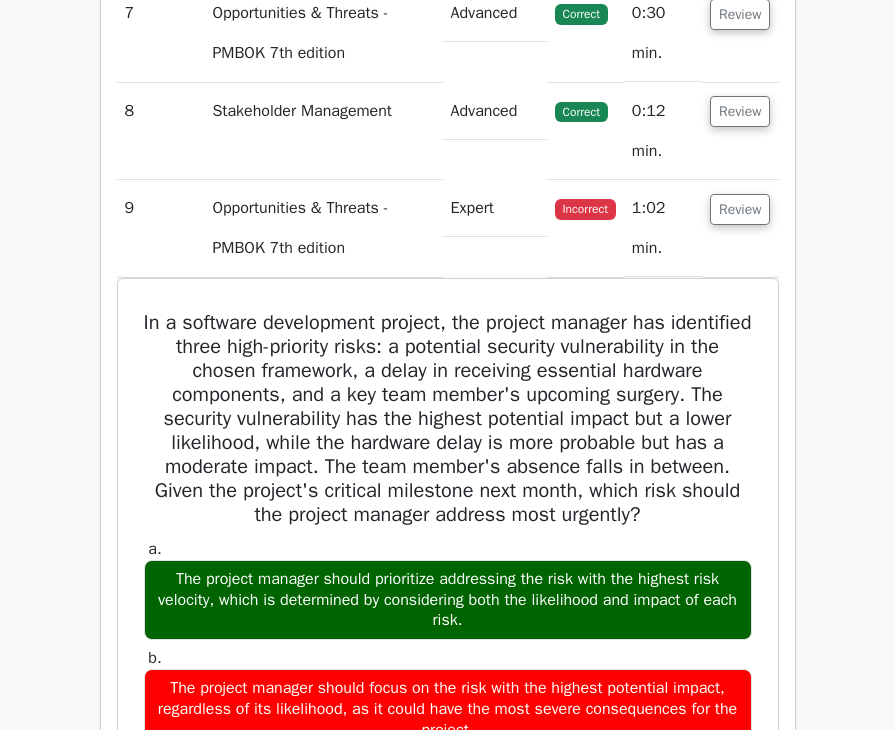 click on "Review" at bounding box center [740, 228] 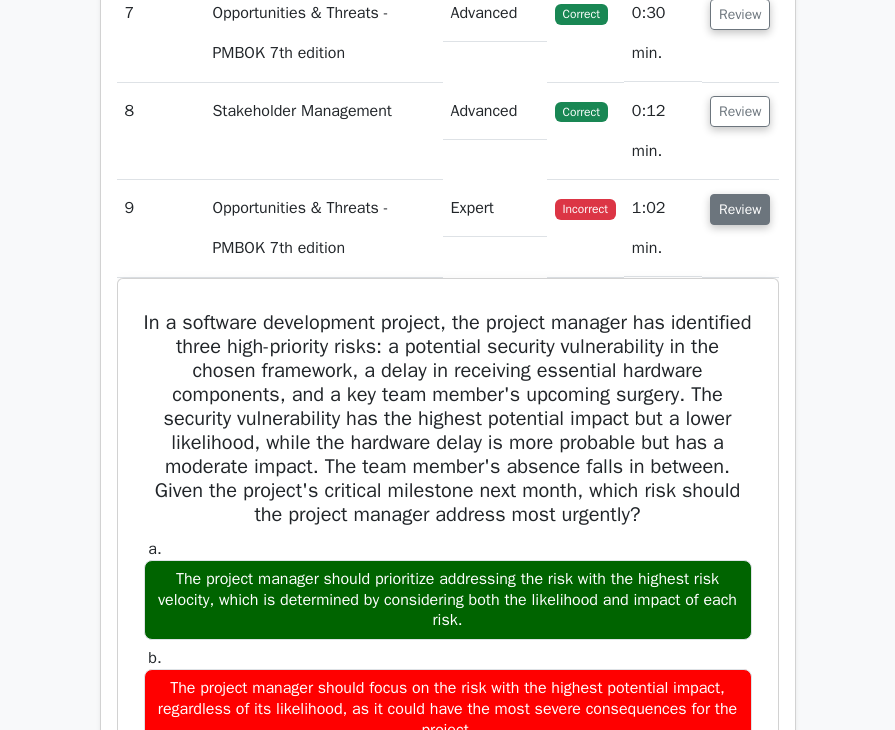 click on "Review" at bounding box center [740, 209] 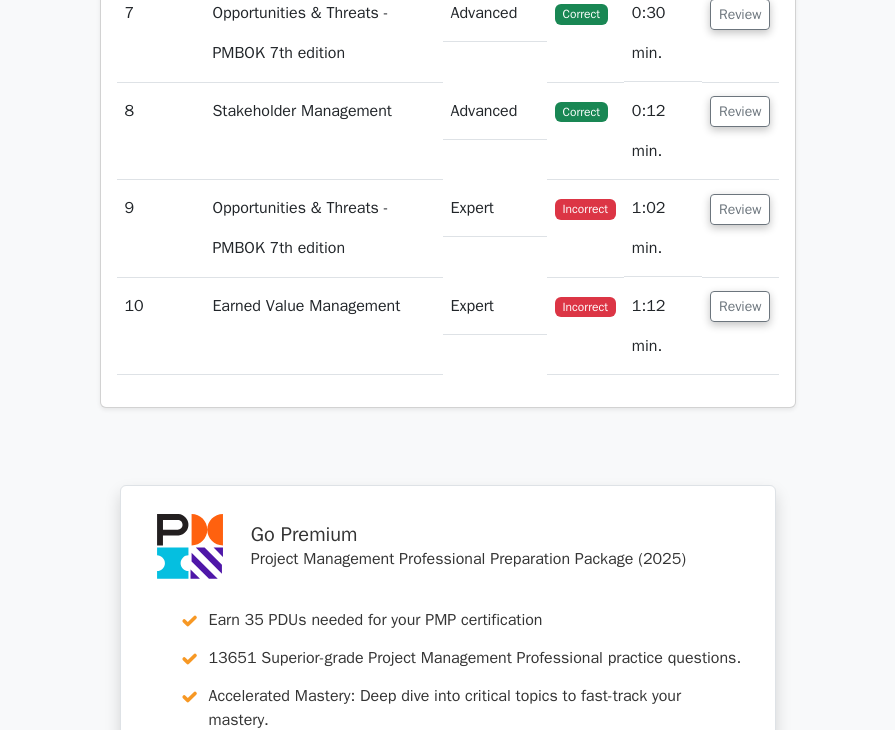 click on "Review" at bounding box center (740, 326) 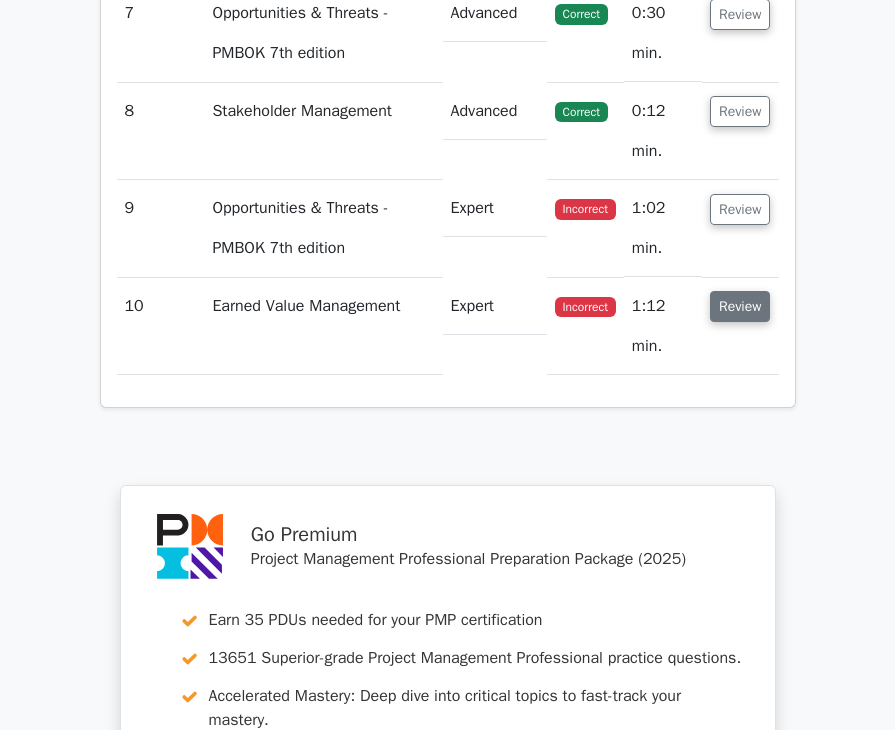 click on "Review" at bounding box center [740, 306] 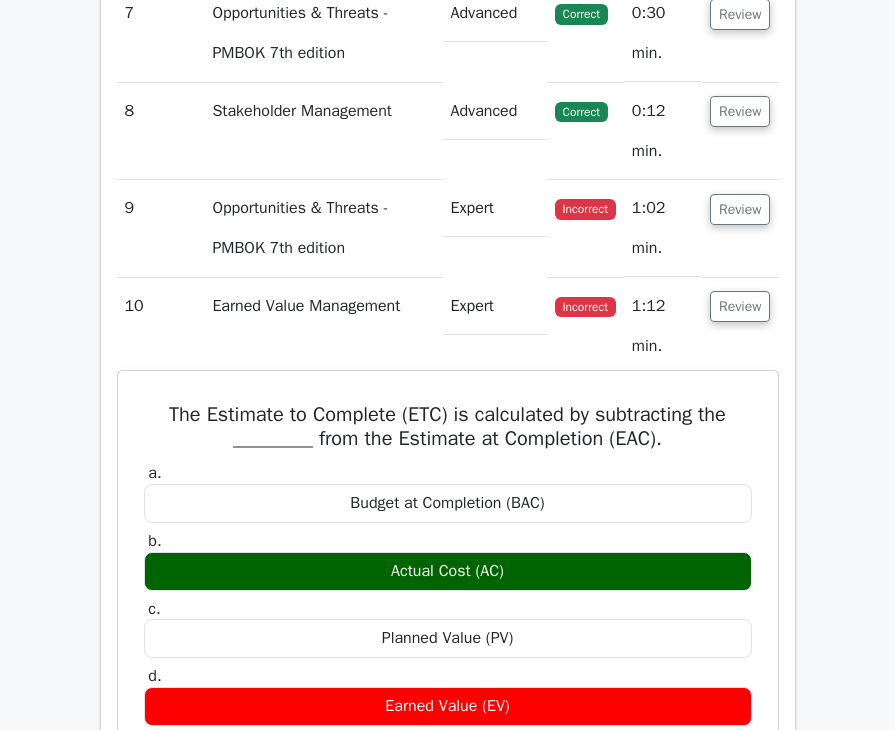 scroll, scrollTop: 2600, scrollLeft: 0, axis: vertical 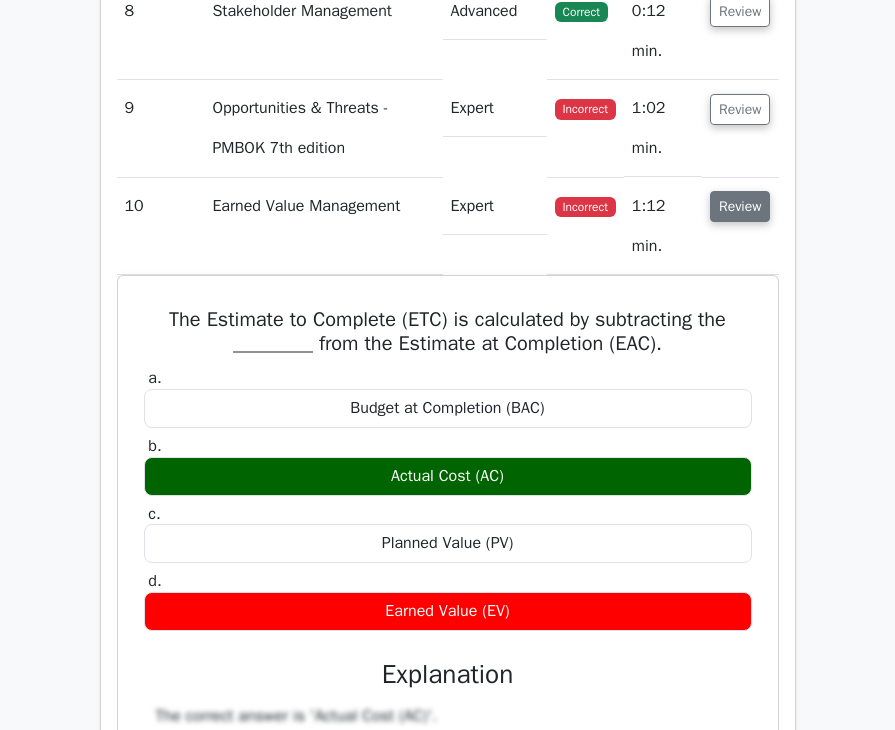 click on "Review" at bounding box center (740, 206) 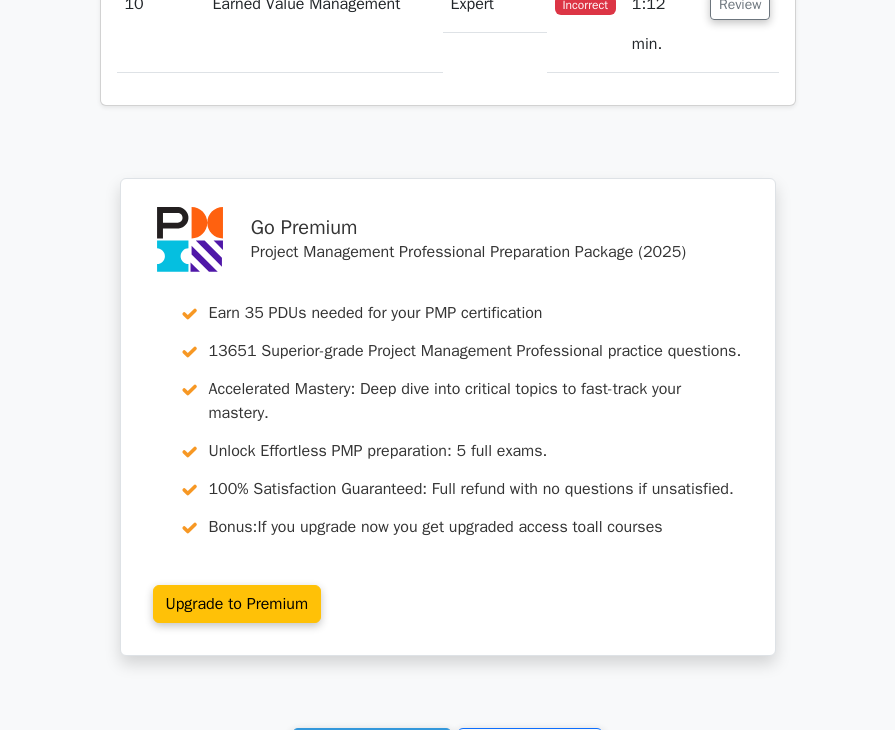 scroll, scrollTop: 3029, scrollLeft: 0, axis: vertical 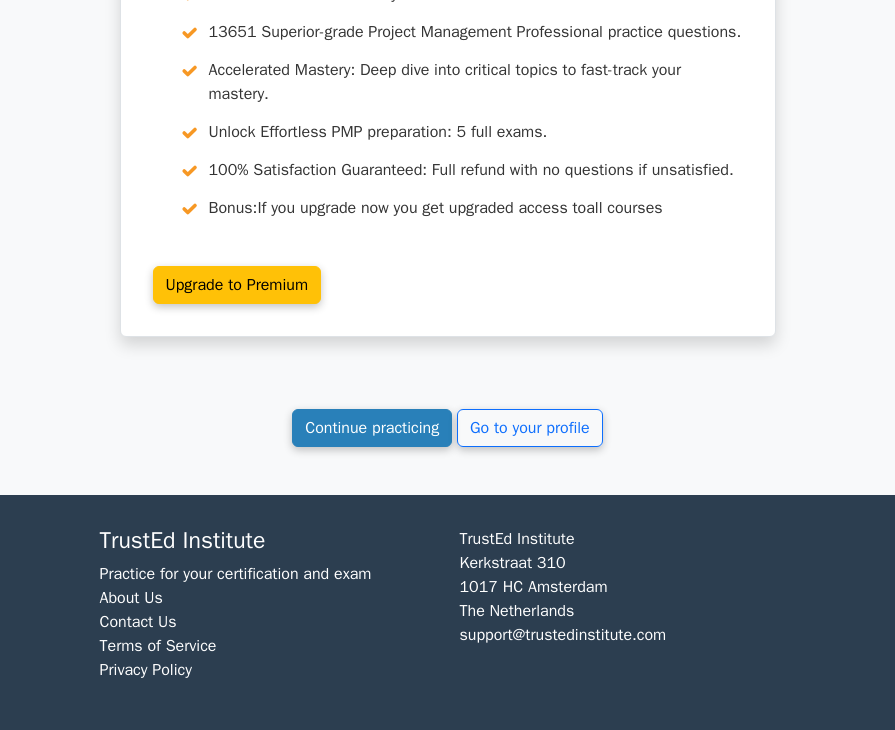 click on "Continue practicing" at bounding box center [372, 428] 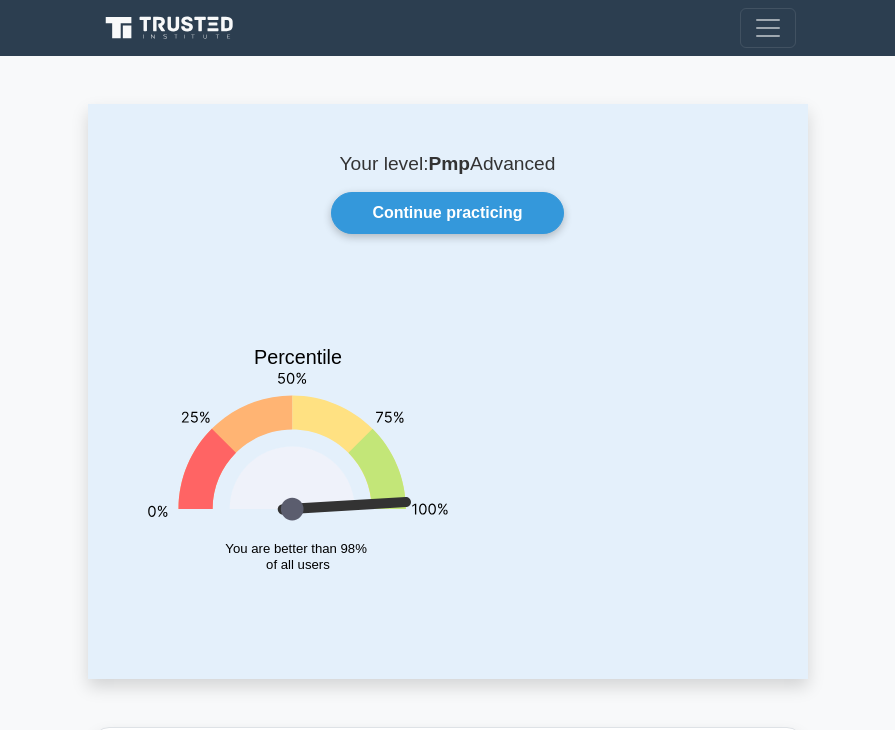 scroll, scrollTop: 0, scrollLeft: 0, axis: both 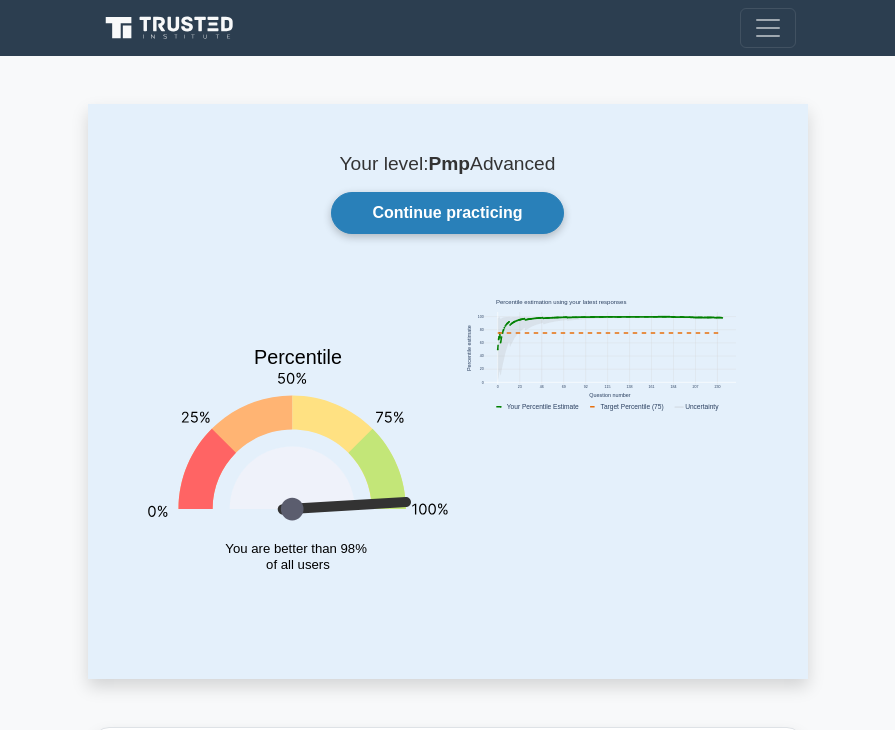 click on "Continue practicing" at bounding box center [447, 213] 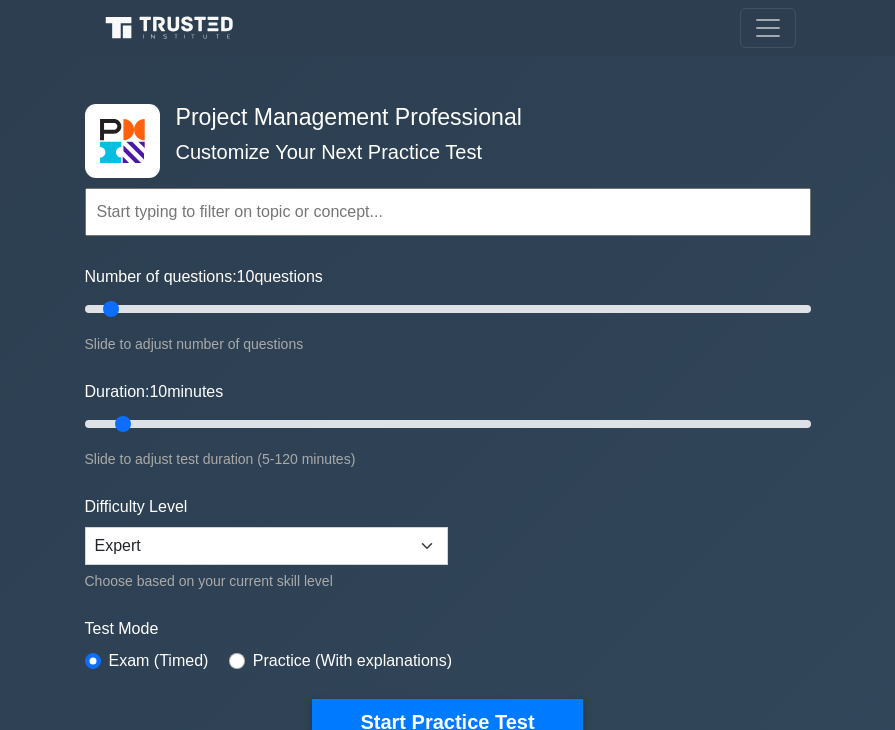 scroll, scrollTop: 0, scrollLeft: 0, axis: both 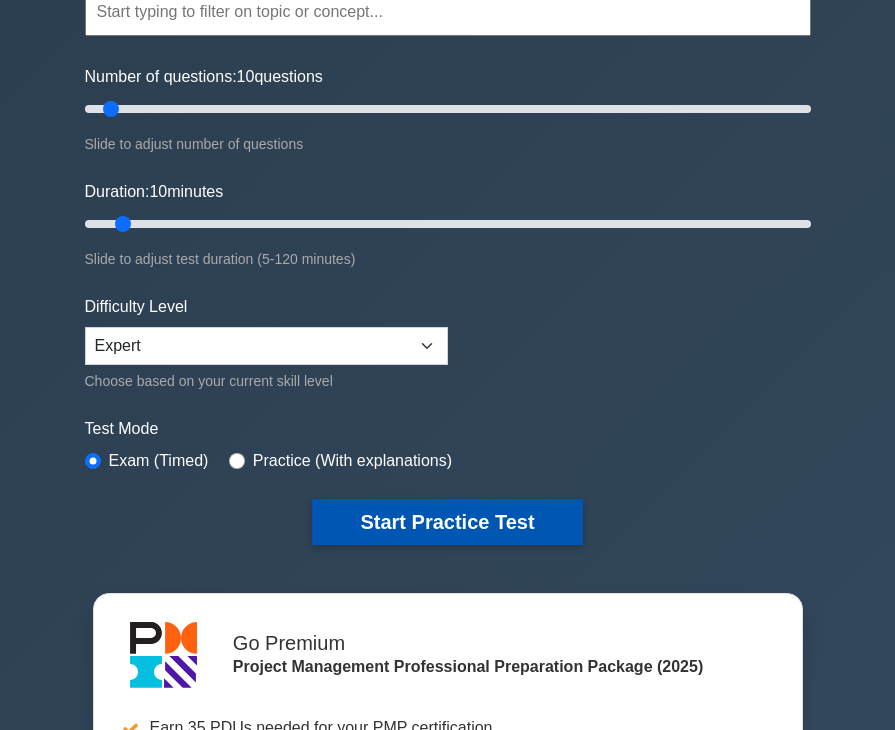 click on "Start Practice Test" at bounding box center [447, 522] 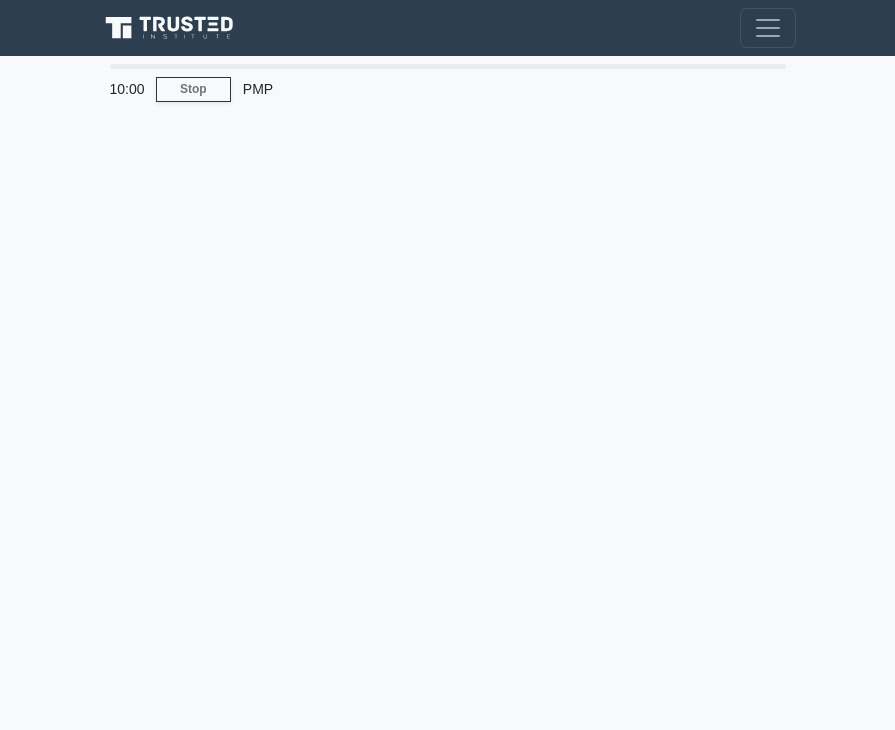 scroll, scrollTop: 0, scrollLeft: 0, axis: both 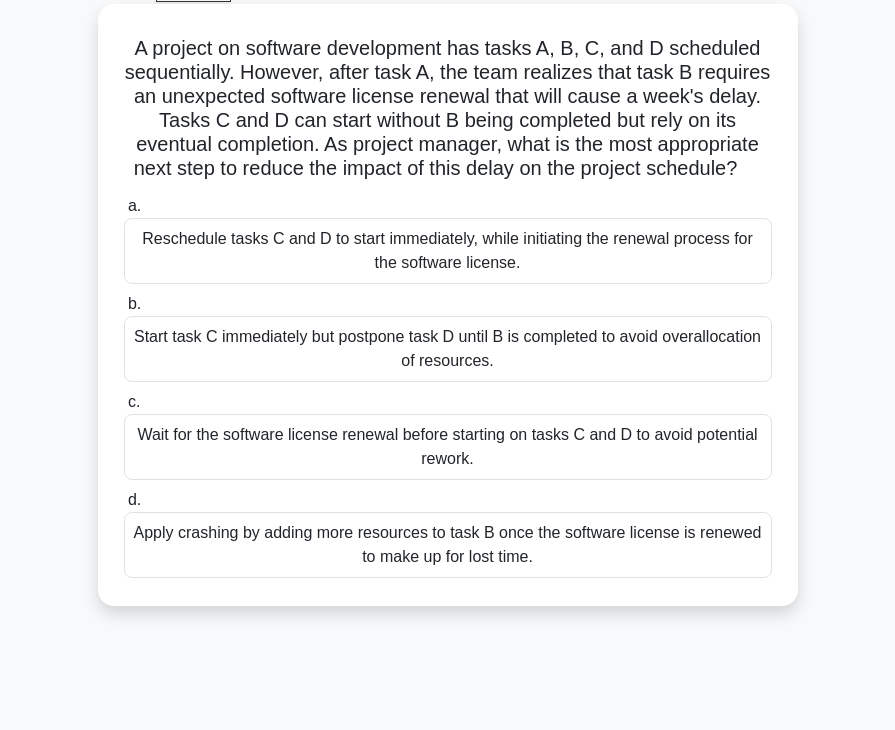 click on "Start task C immediately but postpone task D until B is completed to avoid overallocation of resources." at bounding box center [448, 349] 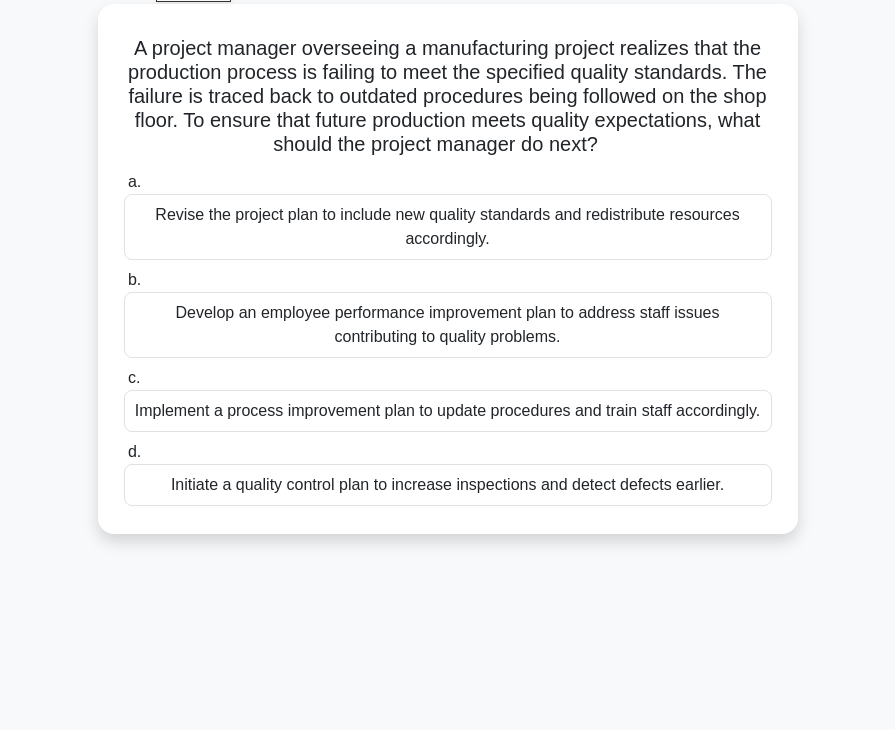 scroll, scrollTop: 0, scrollLeft: 0, axis: both 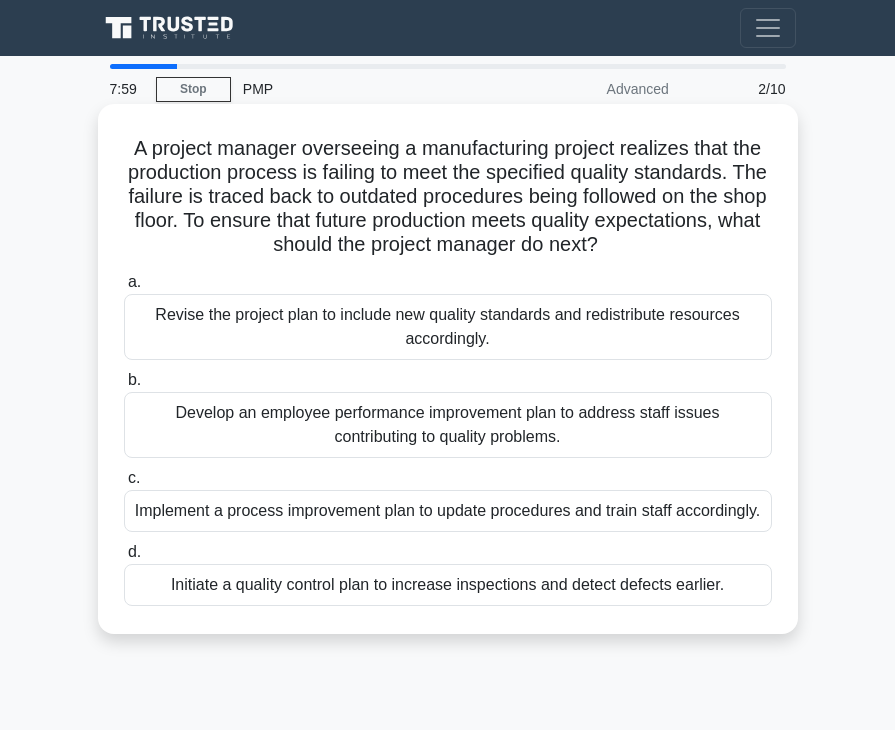 click on "Revise the project plan to include new quality standards and redistribute resources accordingly." at bounding box center [448, 327] 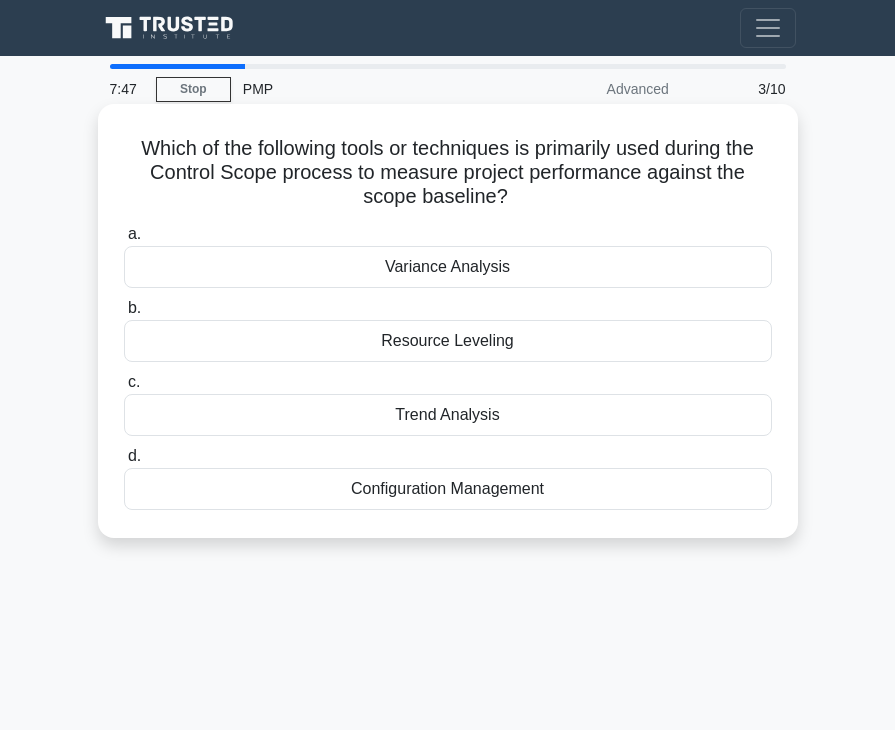 click on "Variance Analysis" at bounding box center (448, 267) 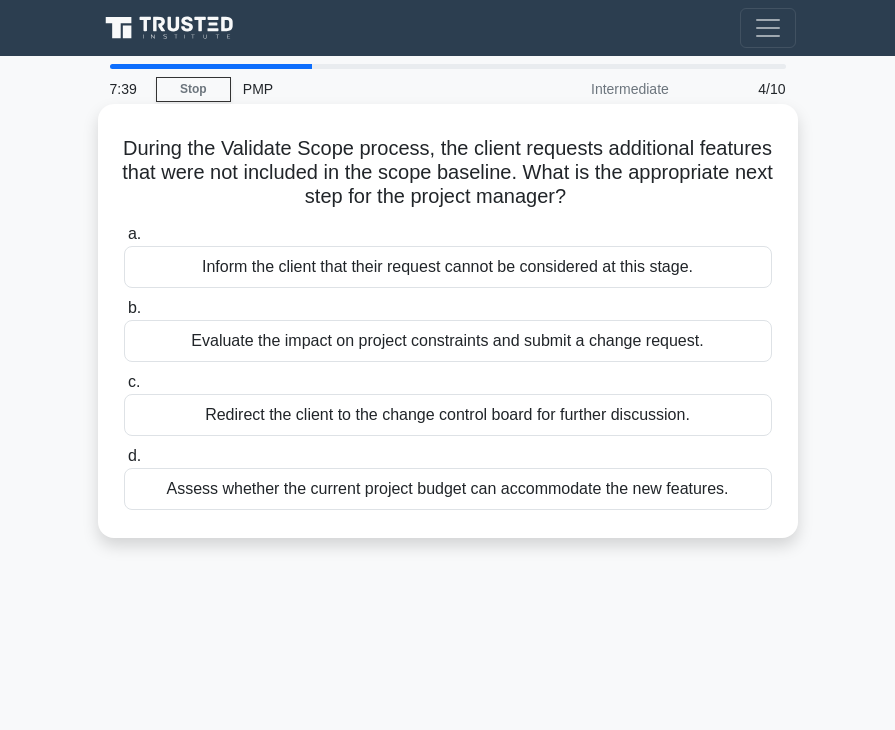 click on "Evaluate the impact on project constraints and submit a change request." at bounding box center (448, 341) 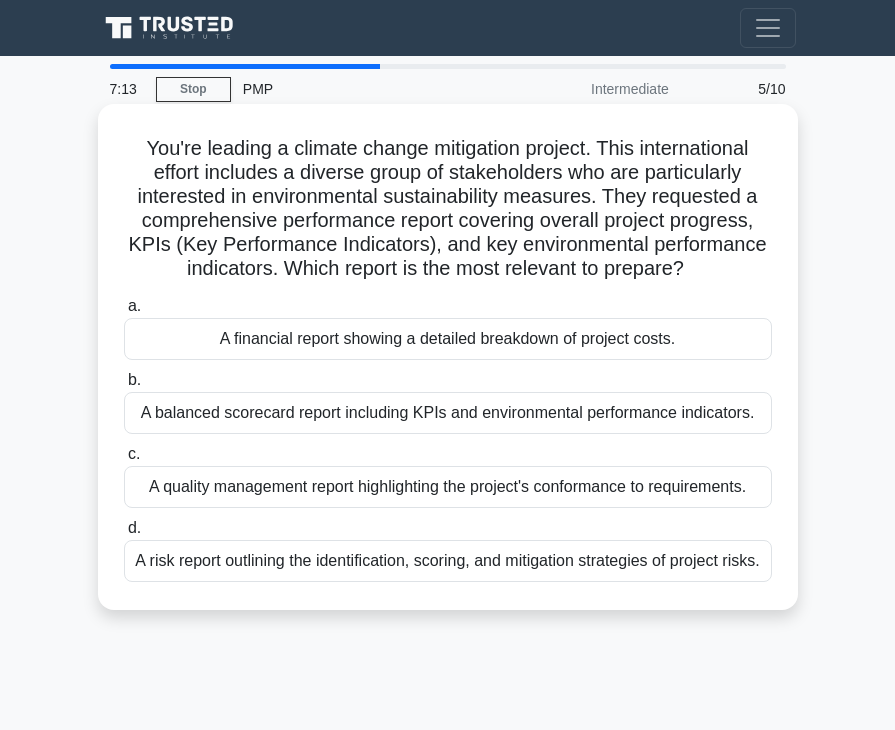 click on "A balanced scorecard report including KPIs and environmental performance indicators." at bounding box center [448, 413] 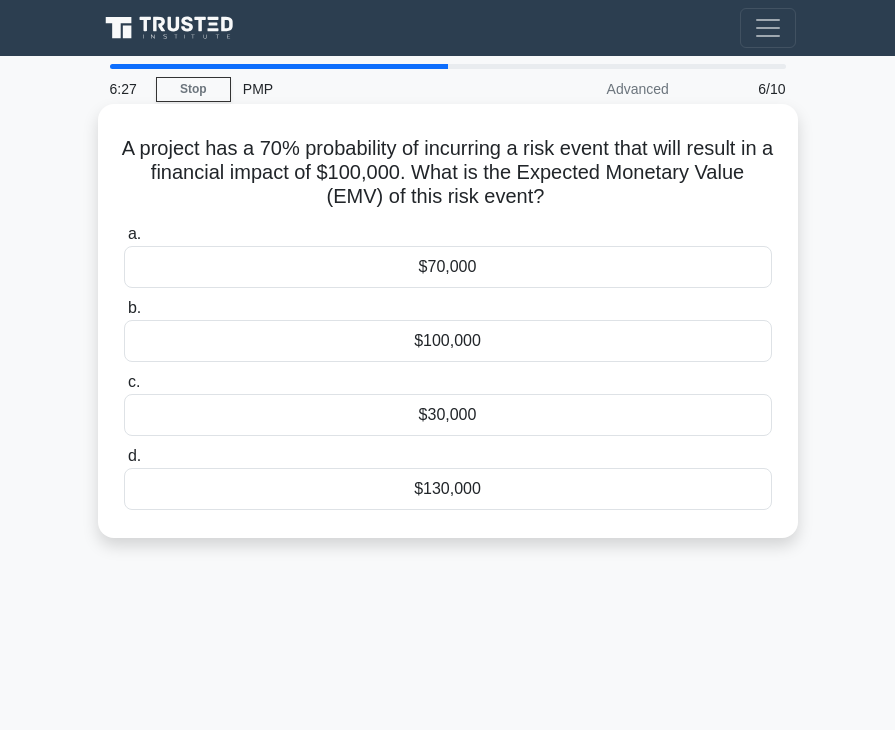 click on "$70,000" at bounding box center [448, 267] 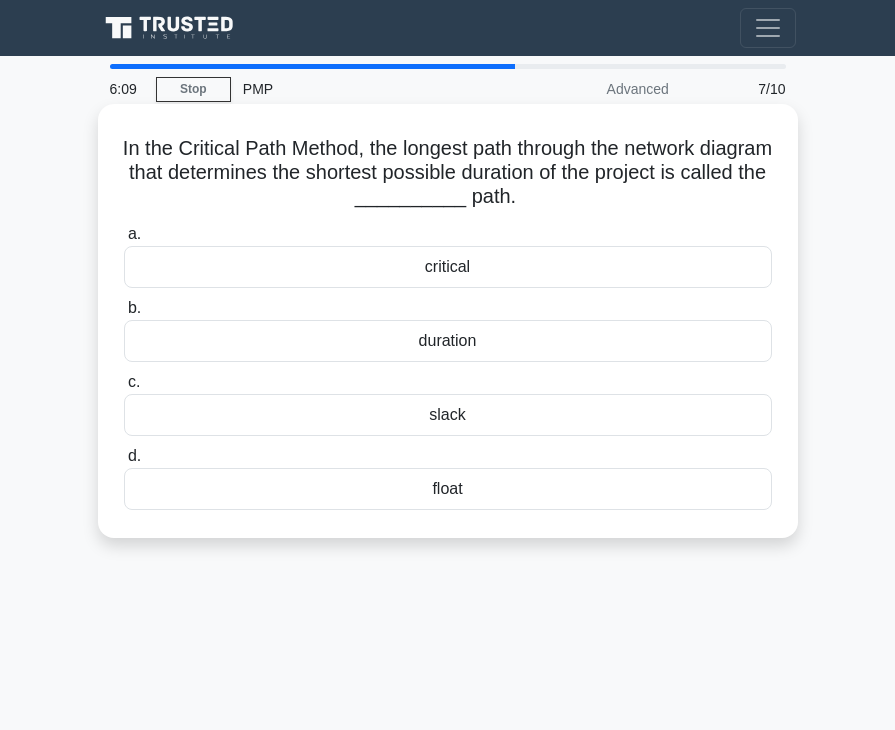 click on "critical" at bounding box center [448, 267] 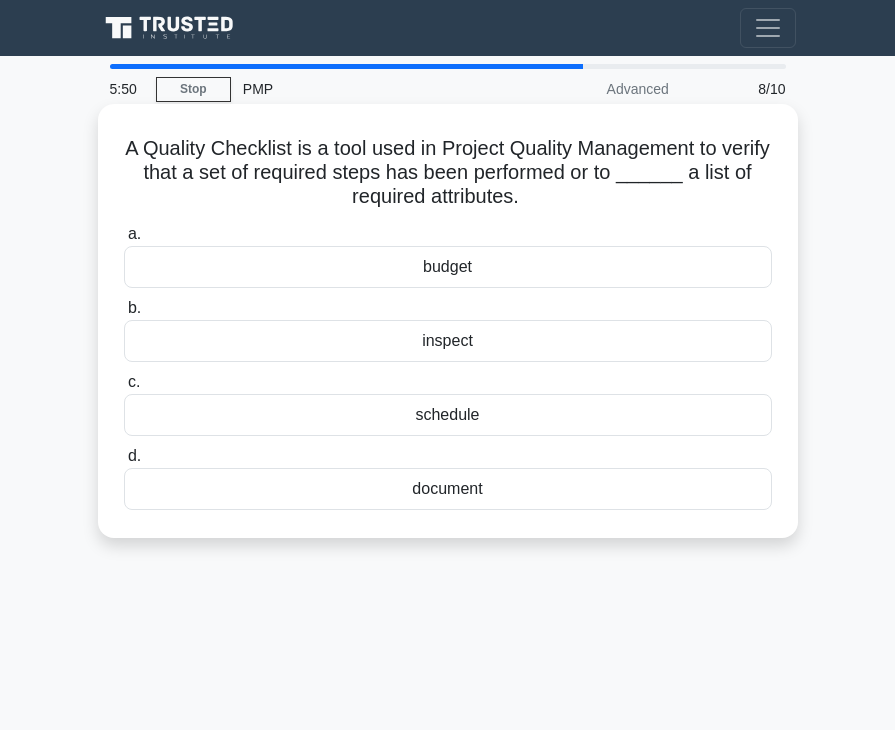 click on "inspect" at bounding box center (448, 341) 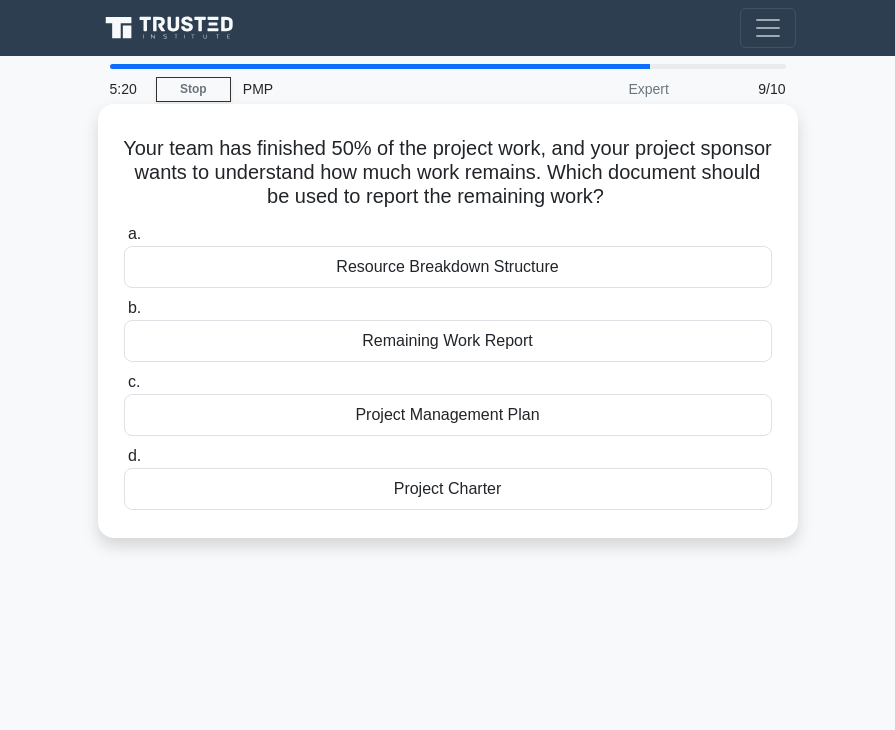 click on "Project Management Plan" at bounding box center [448, 415] 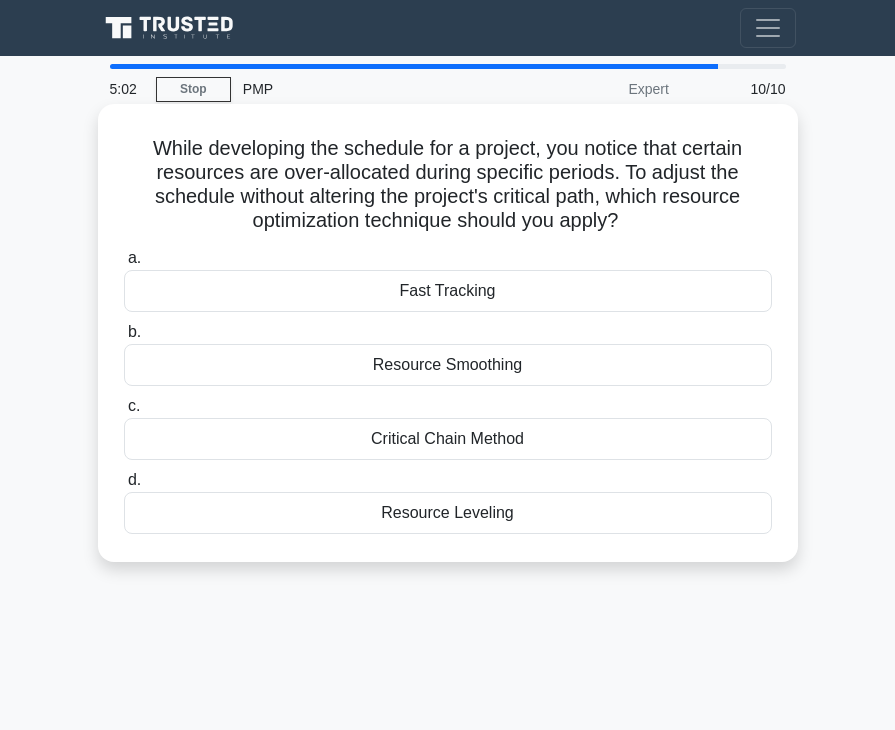 click on "Fast Tracking" at bounding box center (448, 291) 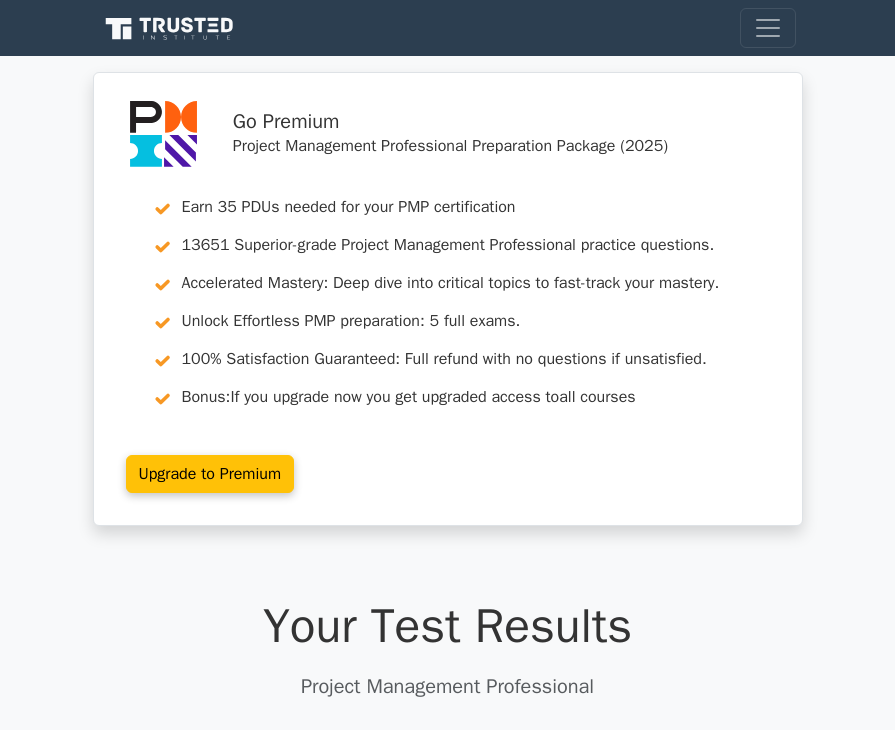 scroll, scrollTop: 0, scrollLeft: 0, axis: both 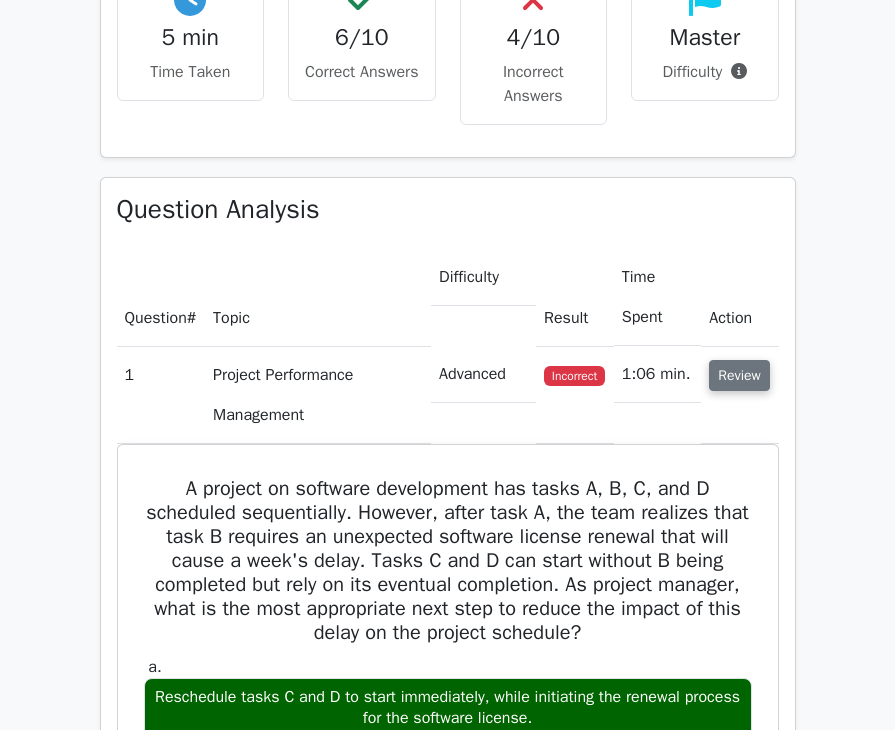 click on "Review" at bounding box center [739, 375] 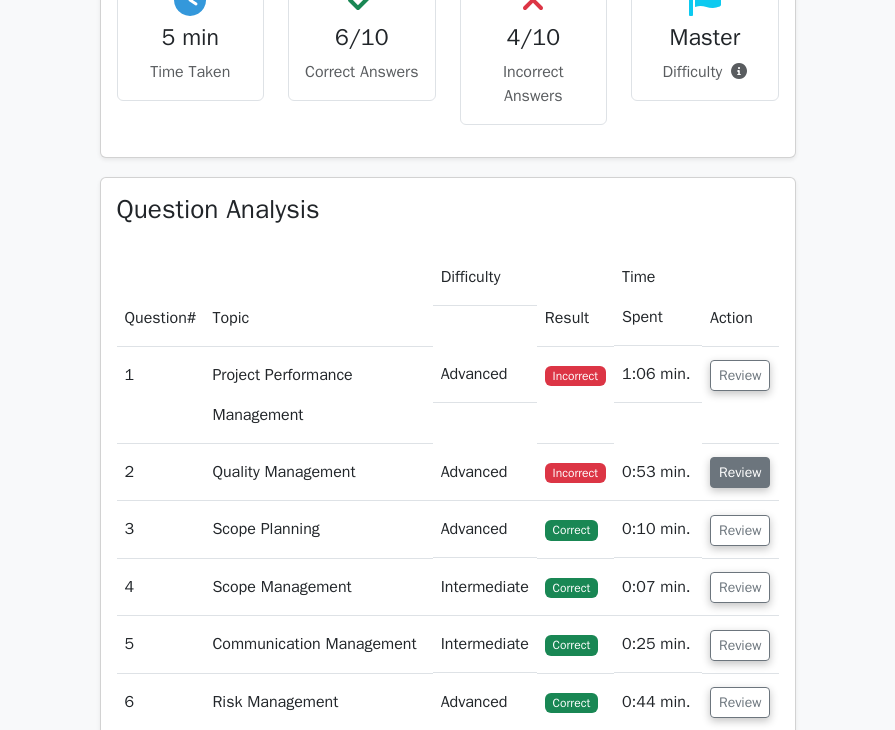 click on "Review" at bounding box center (740, 472) 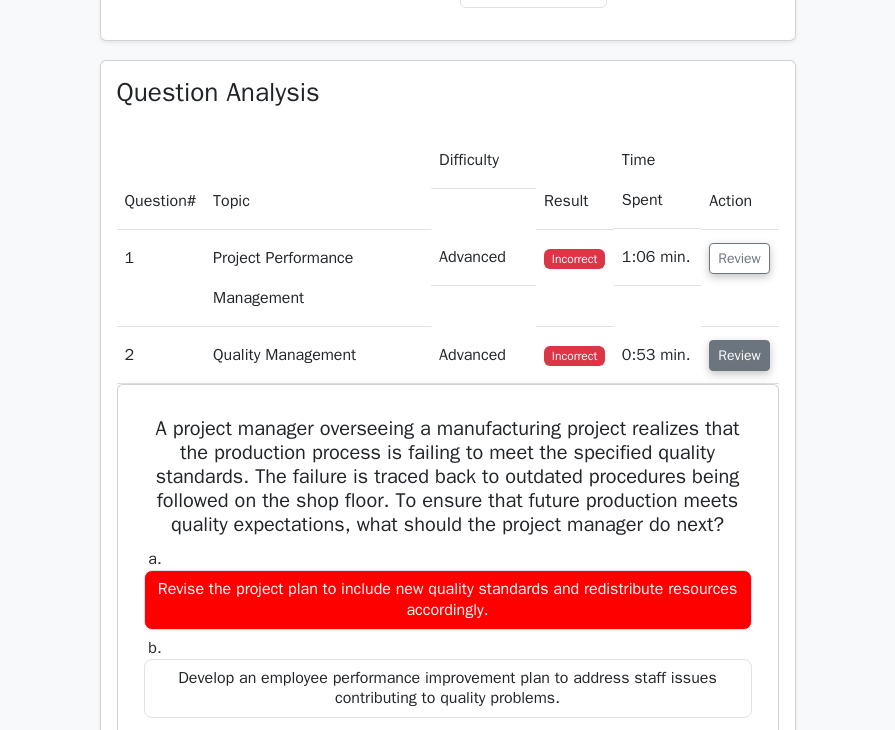 scroll, scrollTop: 1700, scrollLeft: 0, axis: vertical 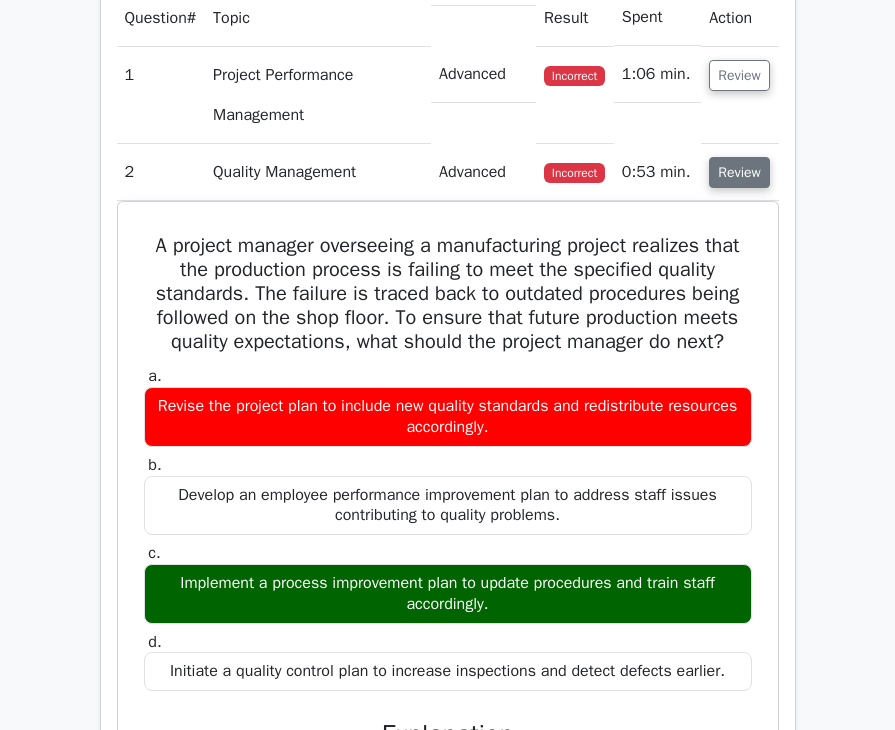 click on "Review" at bounding box center [739, 172] 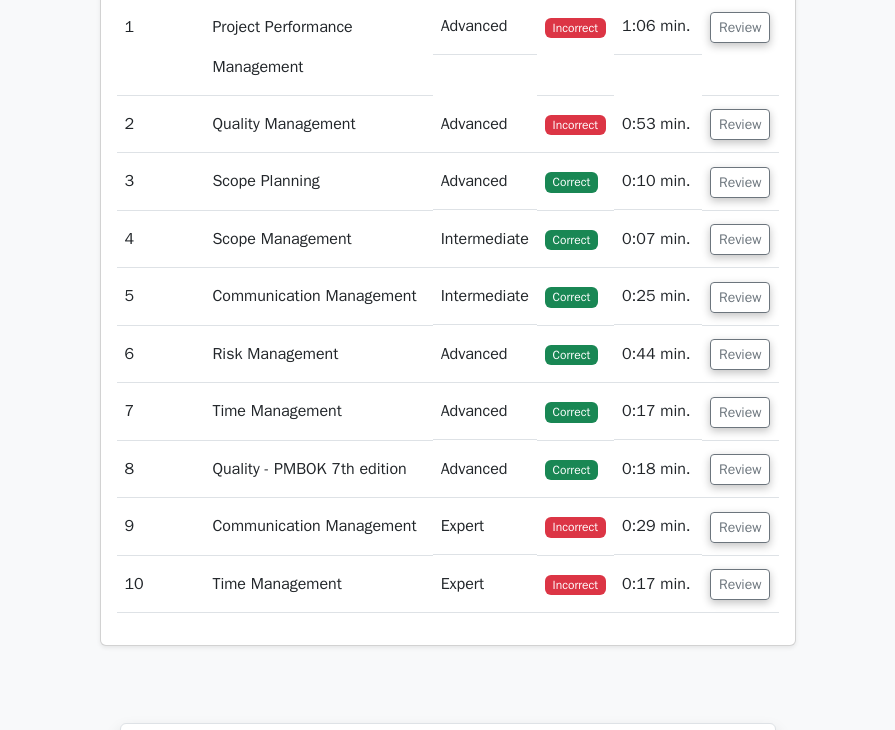 scroll, scrollTop: 1900, scrollLeft: 0, axis: vertical 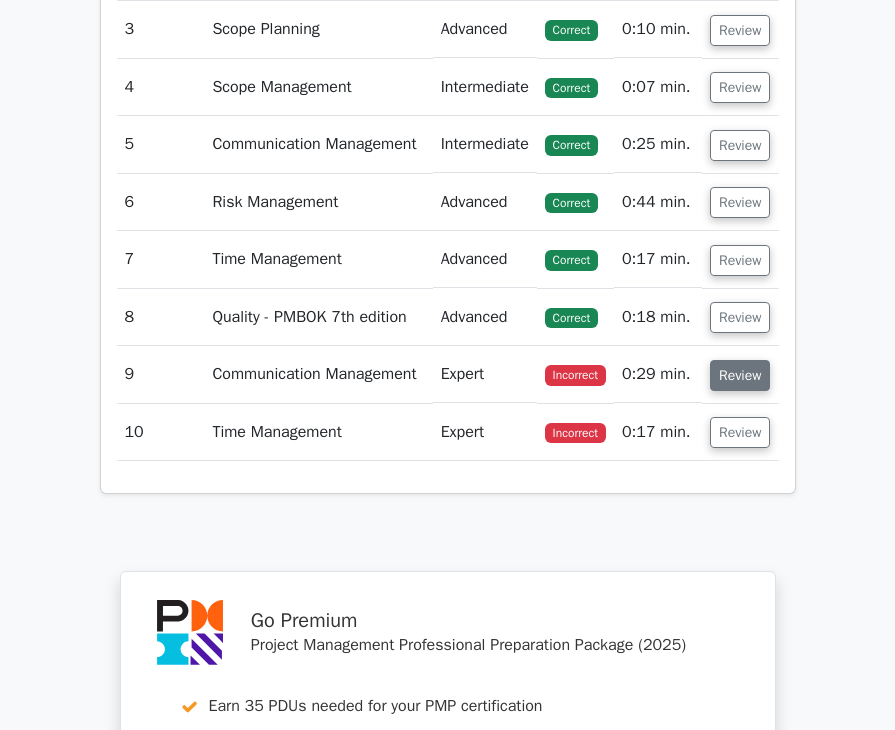 click on "Review" at bounding box center (740, 375) 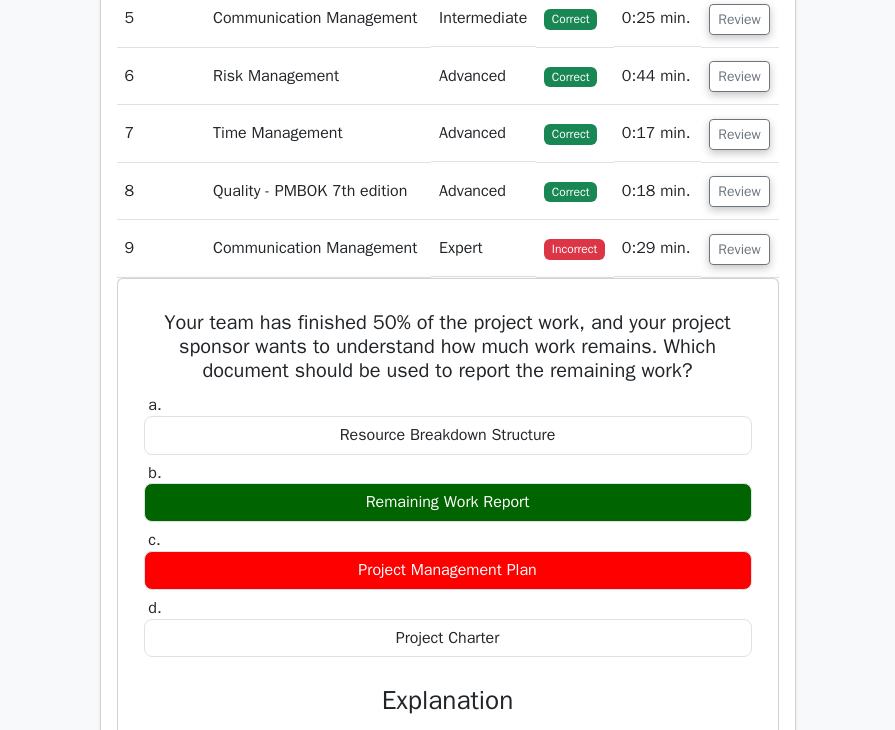 scroll, scrollTop: 2200, scrollLeft: 0, axis: vertical 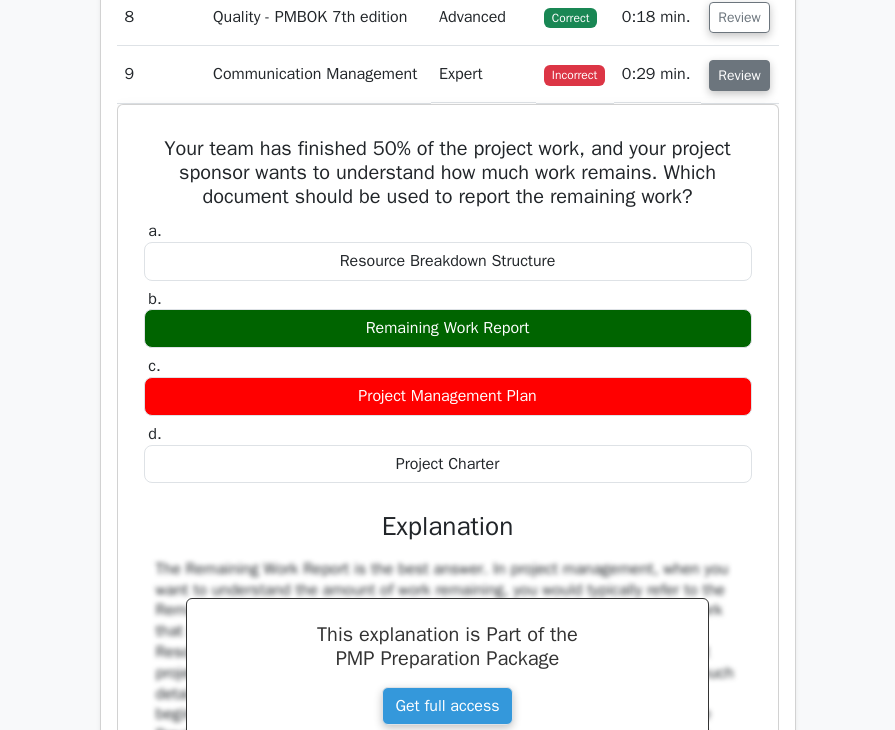 click on "Review" at bounding box center [739, 75] 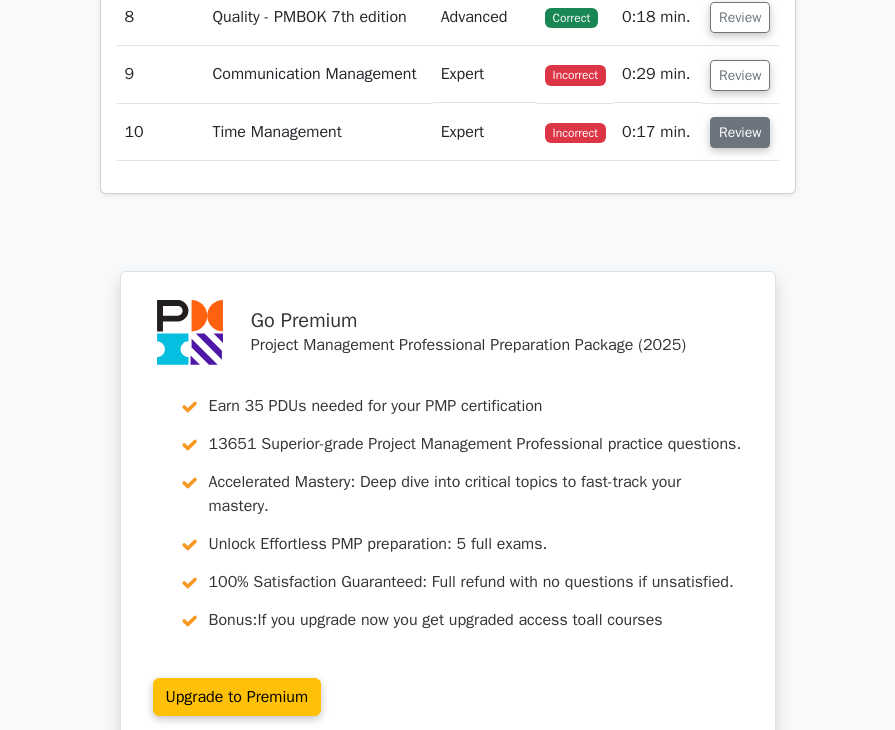 click on "Review" at bounding box center [740, 132] 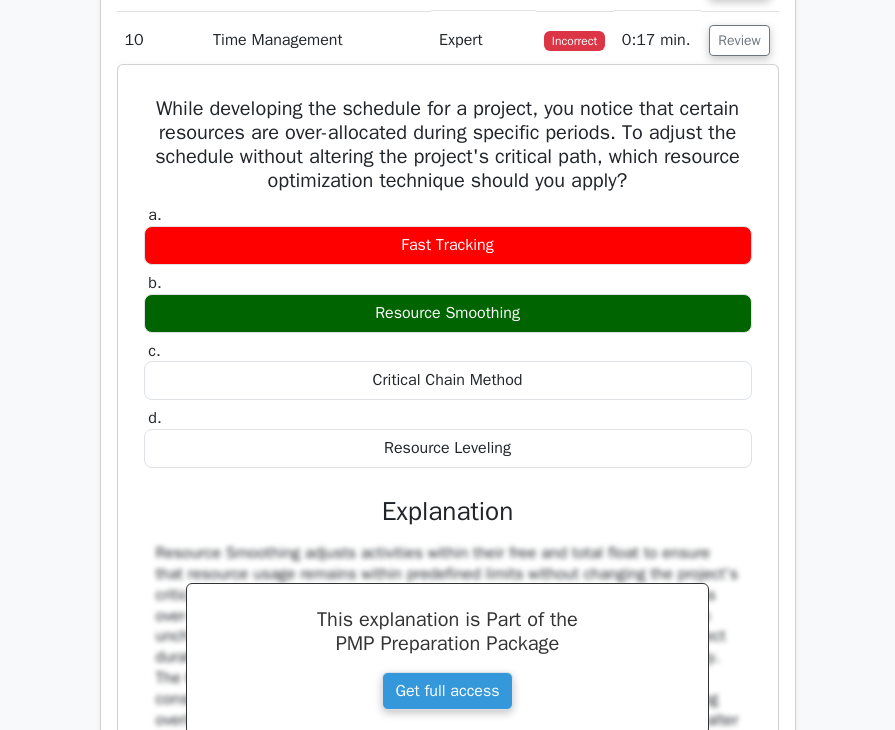 scroll, scrollTop: 2200, scrollLeft: 0, axis: vertical 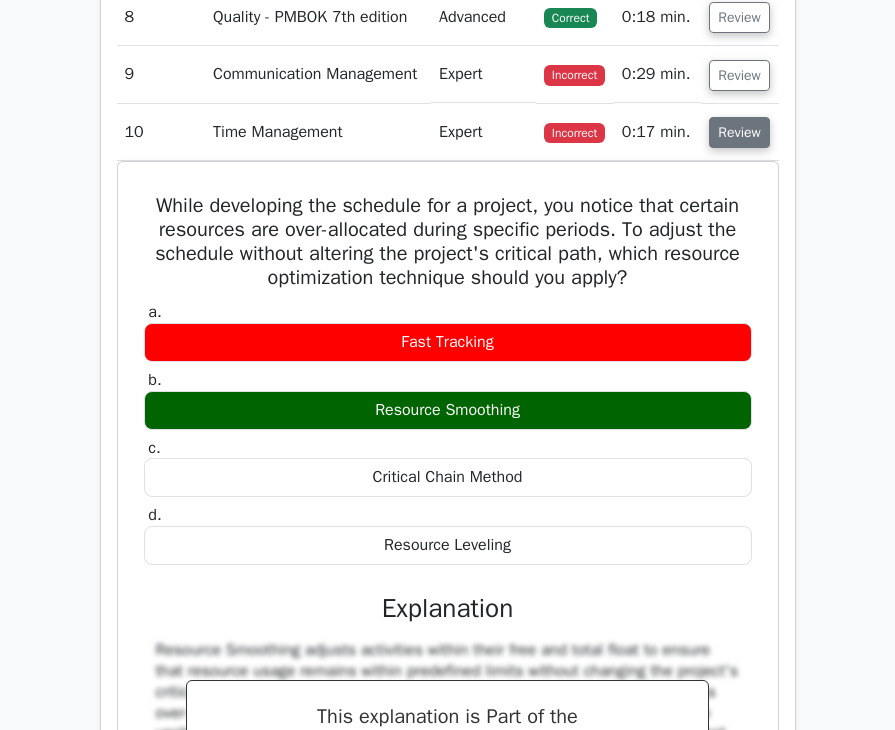 click on "Review" at bounding box center (739, 132) 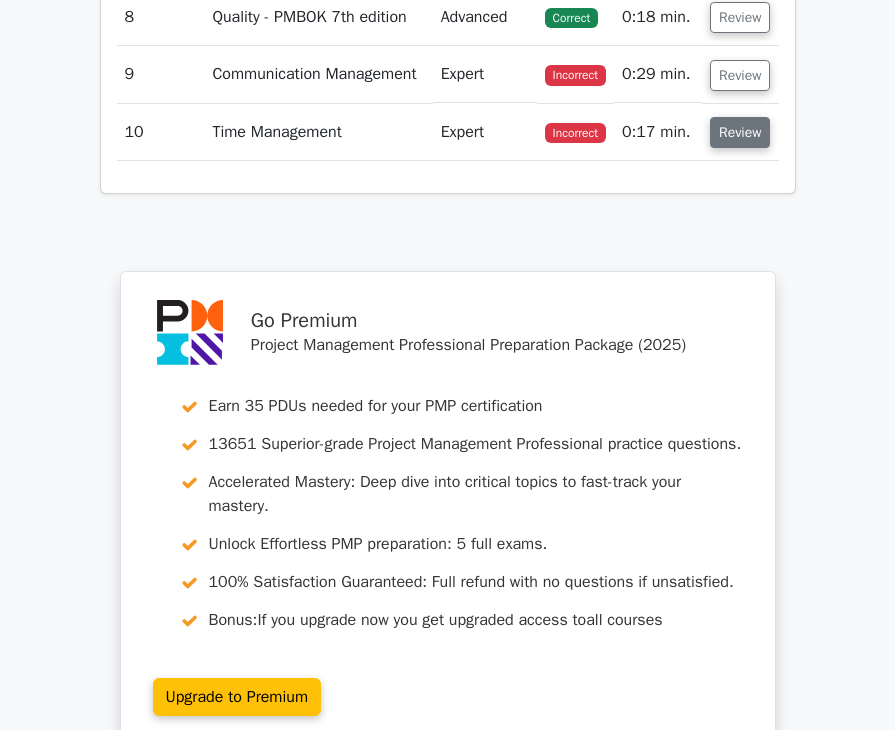 click on "Review" at bounding box center (740, 132) 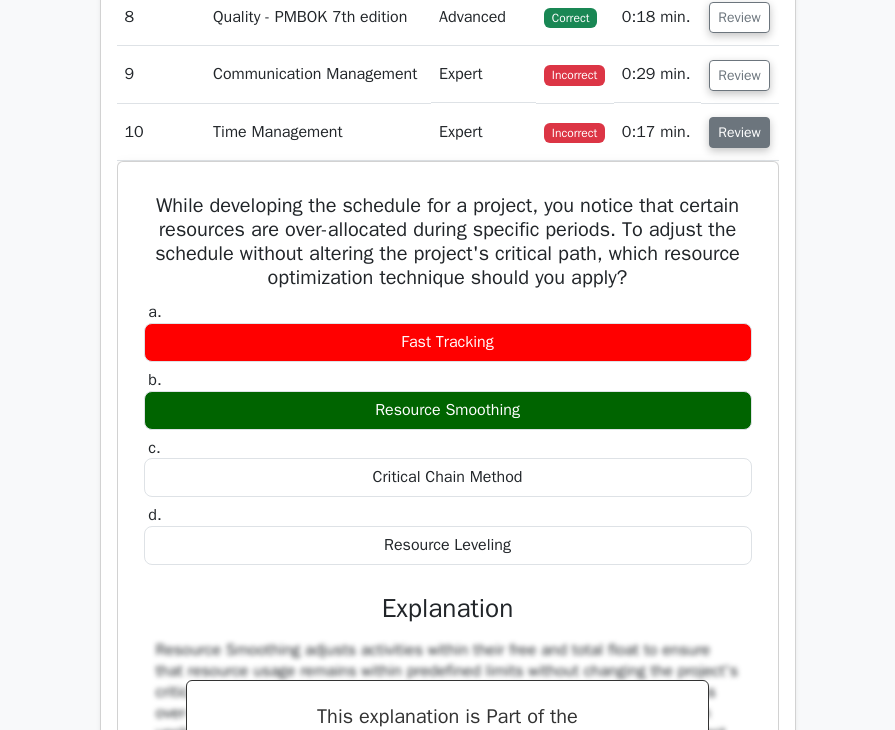 click on "Review" at bounding box center [739, 132] 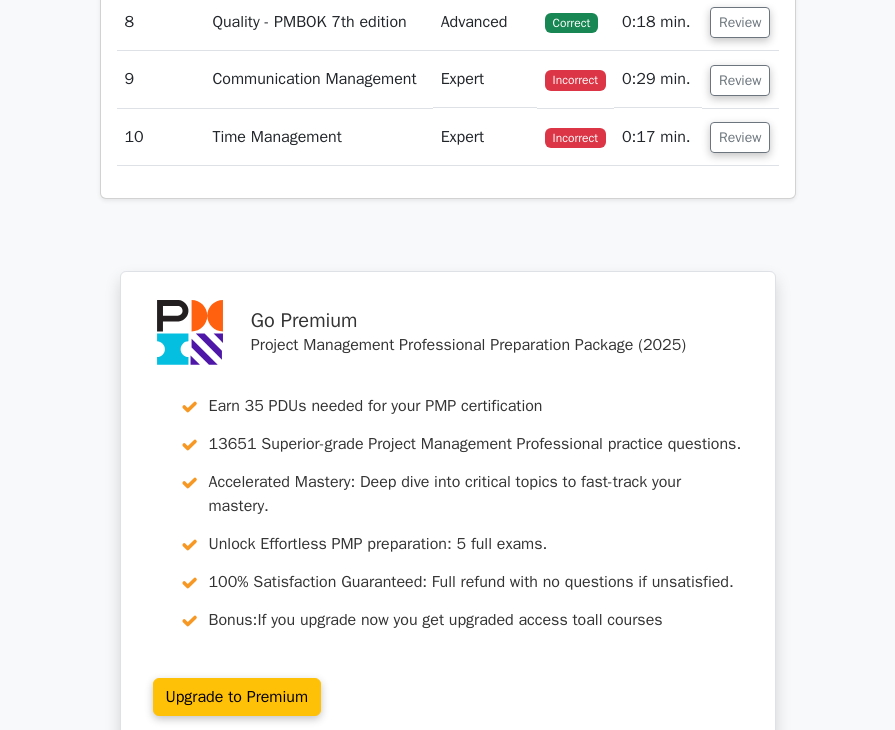 click on "Go Premium
Project Management Professional Preparation Package (2025)
Earn 35 PDUs needed for your PMP certification
13651 Superior-grade  Project Management Professional practice questions.
Accelerated Mastery: Deep dive into critical topics to fast-track your mastery.
Unlock Effortless PMP preparation: 5 full exams.
100% Satisfaction Guaranteed: Full refund with no questions if unsatisfied.
Bonus: all courses" at bounding box center [447, -619] 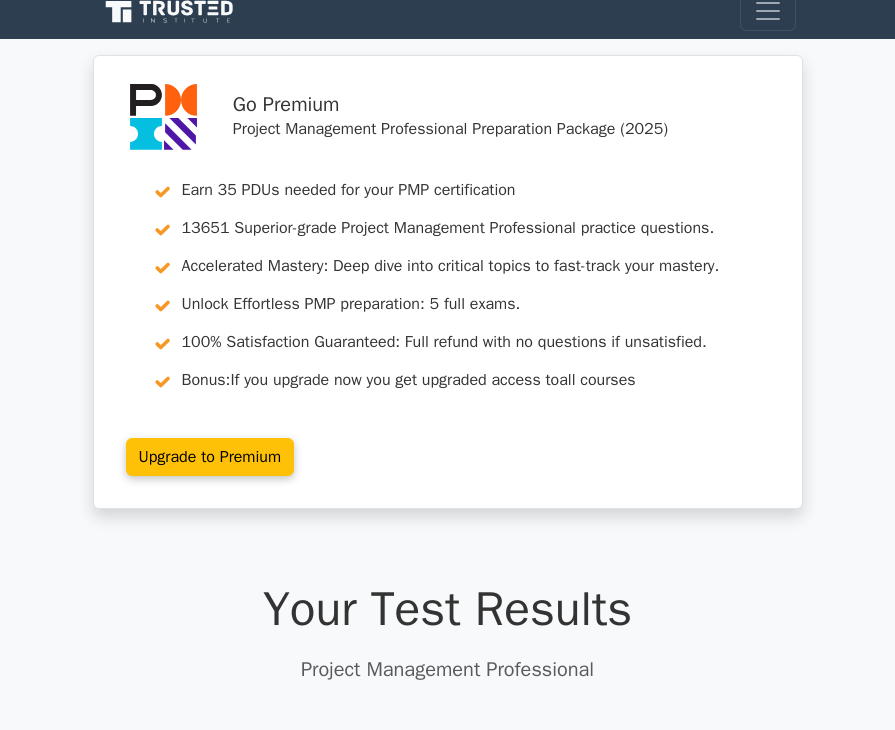 scroll, scrollTop: 0, scrollLeft: 0, axis: both 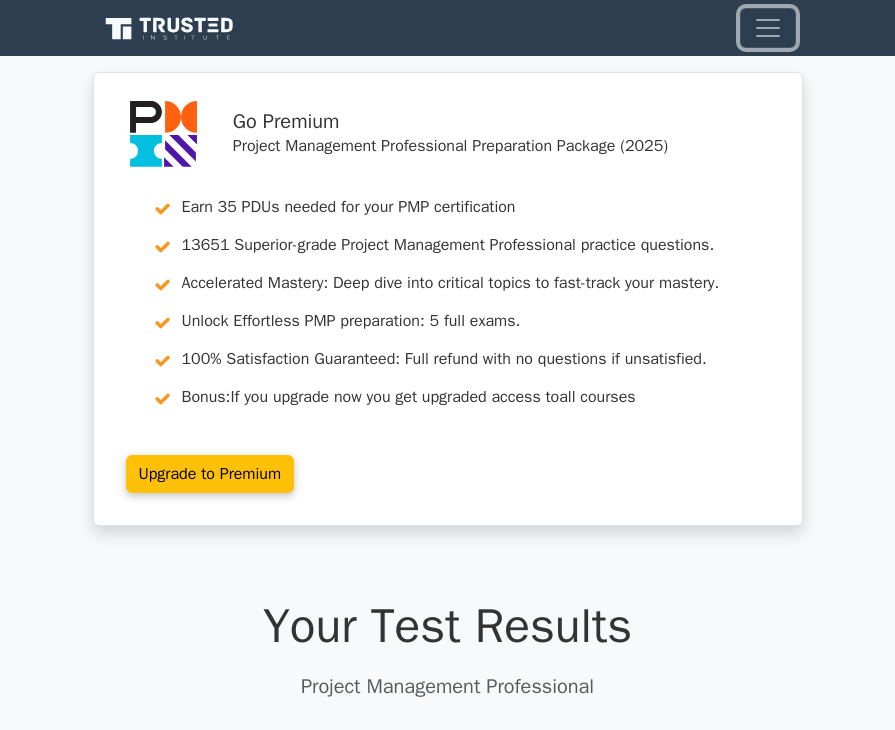 click at bounding box center [768, 28] 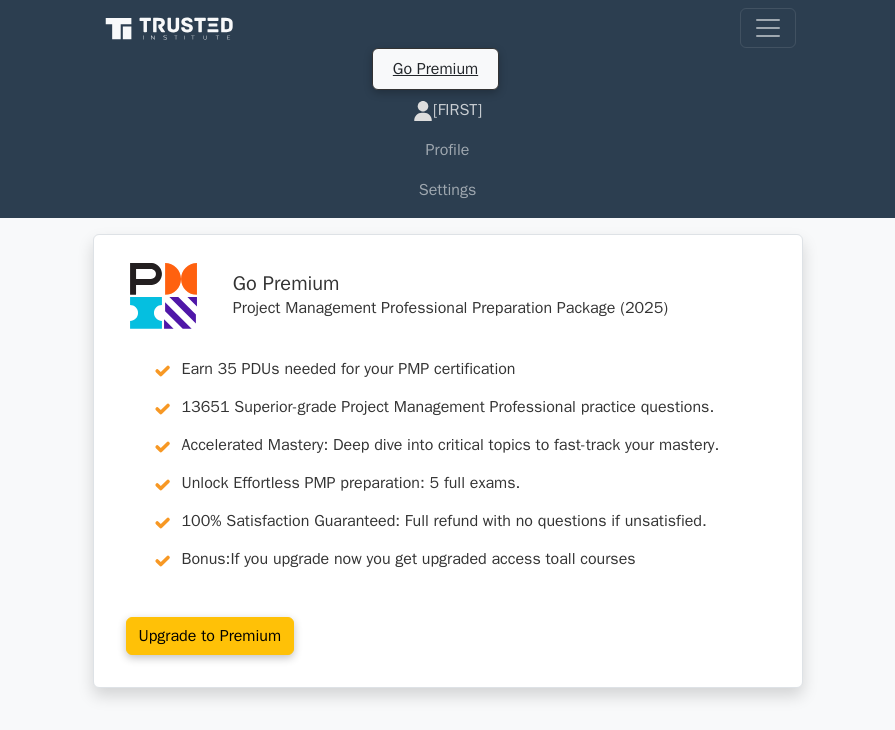 click on "[FIRST]" at bounding box center [448, 110] 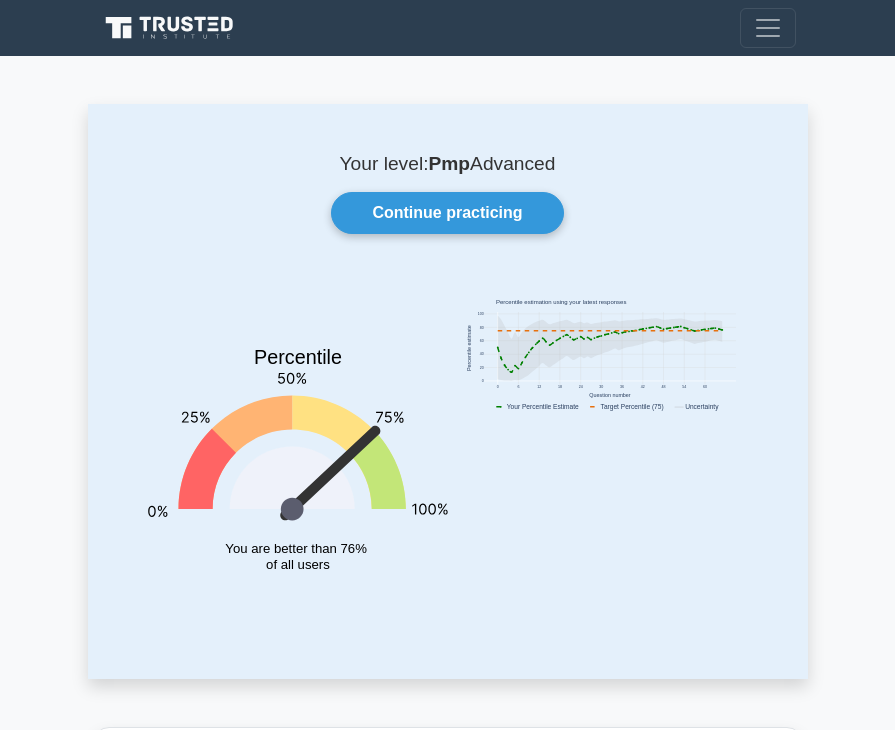 scroll, scrollTop: 225, scrollLeft: 0, axis: vertical 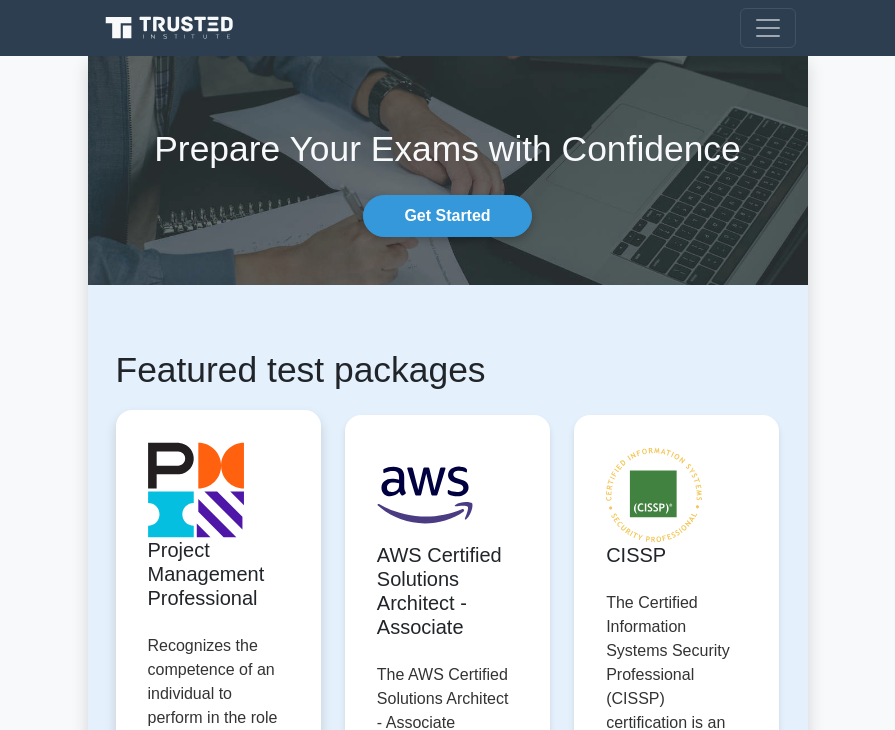 click on "Start practicing" at bounding box center (218, 899) 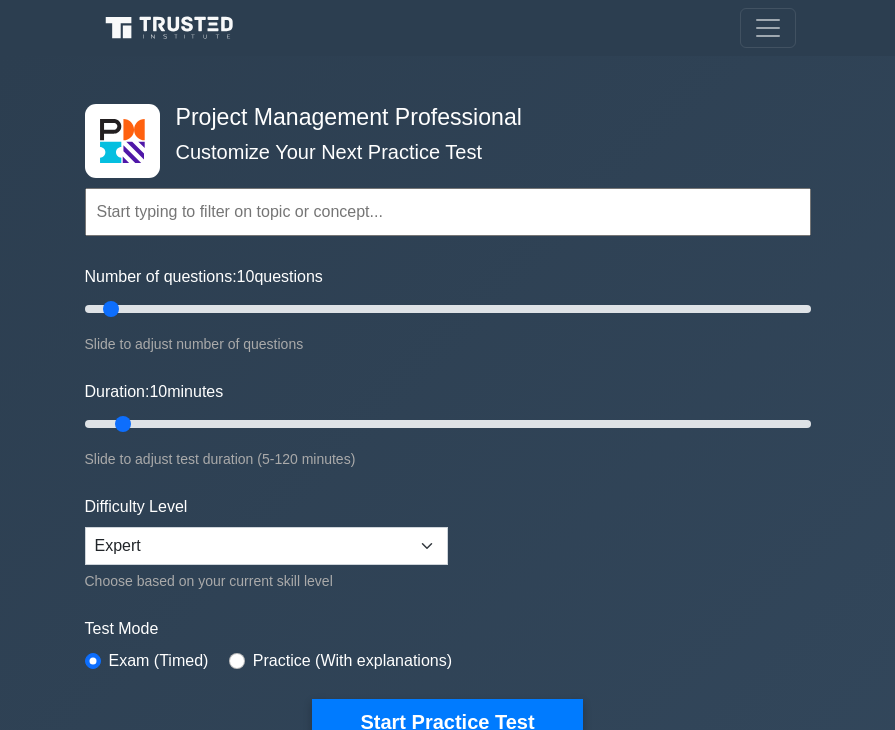 scroll, scrollTop: 0, scrollLeft: 0, axis: both 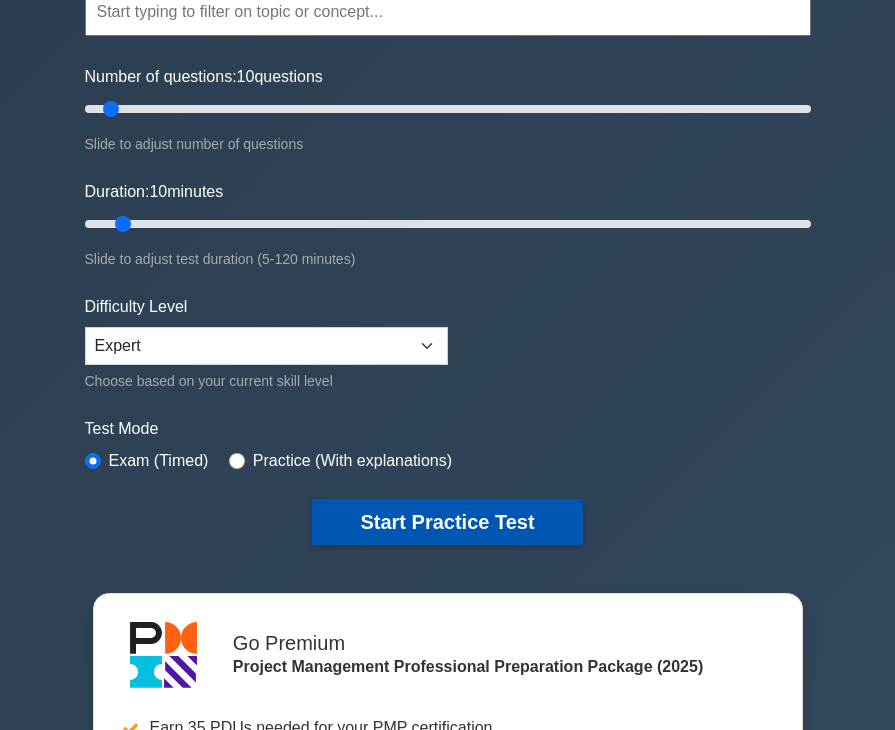 click on "Start Practice Test" at bounding box center (447, 522) 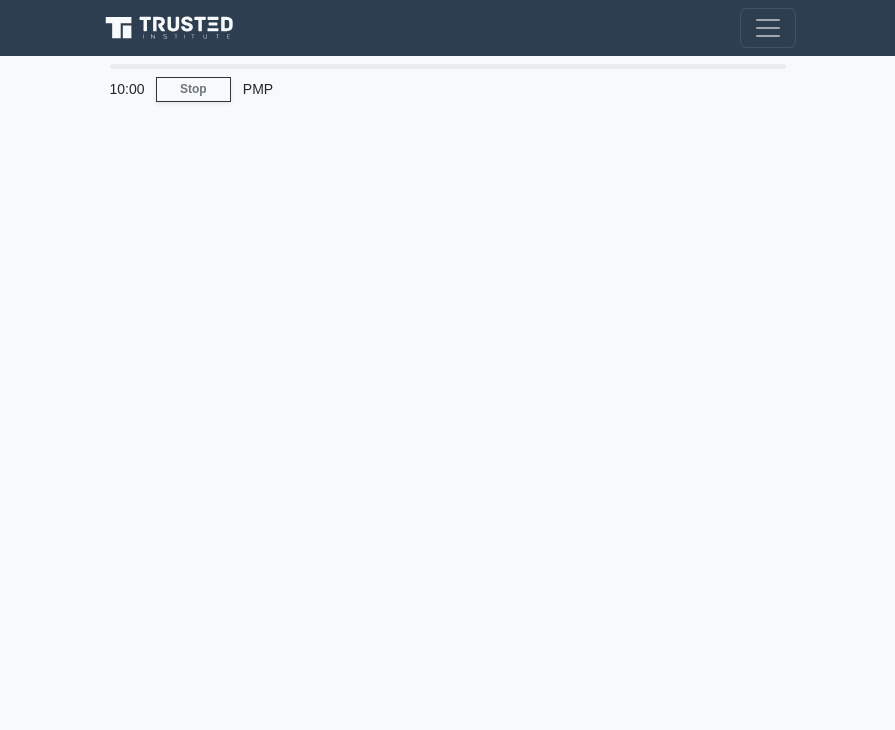 scroll, scrollTop: 0, scrollLeft: 0, axis: both 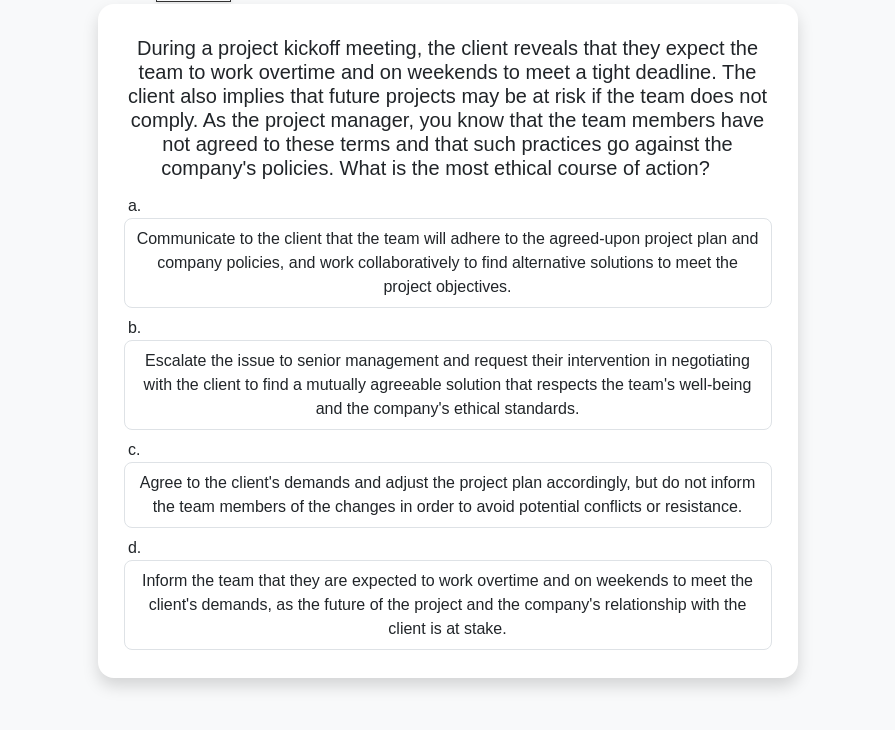 click on "Escalate the issue to senior management and request their intervention in negotiating with the client to find a mutually agreeable solution that respects the team's well-being and the company's ethical standards." at bounding box center [448, 385] 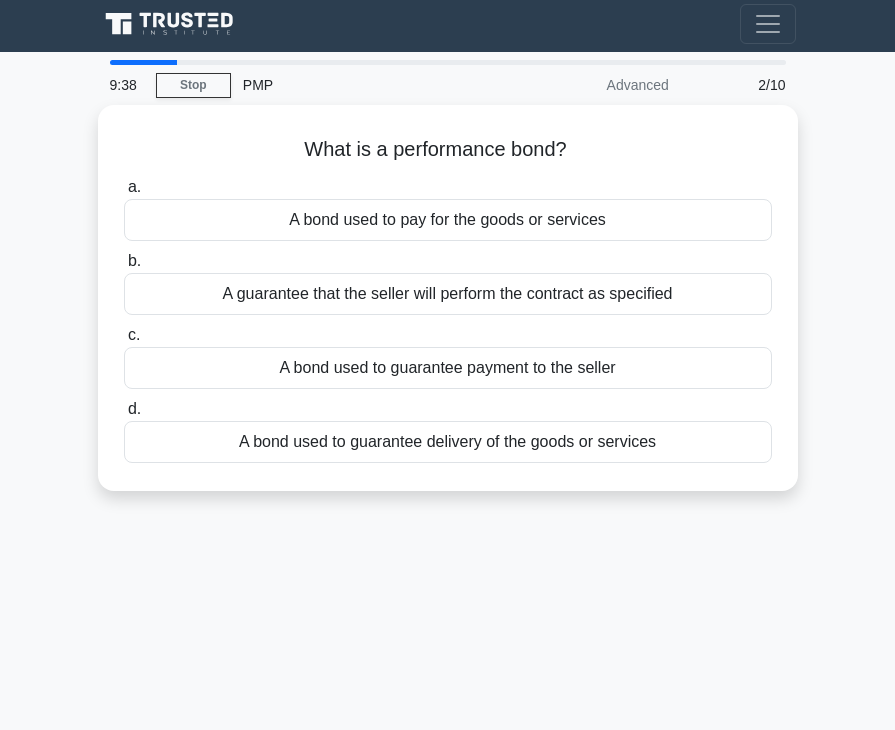 scroll, scrollTop: 0, scrollLeft: 0, axis: both 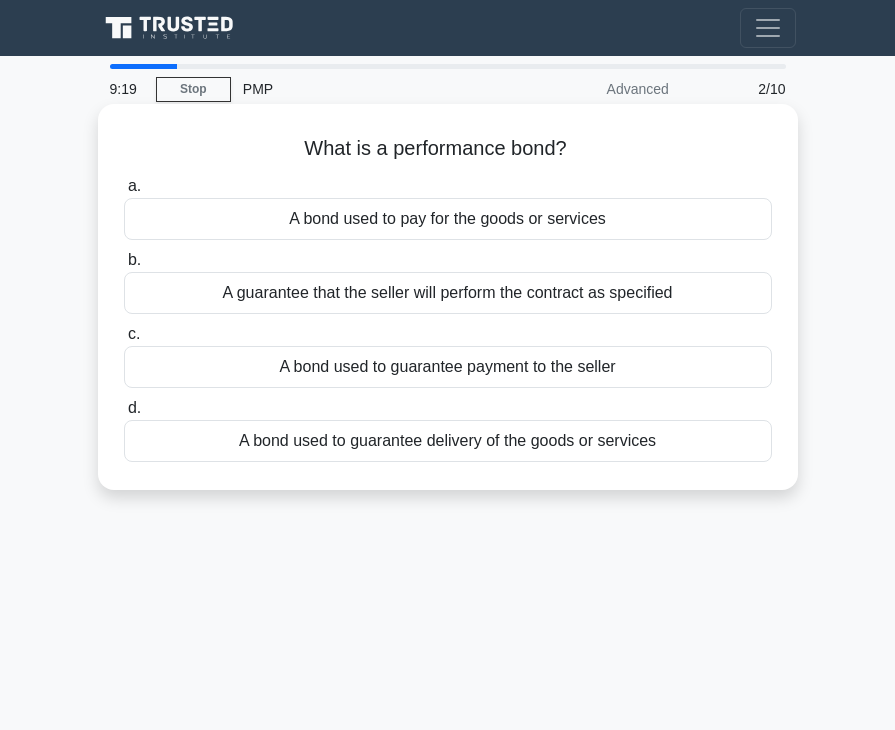 click on "A bond used to guarantee delivery of the goods or services" at bounding box center (448, 441) 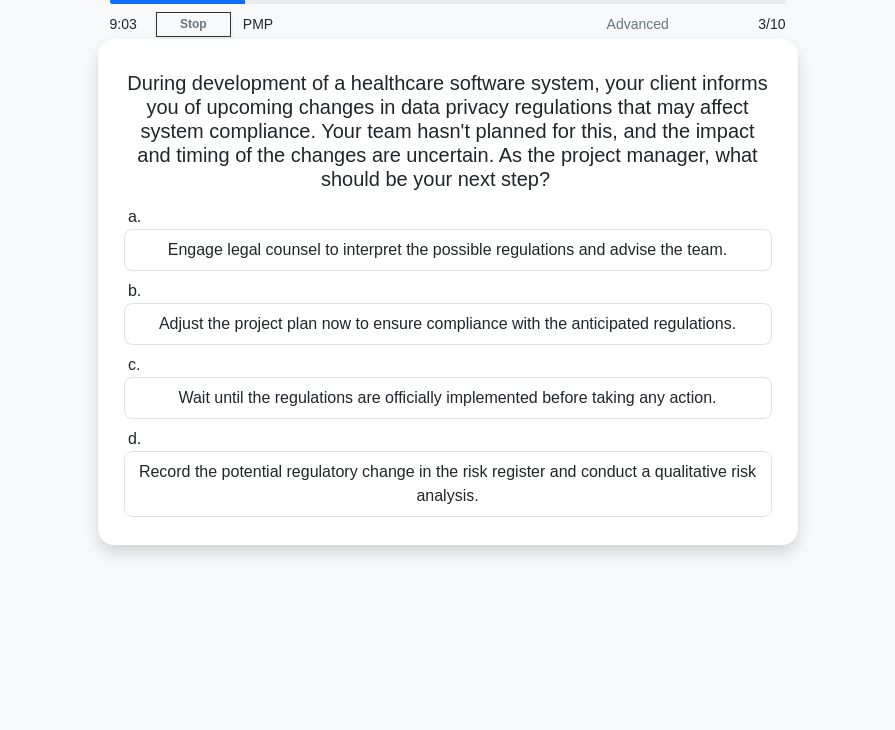 scroll, scrollTop: 100, scrollLeft: 0, axis: vertical 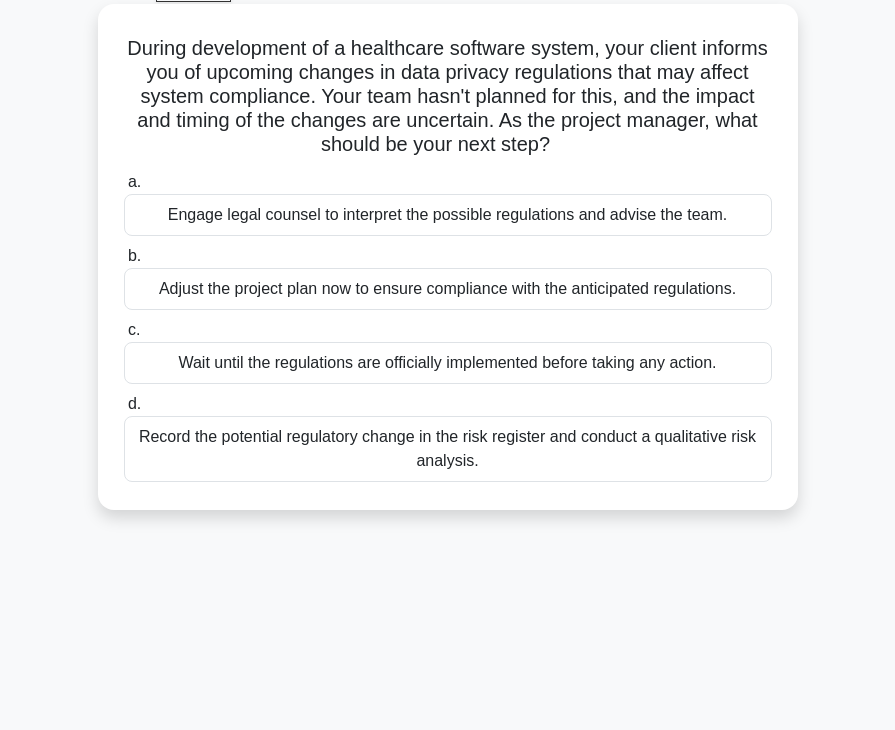 click on "Record the potential regulatory change in the risk register and conduct a qualitative risk analysis." at bounding box center (448, 449) 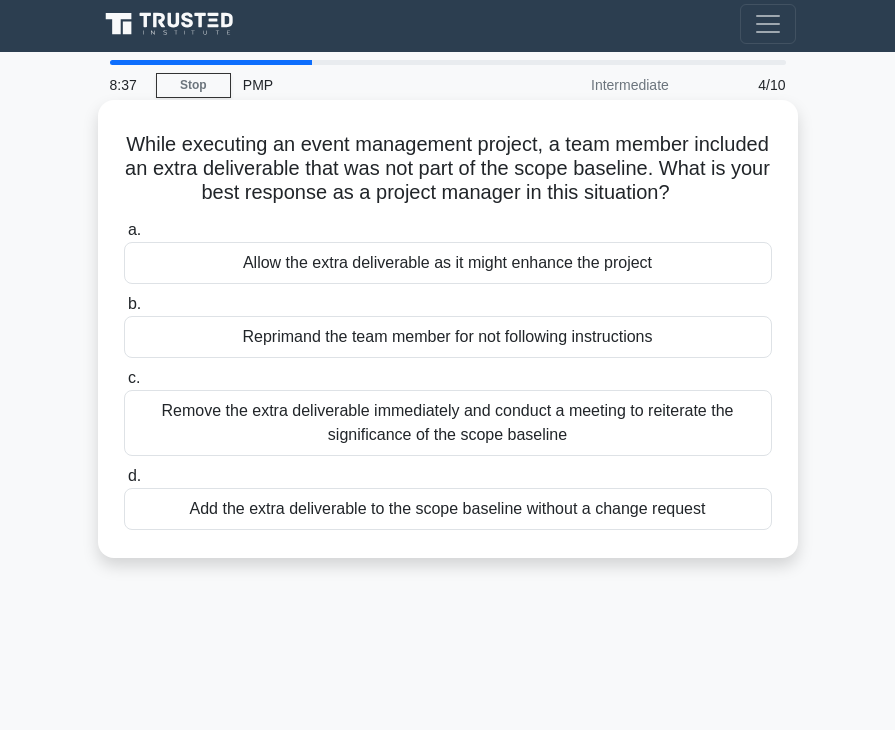 scroll, scrollTop: 0, scrollLeft: 0, axis: both 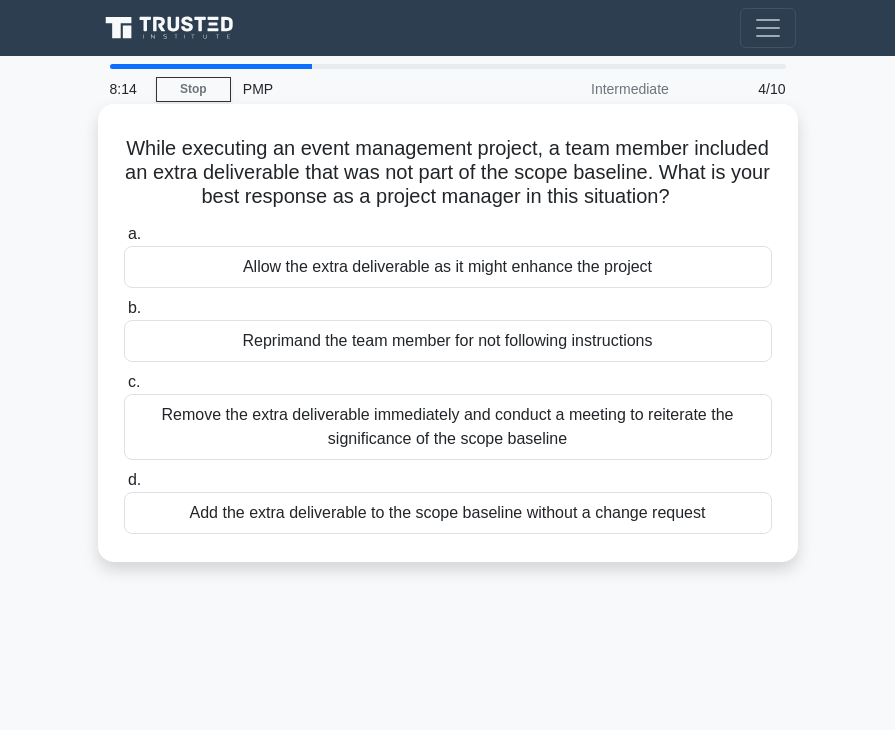click on "Remove the extra deliverable immediately and conduct a meeting to reiterate the significance of the scope baseline" at bounding box center (448, 427) 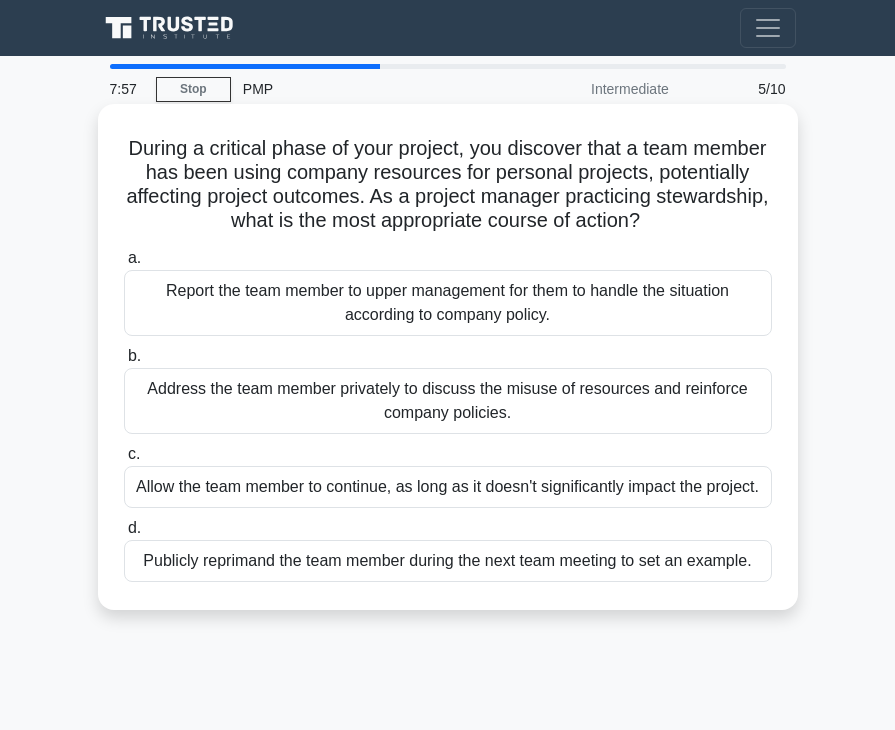 click on "Address the team member privately to discuss the misuse of resources and reinforce company policies." at bounding box center [448, 401] 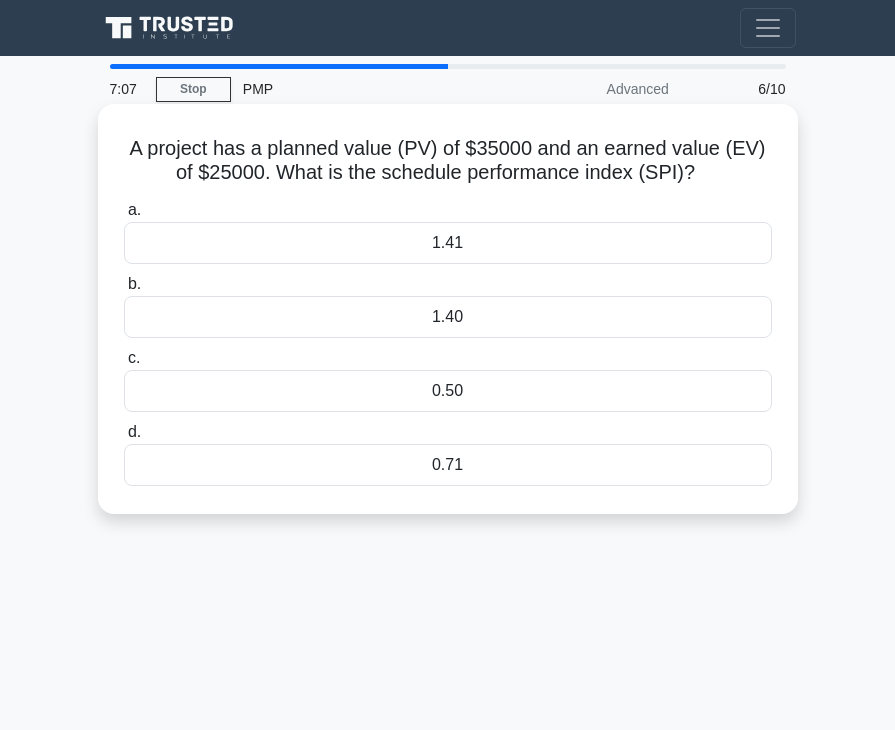 click on "0.71" at bounding box center (448, 465) 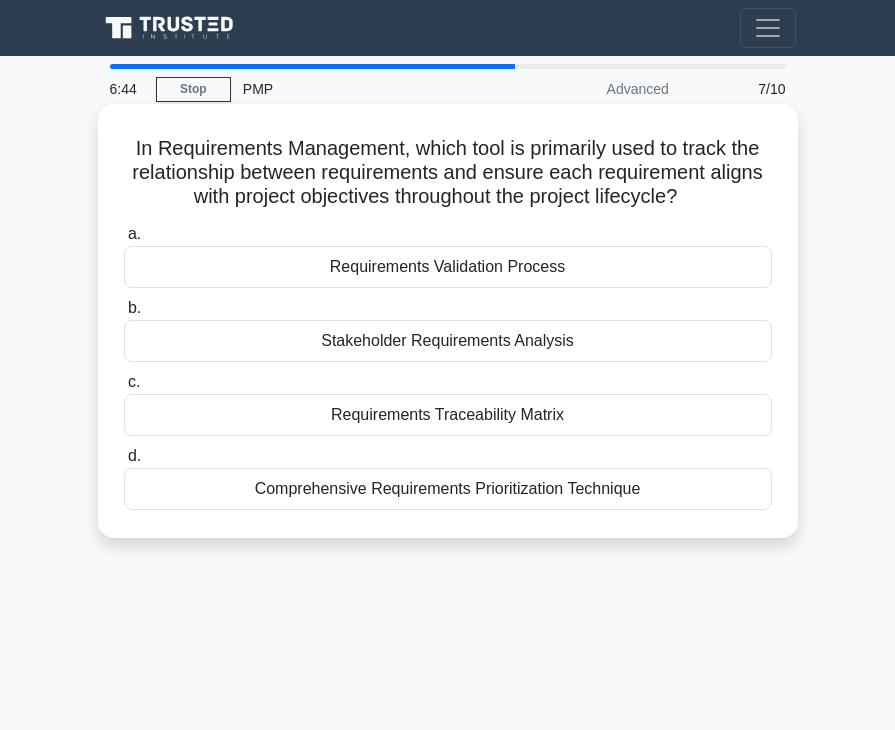 click on "Requirements Traceability Matrix" at bounding box center (448, 415) 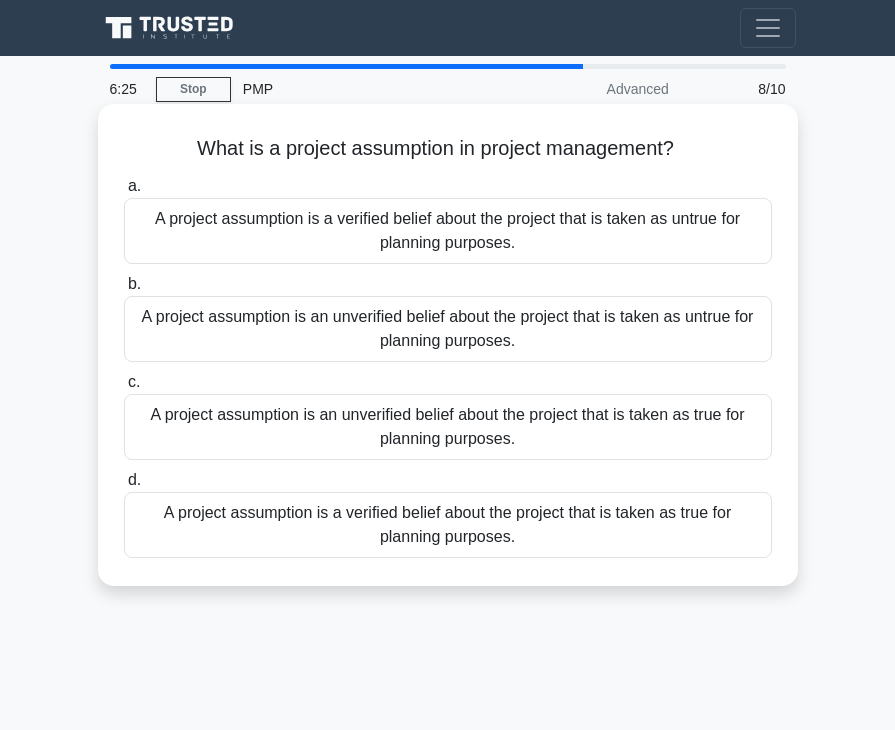 click on "A project assumption is an unverified belief about the project that is taken as true for planning purposes." at bounding box center [448, 427] 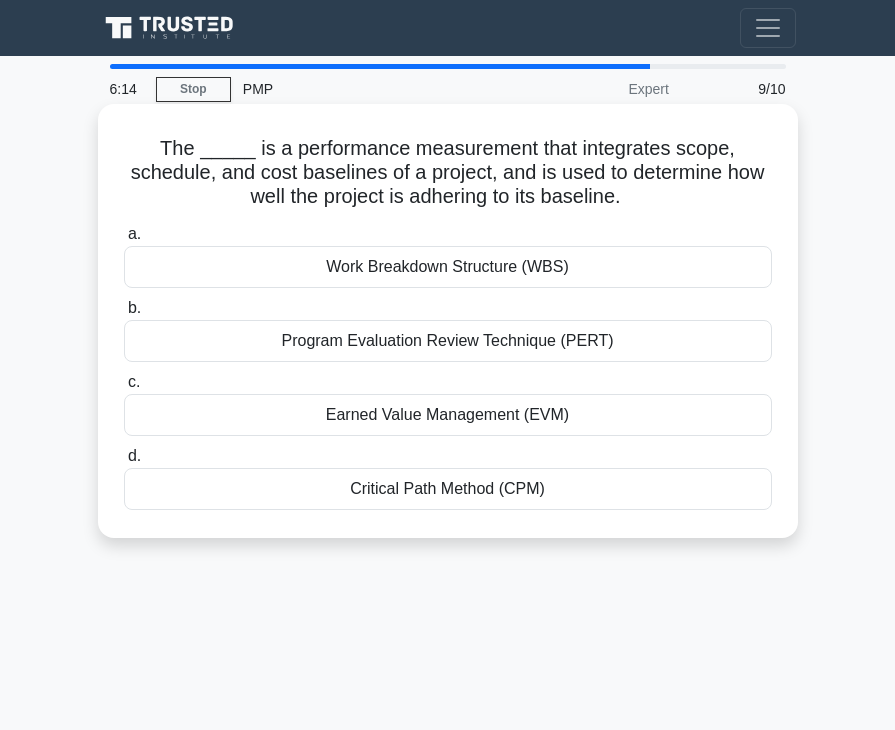 click on "Earned Value Management (EVM)" at bounding box center [448, 415] 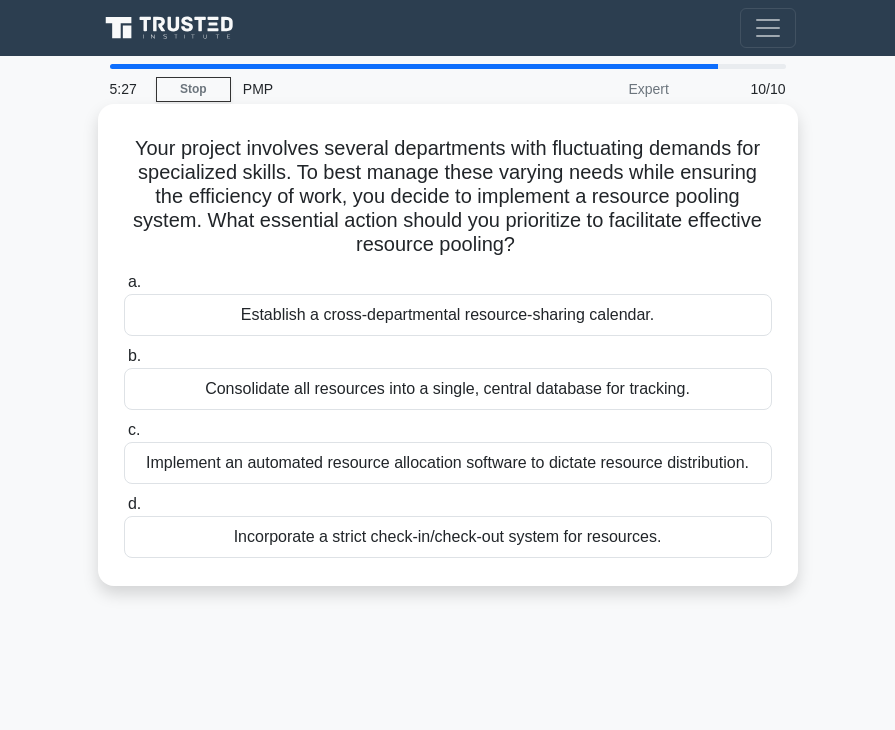 click on "Establish a cross-departmental resource-sharing calendar." at bounding box center (448, 315) 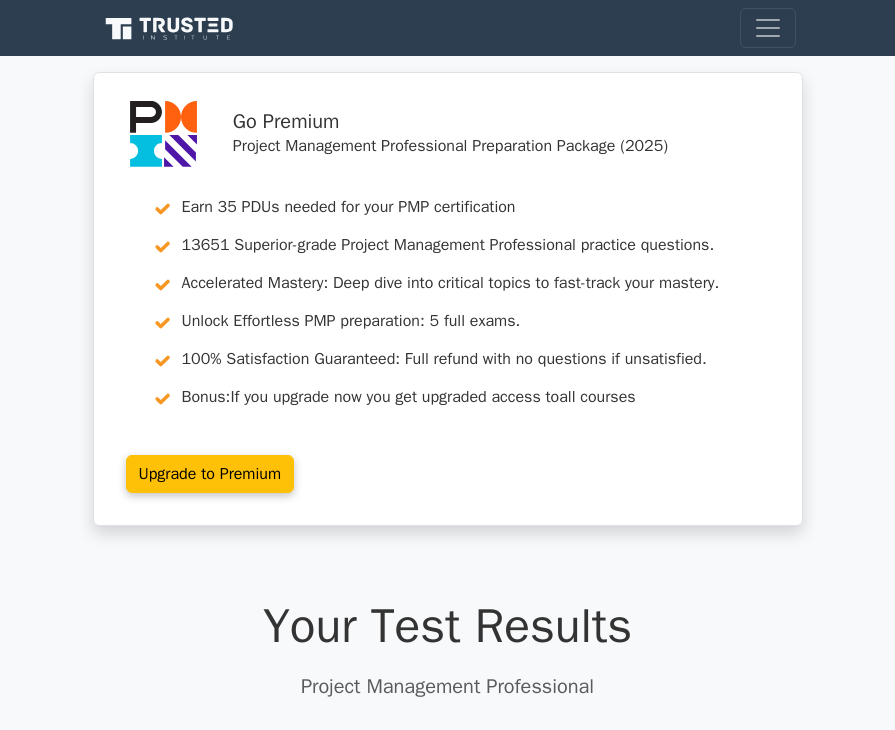 scroll, scrollTop: 0, scrollLeft: 0, axis: both 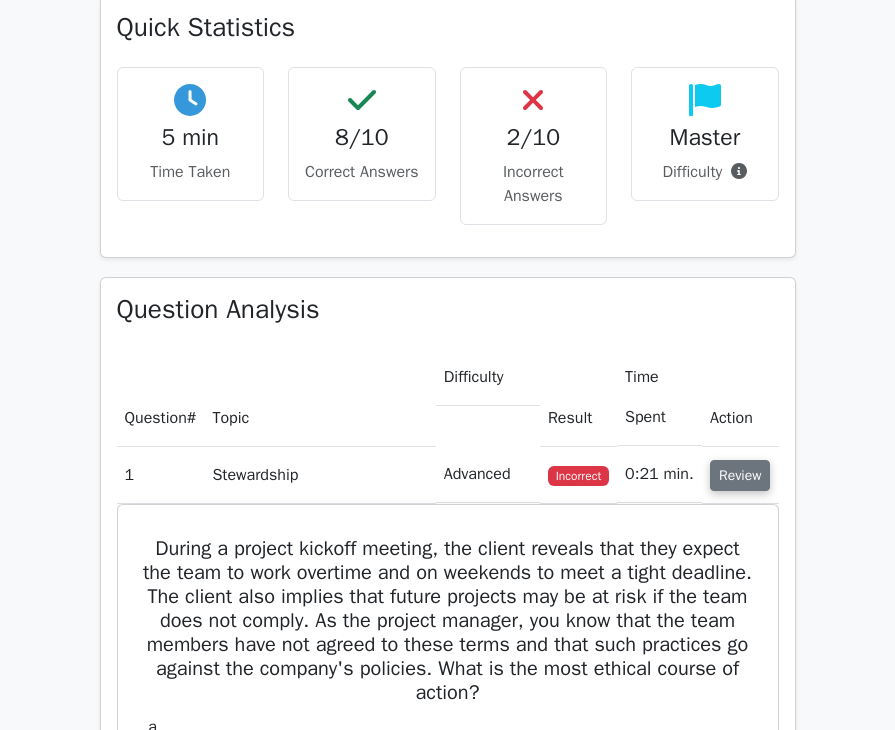 click on "Review" at bounding box center [740, 475] 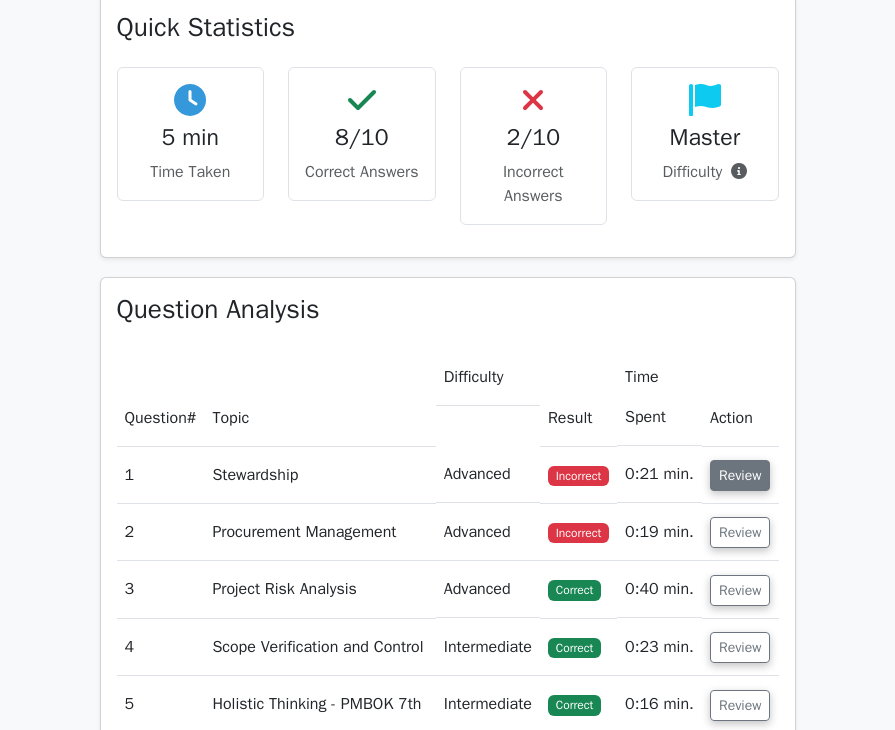 click on "Review" at bounding box center (740, 475) 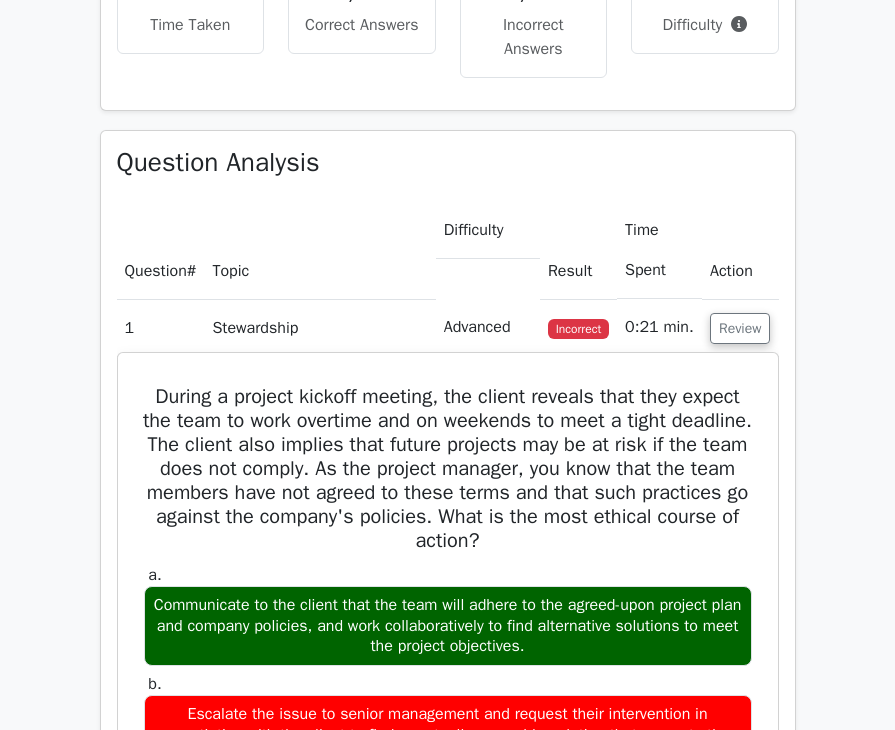 scroll, scrollTop: 1600, scrollLeft: 0, axis: vertical 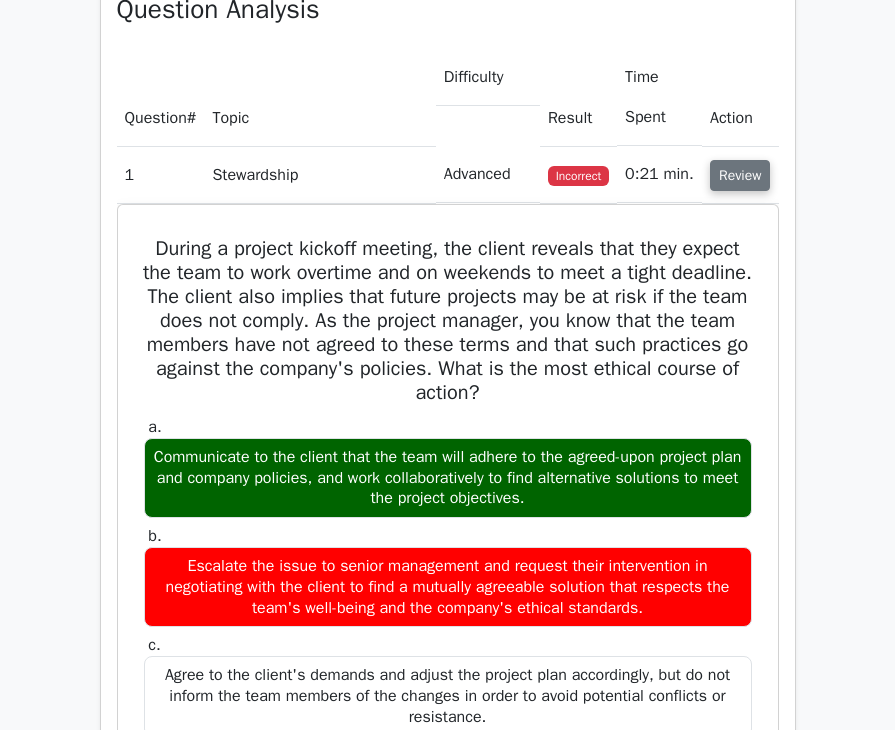 click on "Review" at bounding box center [740, 175] 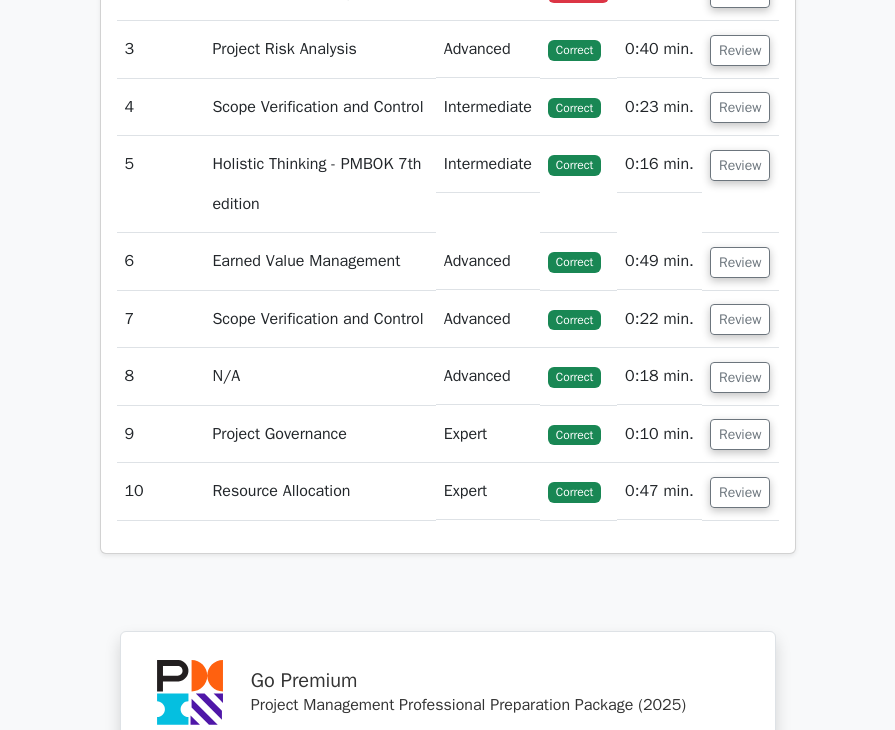 scroll, scrollTop: 2100, scrollLeft: 0, axis: vertical 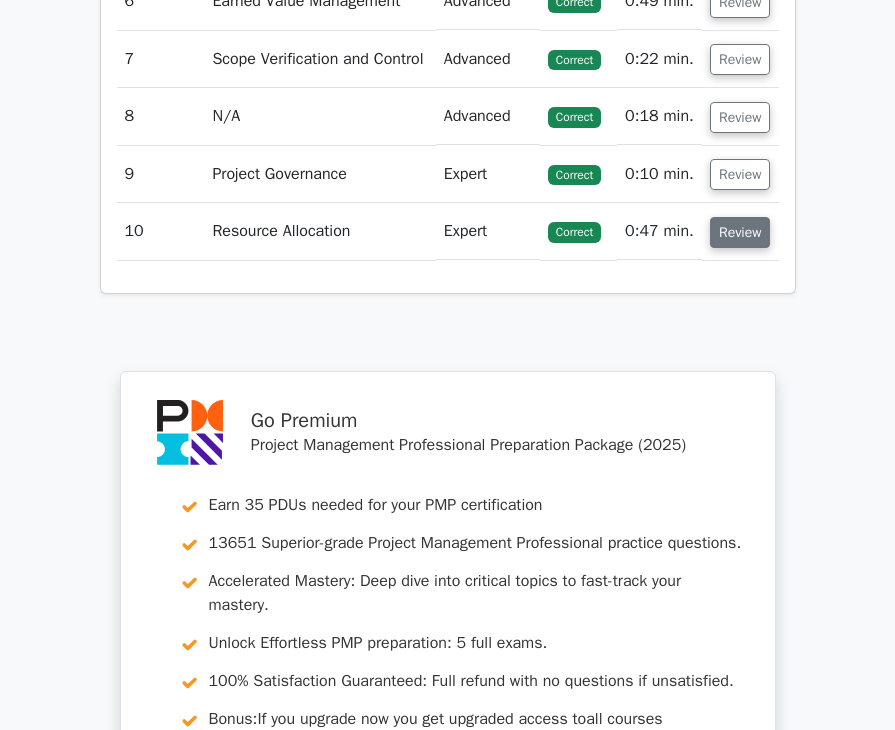 click on "Review" at bounding box center [740, 232] 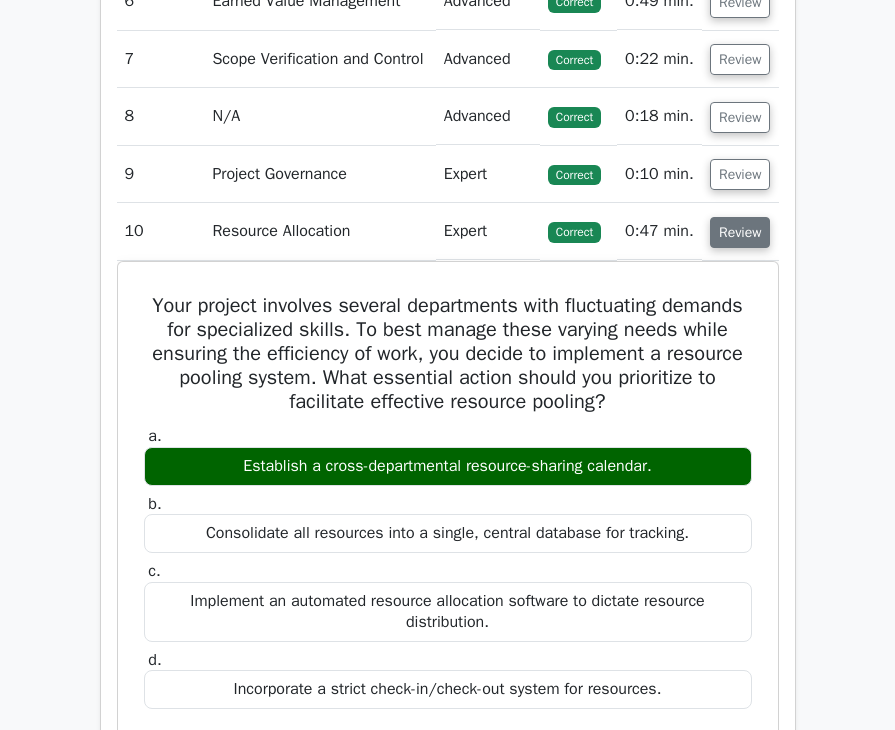 click on "Review" at bounding box center [740, 232] 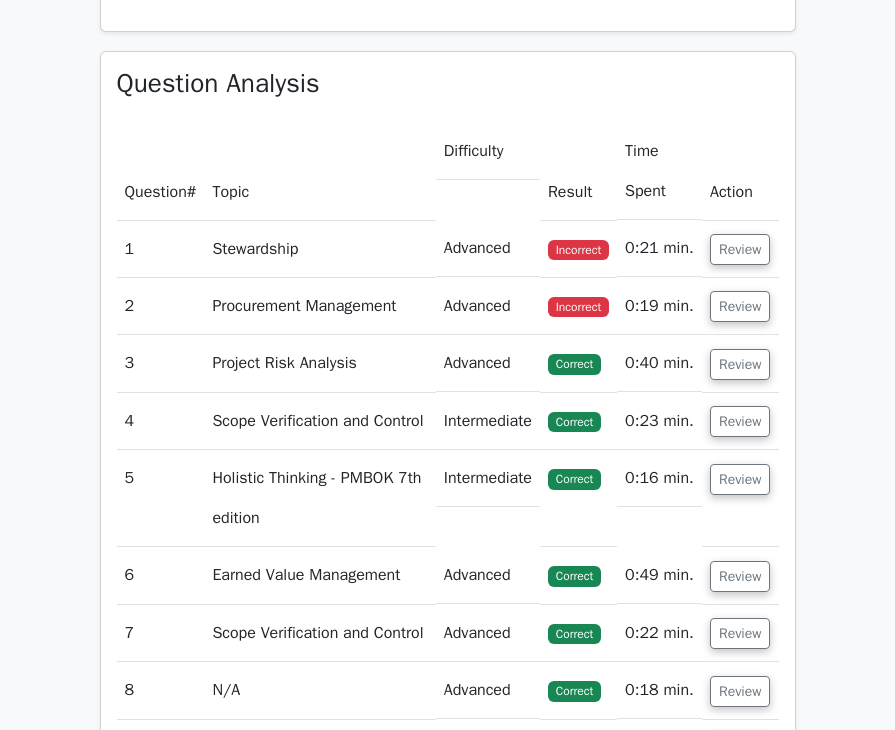 scroll, scrollTop: 1400, scrollLeft: 0, axis: vertical 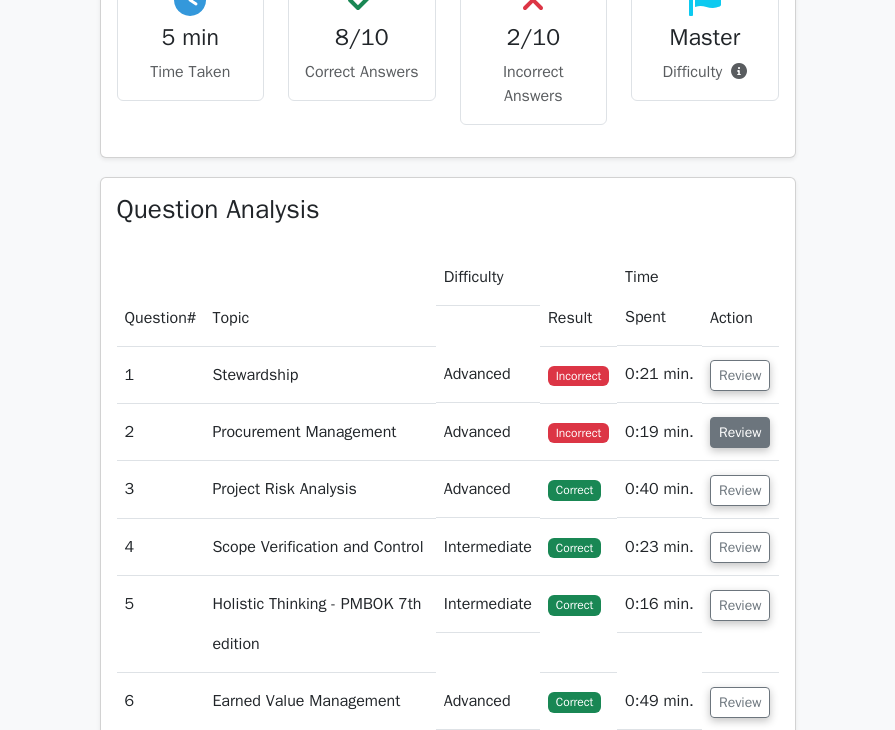 click on "Review" at bounding box center (740, 432) 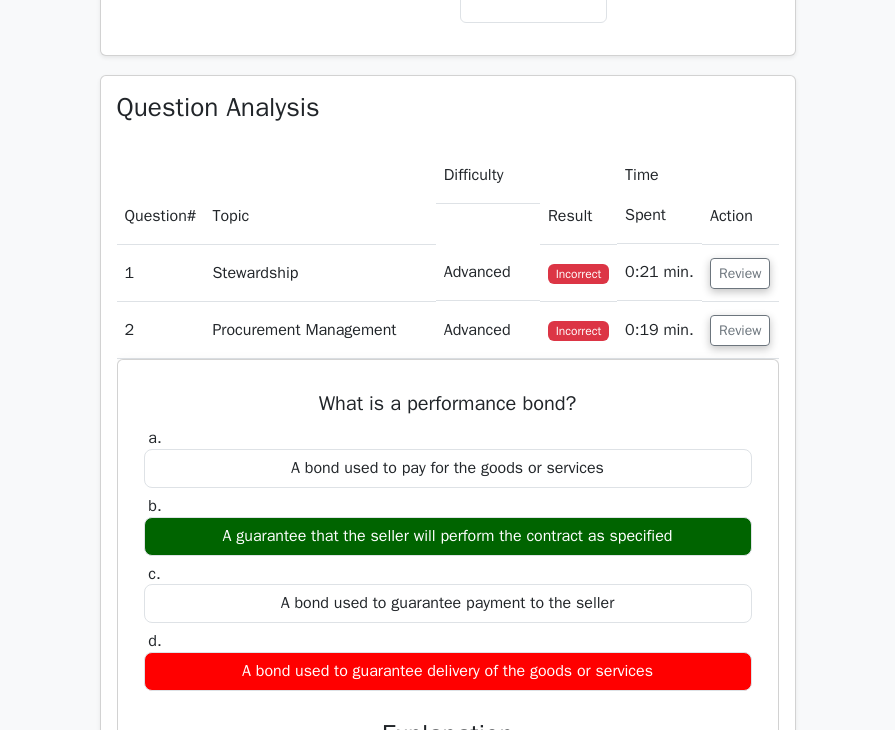 scroll, scrollTop: 1600, scrollLeft: 0, axis: vertical 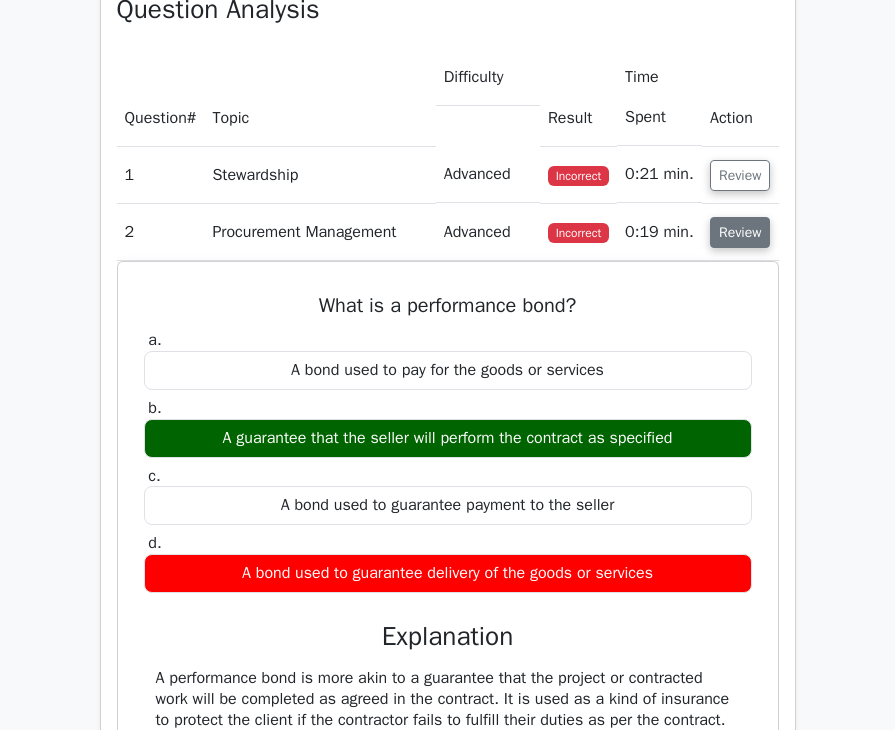click on "Review" at bounding box center [740, 232] 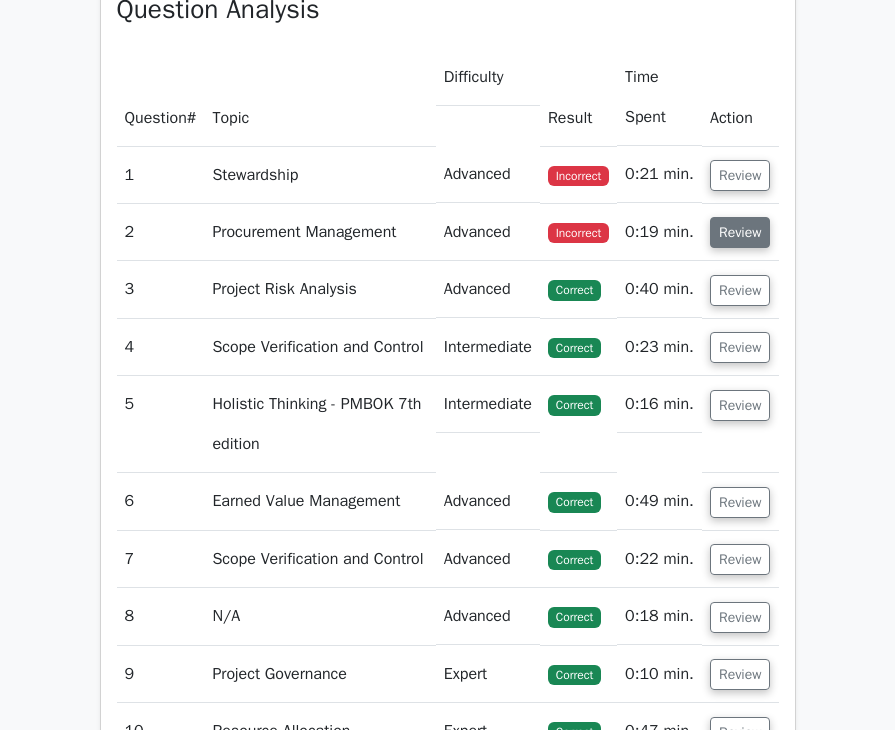 click on "Review" at bounding box center (740, 232) 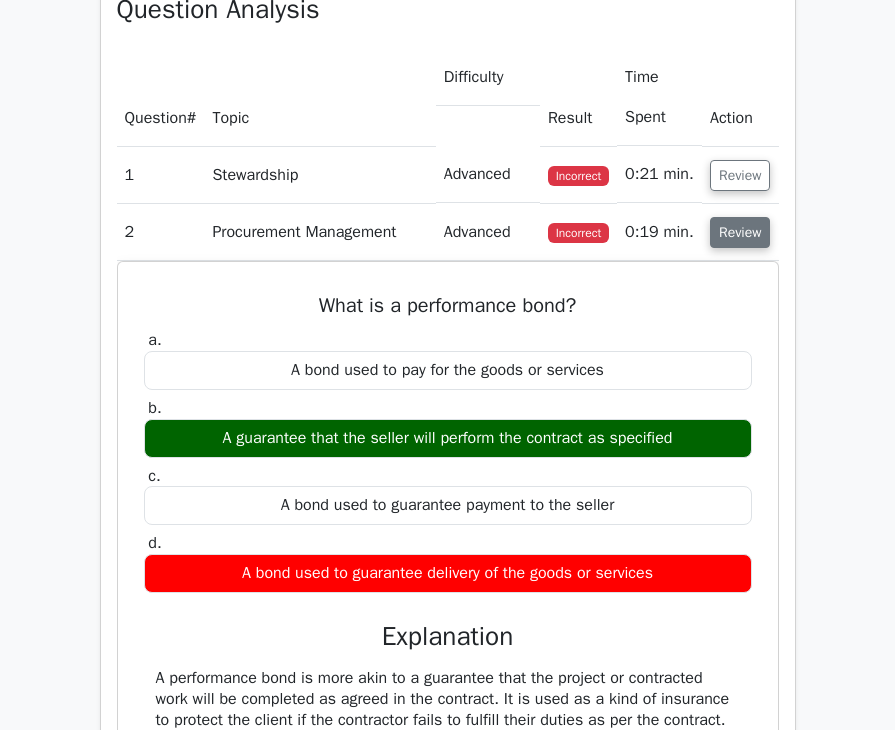 click on "Review" at bounding box center (740, 232) 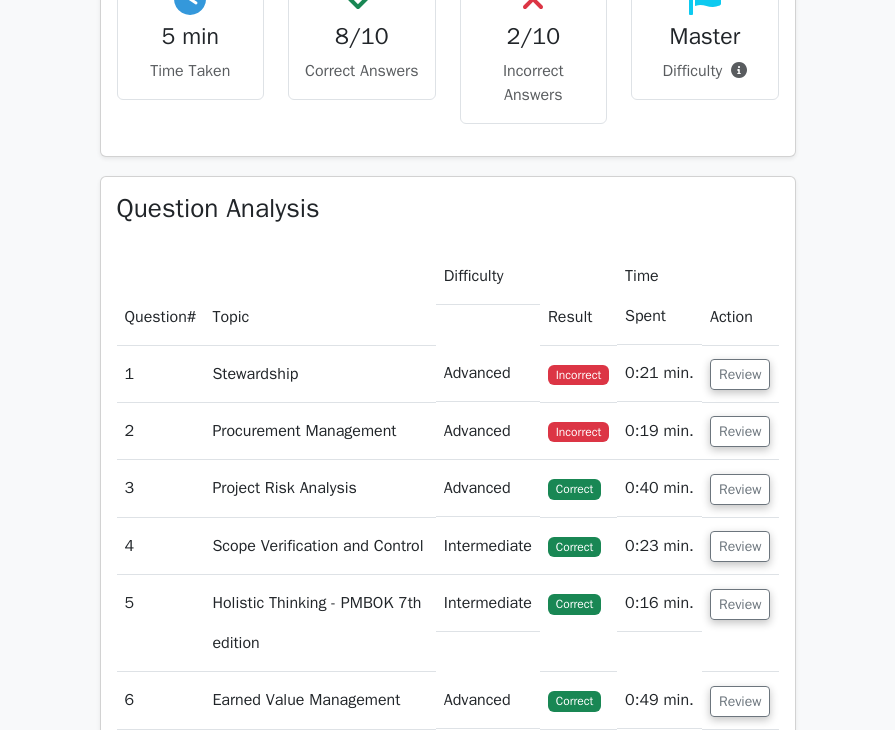 scroll, scrollTop: 1400, scrollLeft: 0, axis: vertical 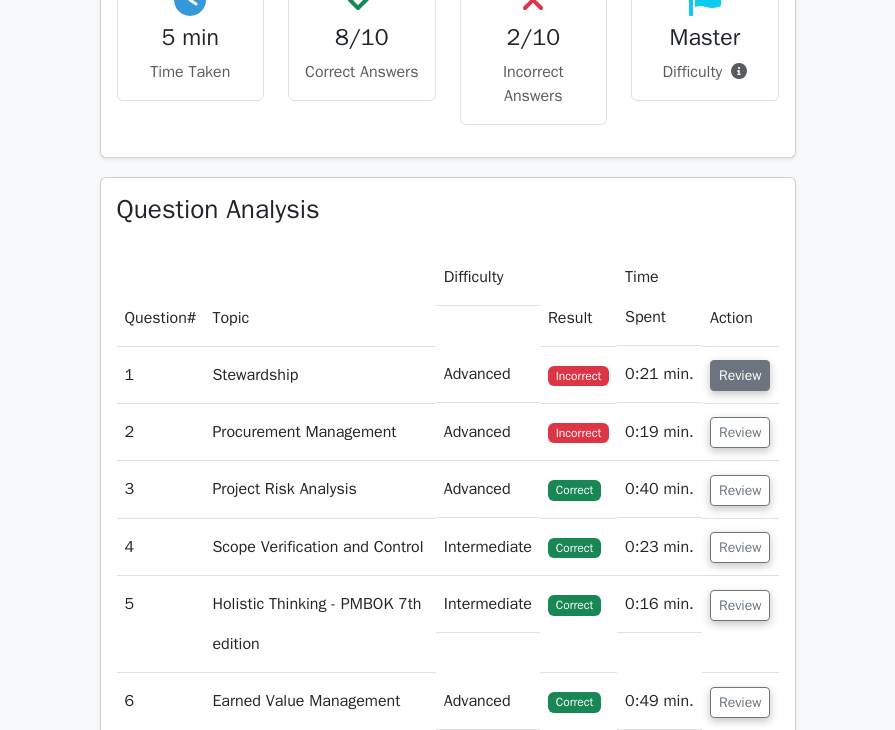 click on "Review" at bounding box center (740, 375) 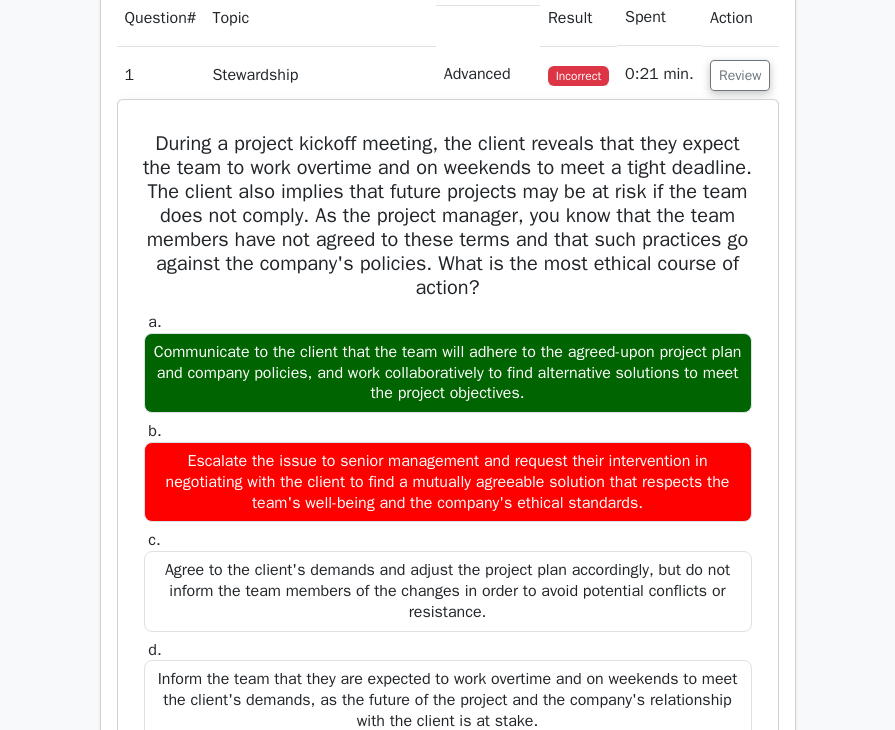 scroll, scrollTop: 1600, scrollLeft: 0, axis: vertical 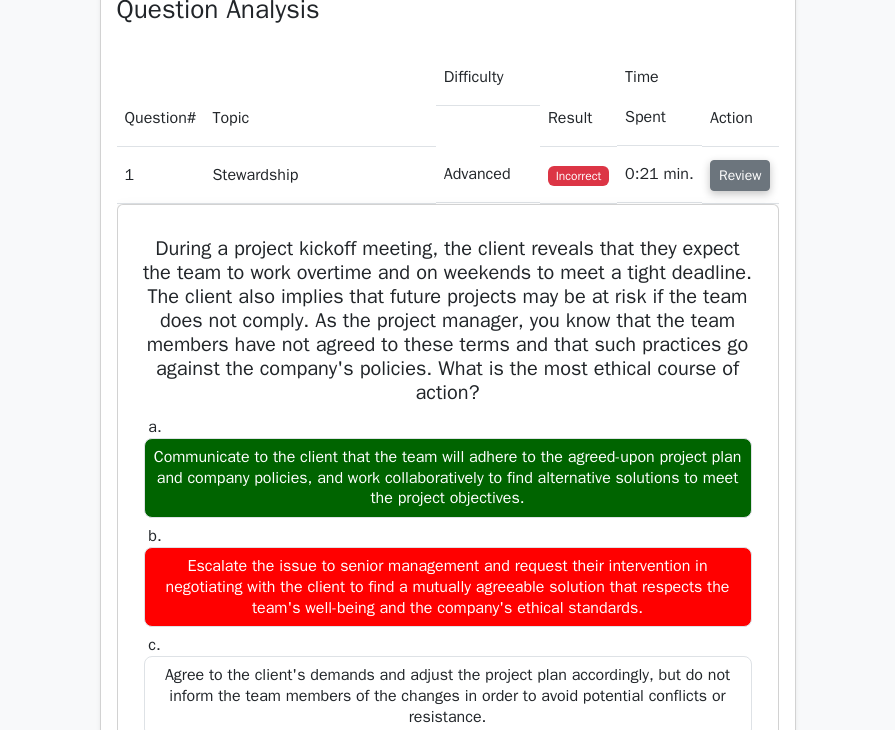 click on "Review" at bounding box center (740, 175) 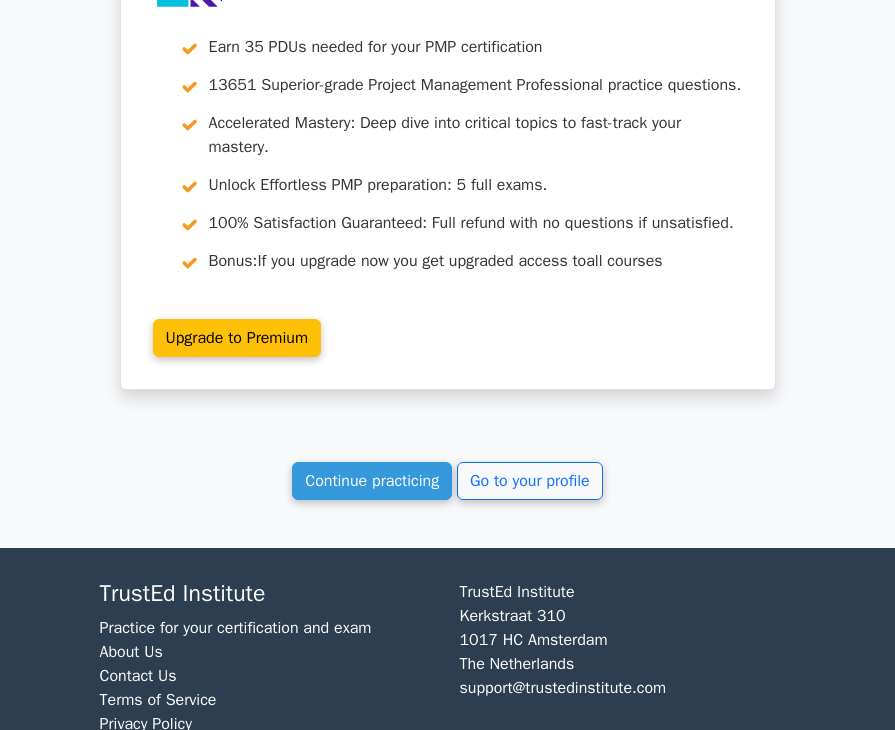 scroll, scrollTop: 2694, scrollLeft: 0, axis: vertical 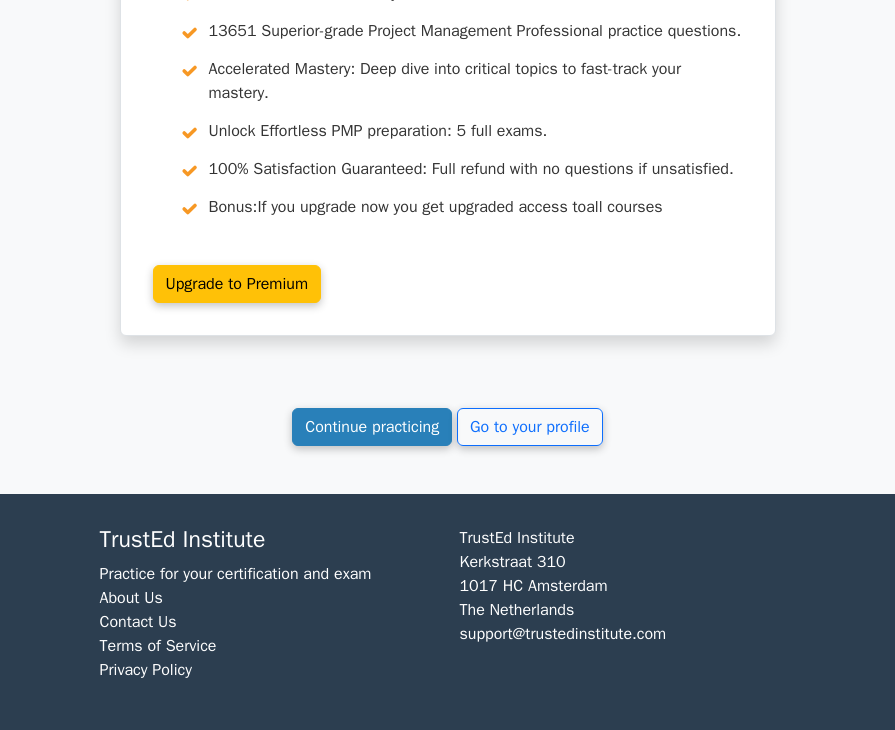 click on "Continue practicing" at bounding box center [372, 427] 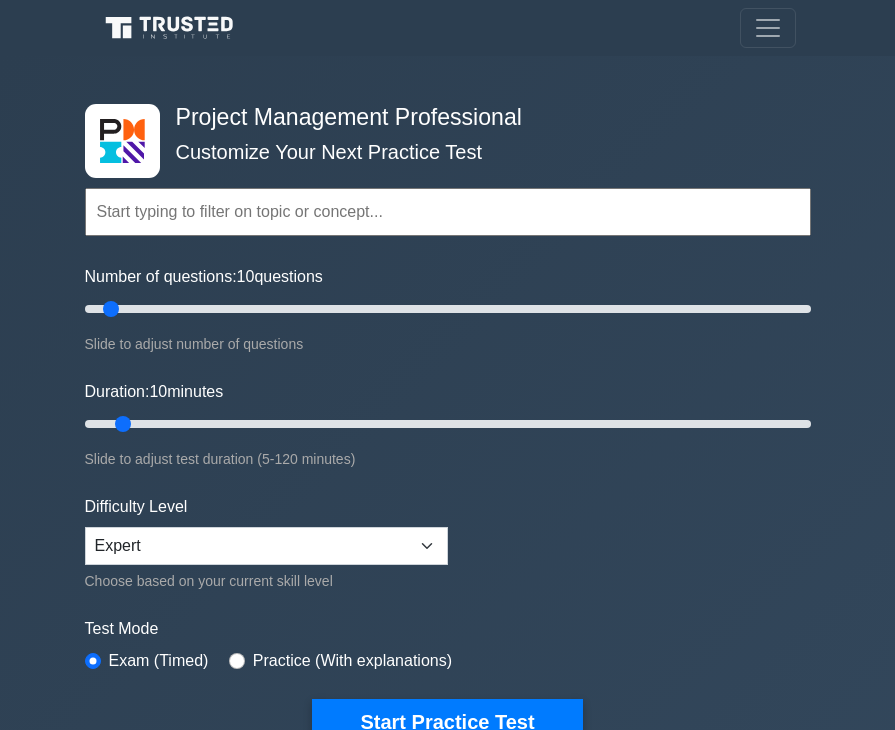 scroll, scrollTop: 0, scrollLeft: 0, axis: both 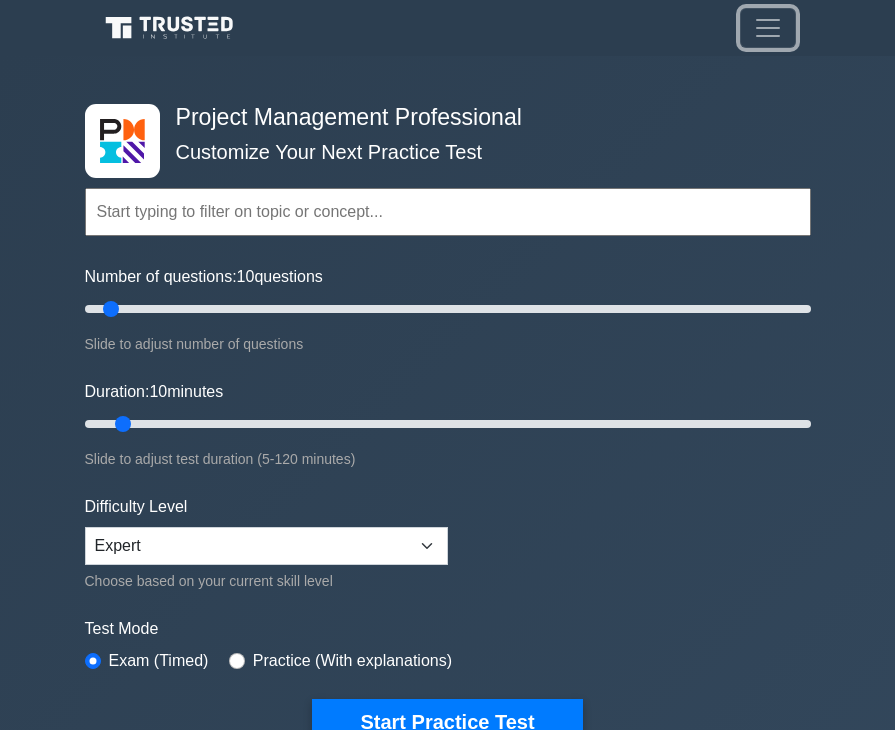 click at bounding box center [768, 28] 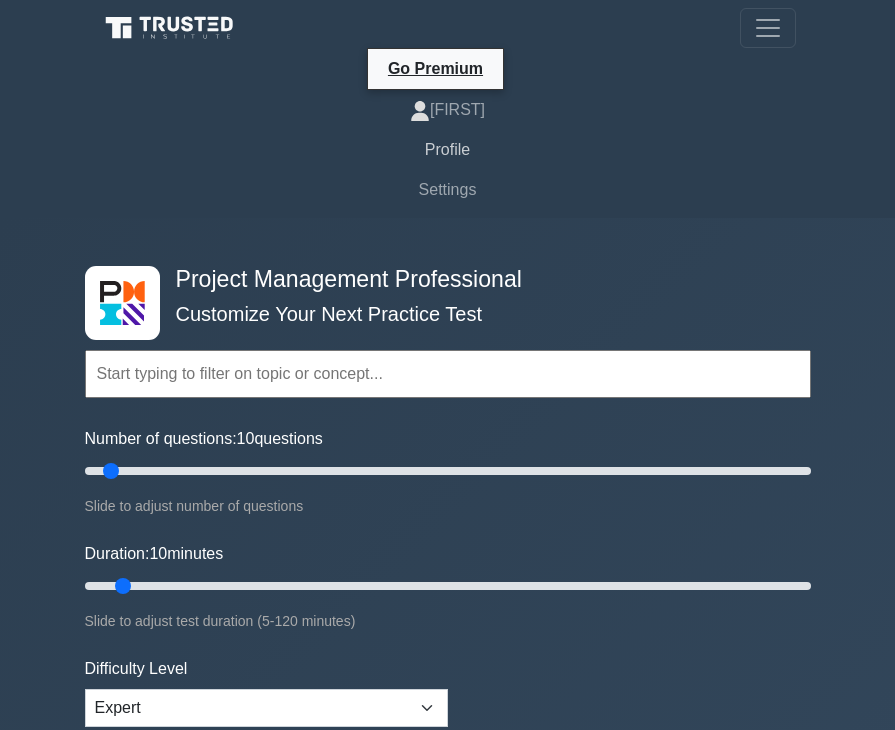 click on "Profile" at bounding box center [448, 150] 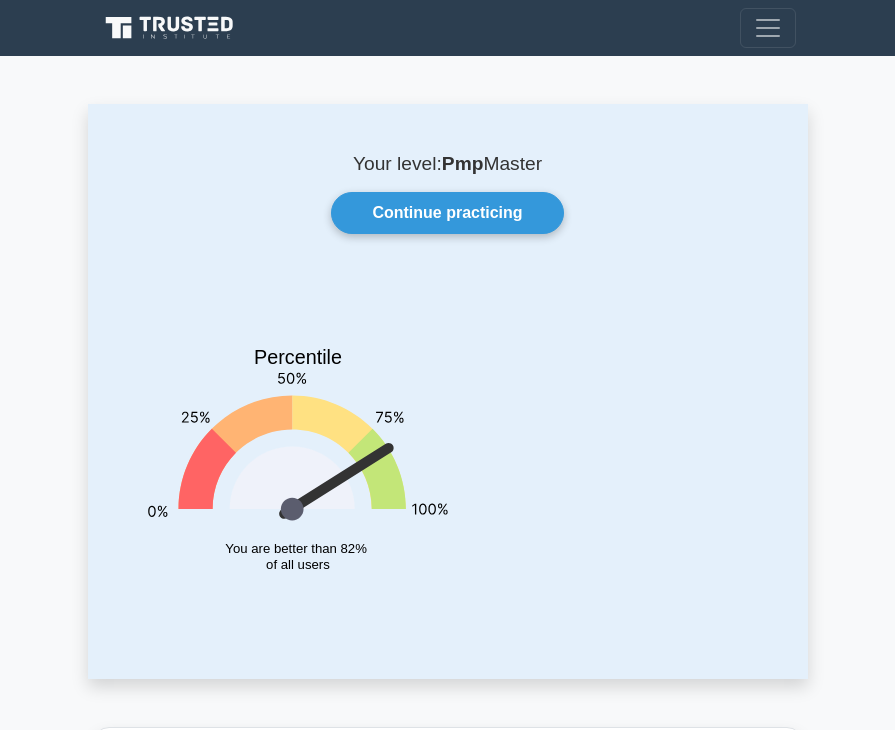 scroll, scrollTop: 0, scrollLeft: 0, axis: both 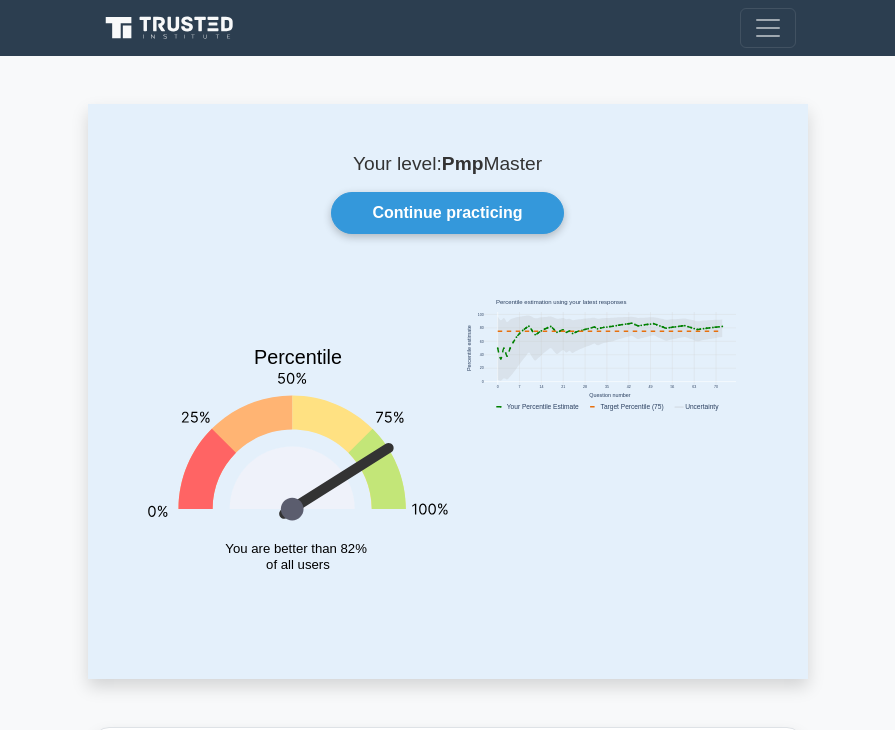 click 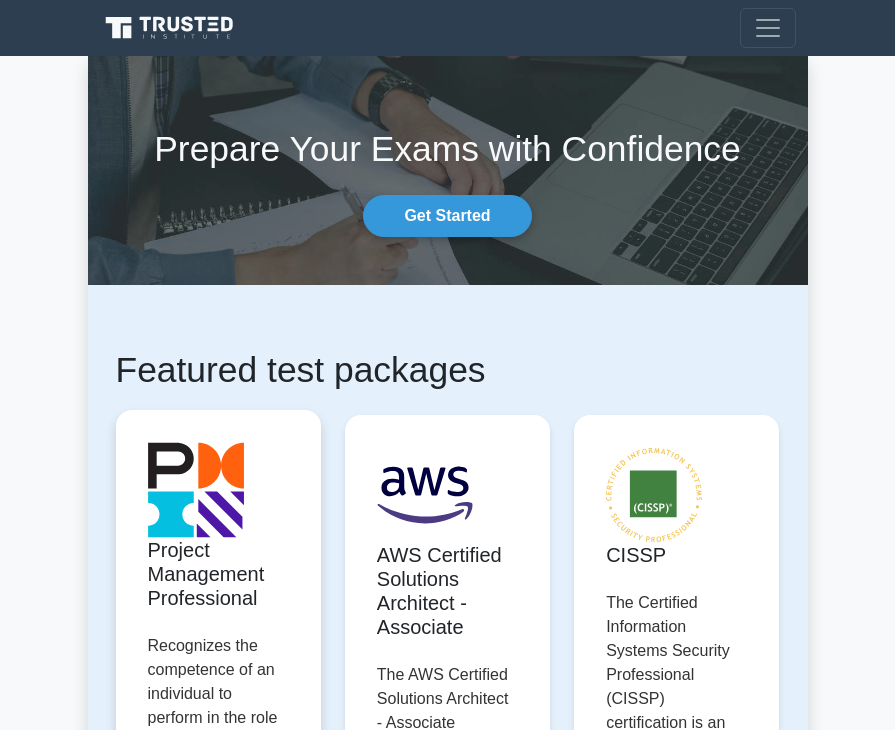 scroll, scrollTop: 0, scrollLeft: 0, axis: both 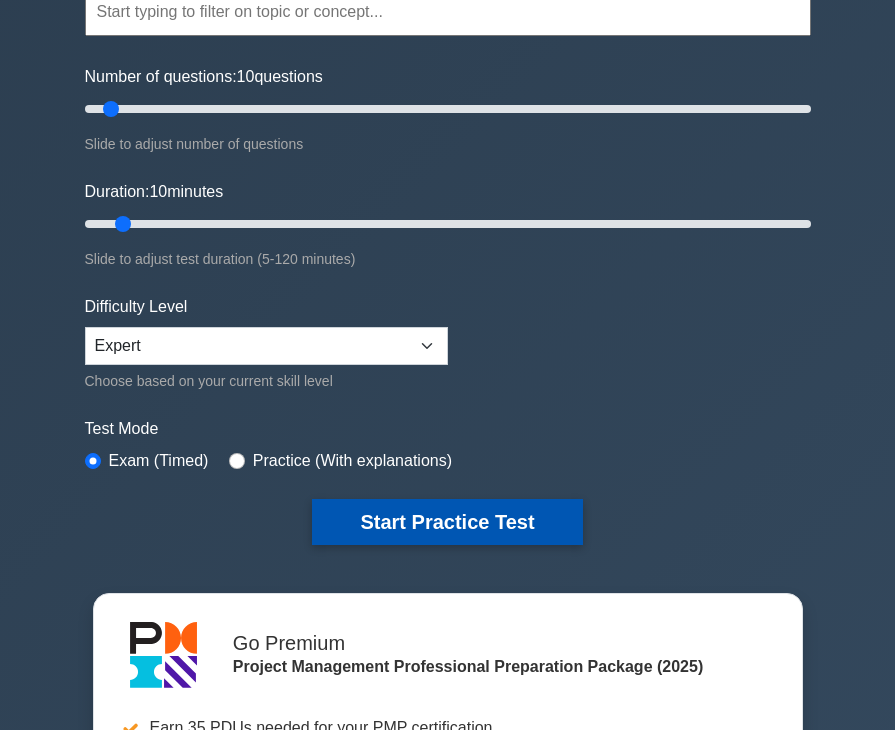 click on "Start Practice Test" at bounding box center (447, 522) 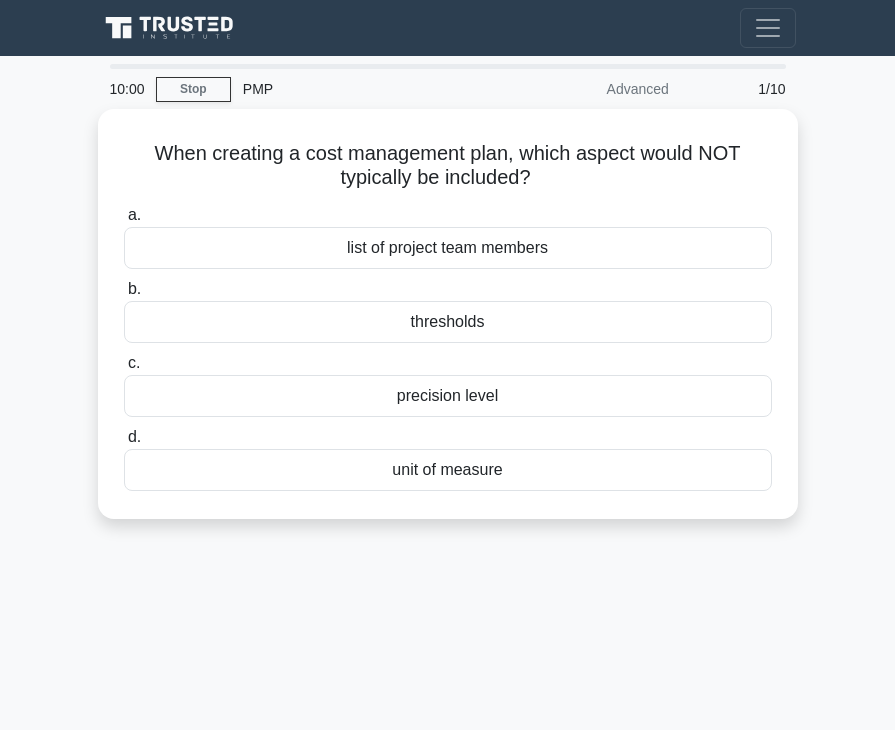 scroll, scrollTop: 0, scrollLeft: 0, axis: both 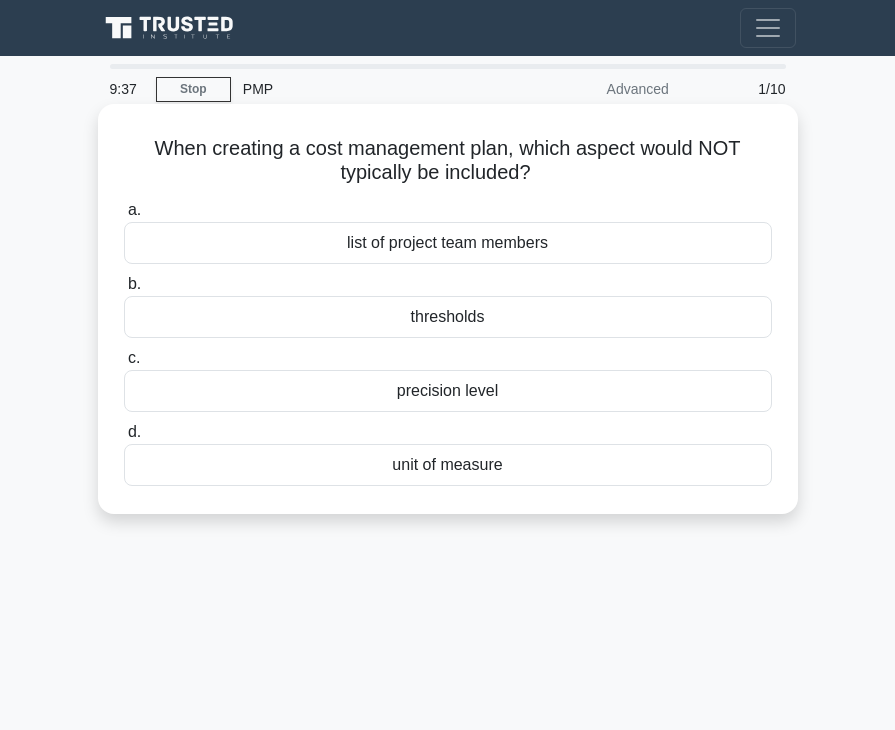 click on "list of project team members" at bounding box center [448, 243] 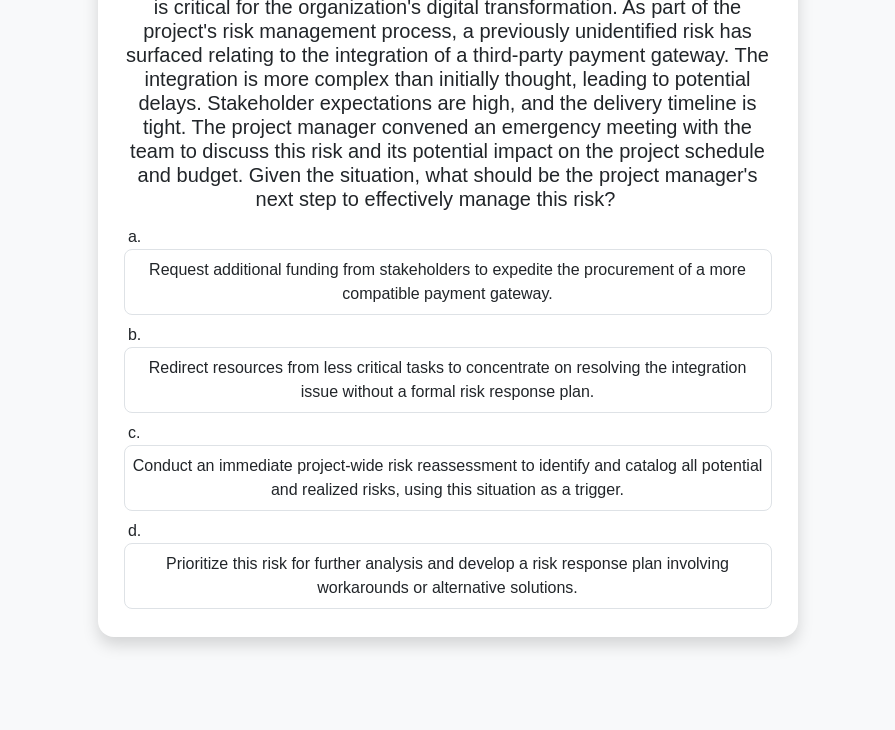 scroll, scrollTop: 200, scrollLeft: 0, axis: vertical 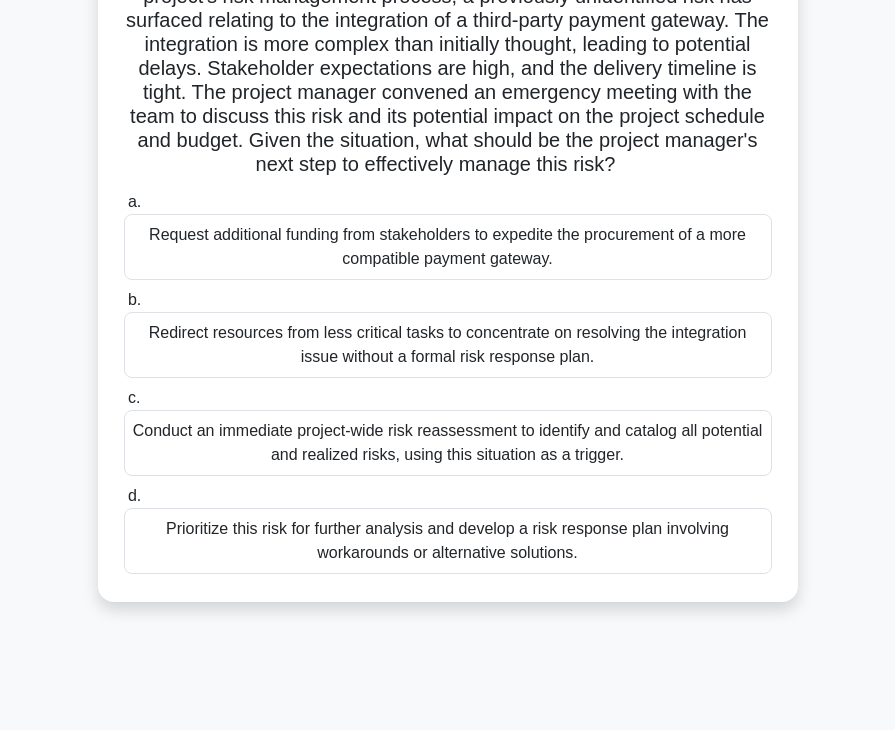 click on "Prioritize this risk for further analysis and develop a risk response plan involving workarounds or alternative solutions." at bounding box center (448, 541) 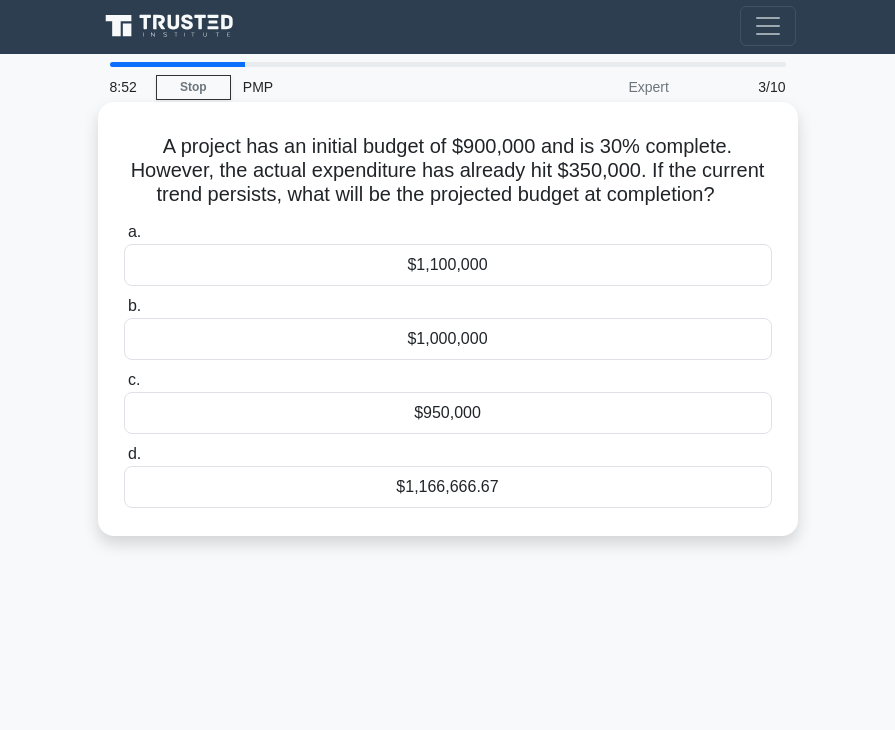 scroll, scrollTop: 0, scrollLeft: 0, axis: both 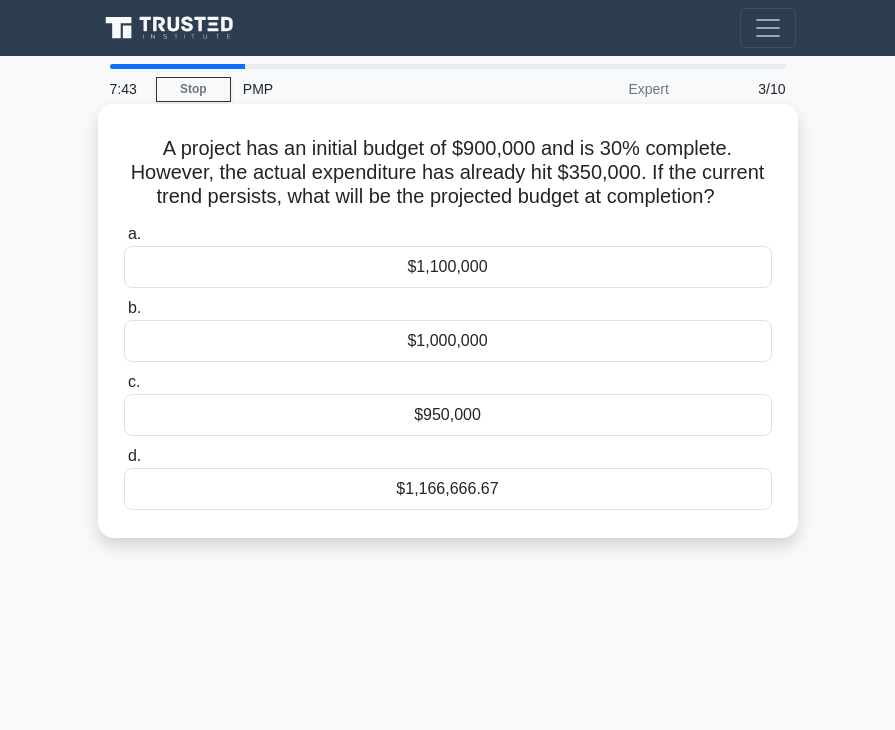 click on "$1,166,666.67" at bounding box center [448, 489] 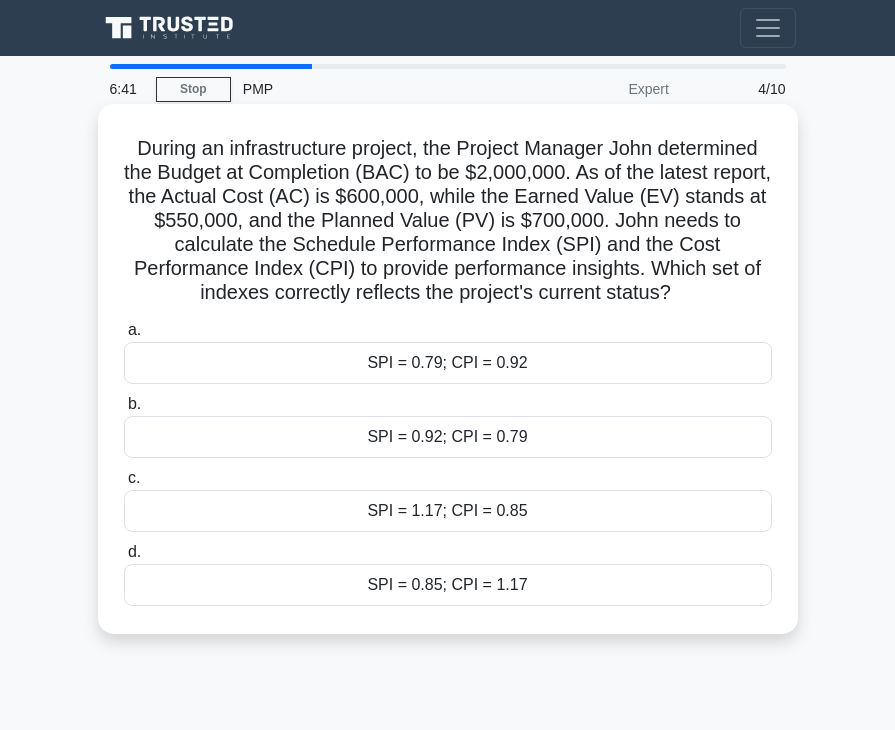 click on "SPI = 0.79; CPI = 0.92" at bounding box center (448, 363) 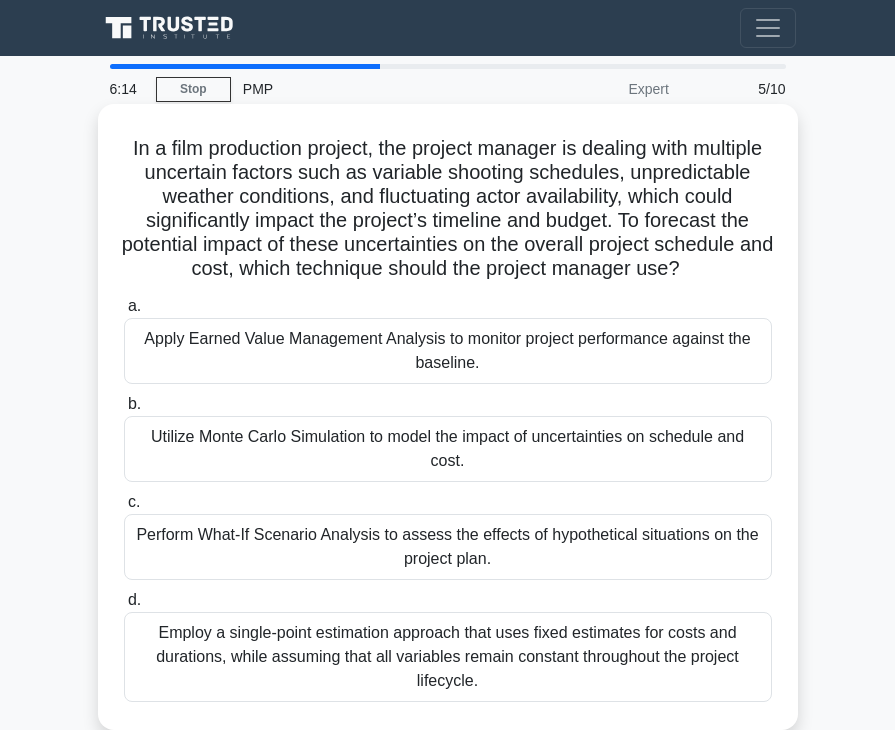 scroll, scrollTop: 100, scrollLeft: 0, axis: vertical 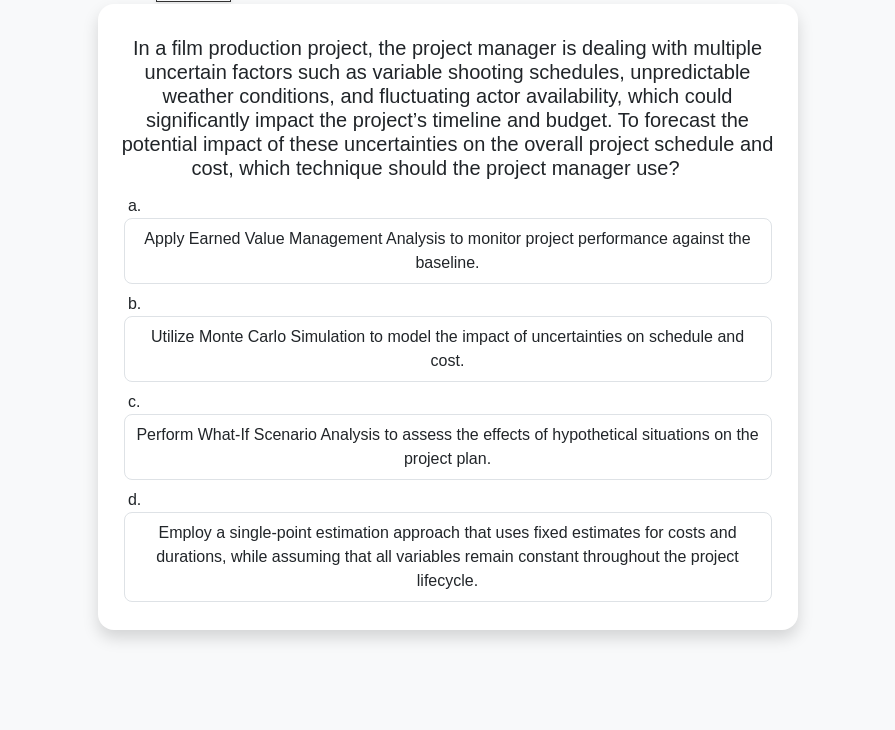 click on "Perform What-If Scenario Analysis to assess the effects of hypothetical situations on the project plan." at bounding box center (448, 447) 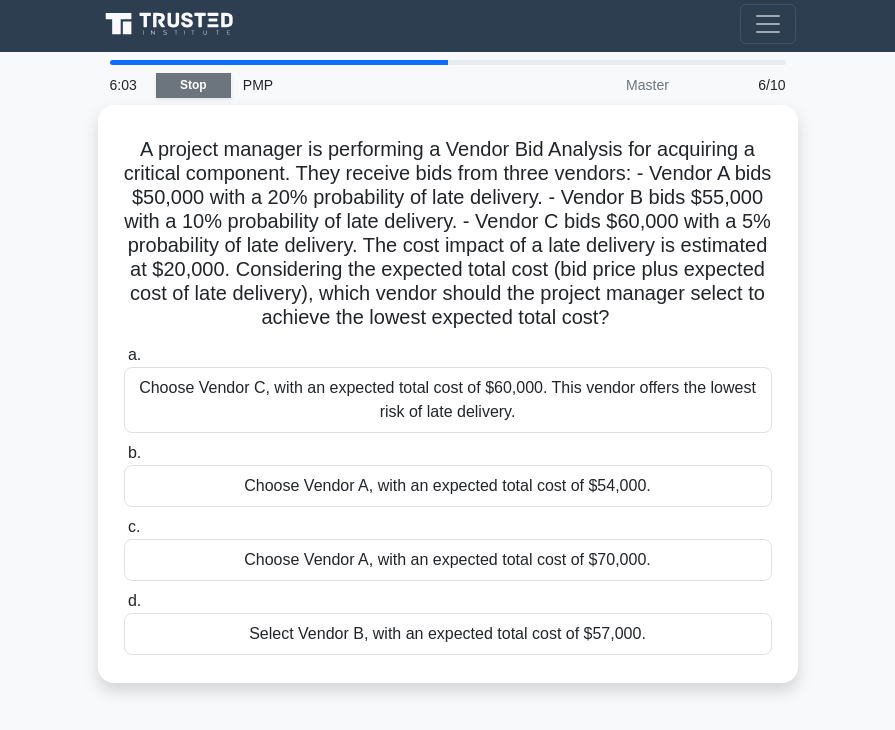 scroll, scrollTop: 0, scrollLeft: 0, axis: both 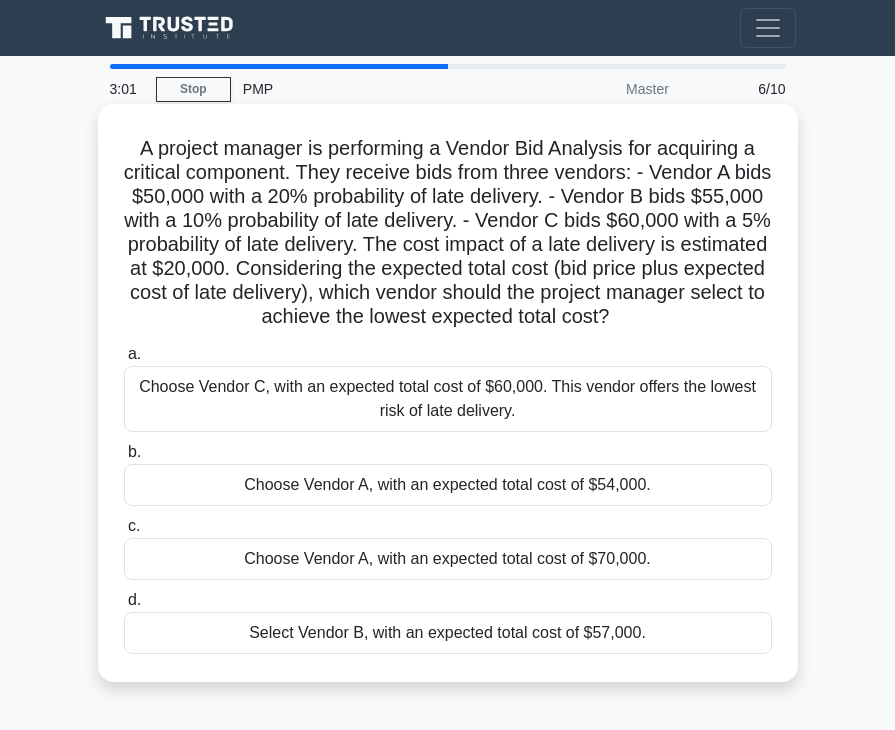 click on "Choose Vendor A, with an expected total cost of $54,000." at bounding box center (448, 485) 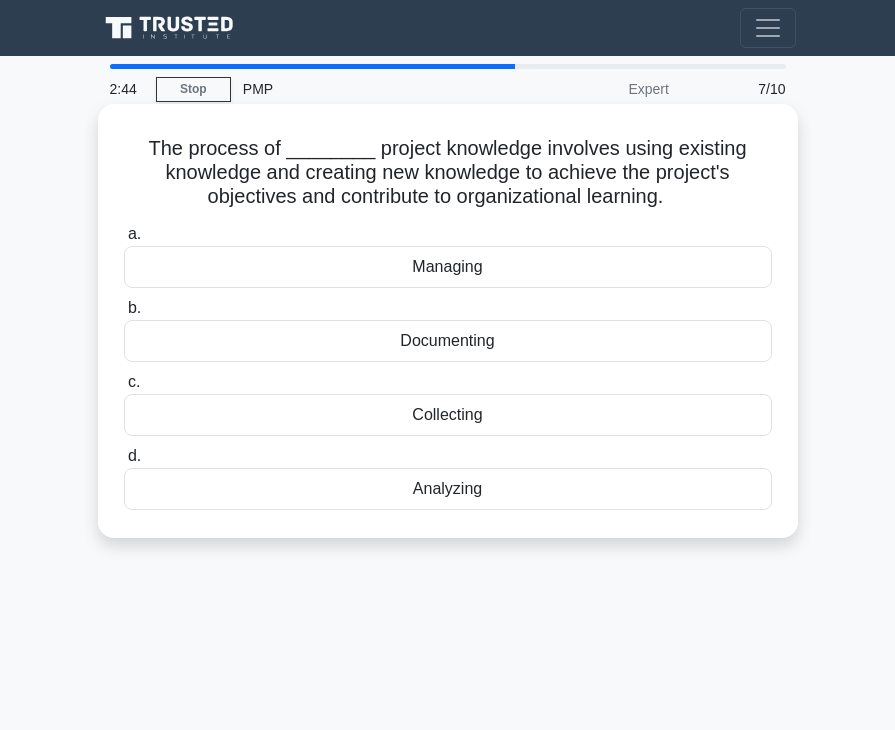click on "Managing" at bounding box center (448, 267) 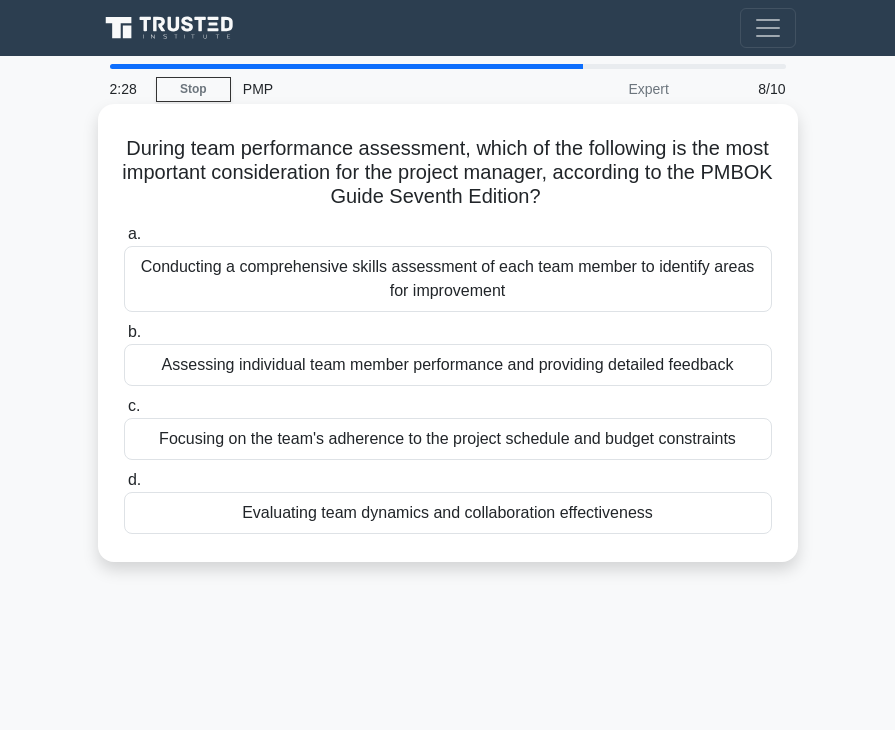 click on "Conducting a comprehensive skills assessment of each team member to identify areas for improvement" at bounding box center (448, 279) 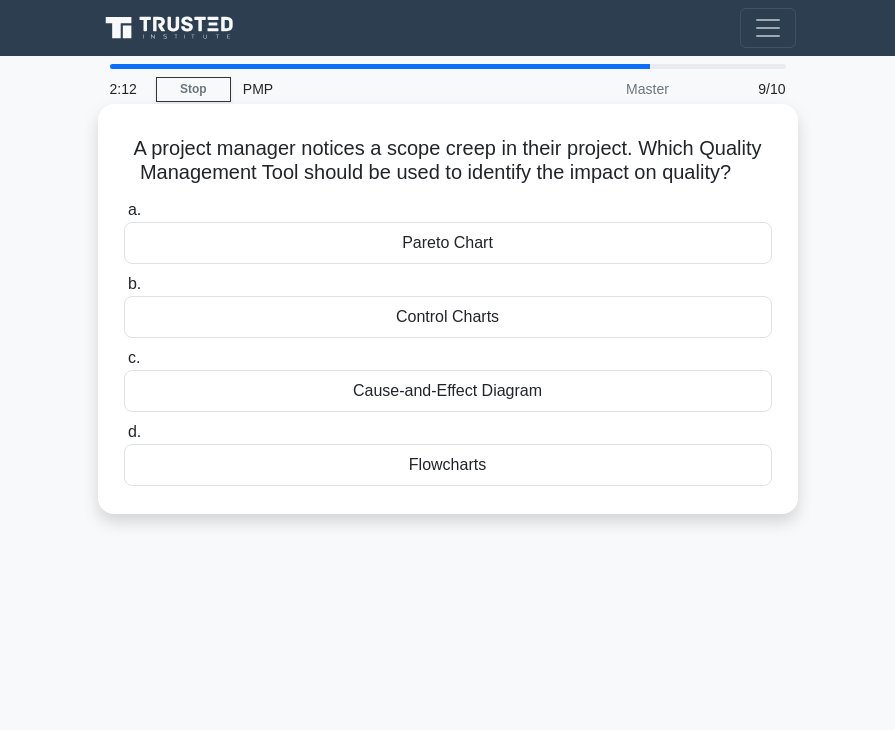 click on "Cause-and-Effect Diagram" at bounding box center [448, 391] 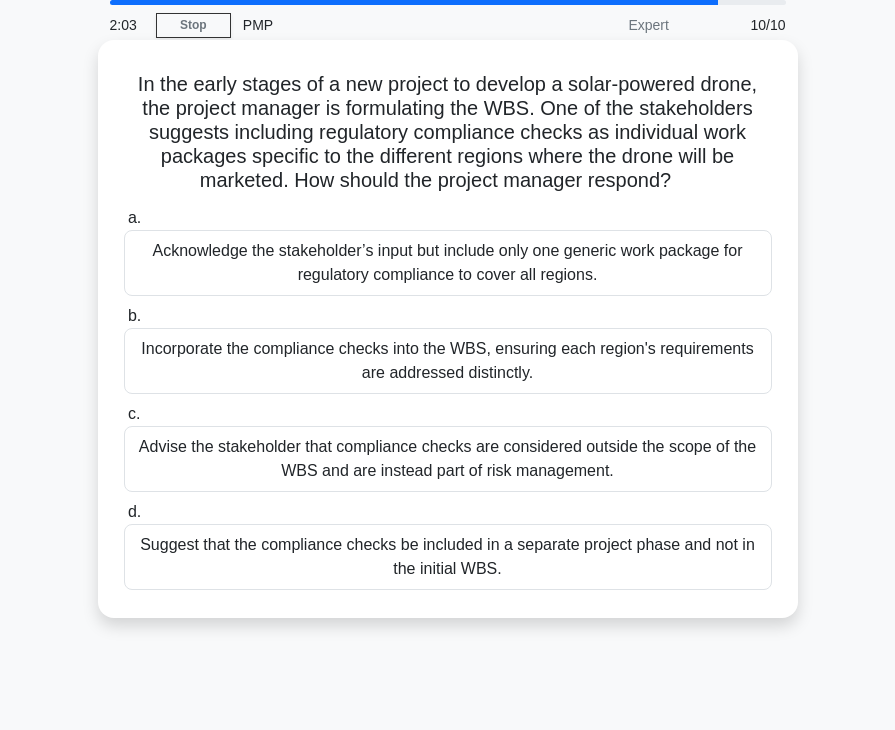 scroll, scrollTop: 100, scrollLeft: 0, axis: vertical 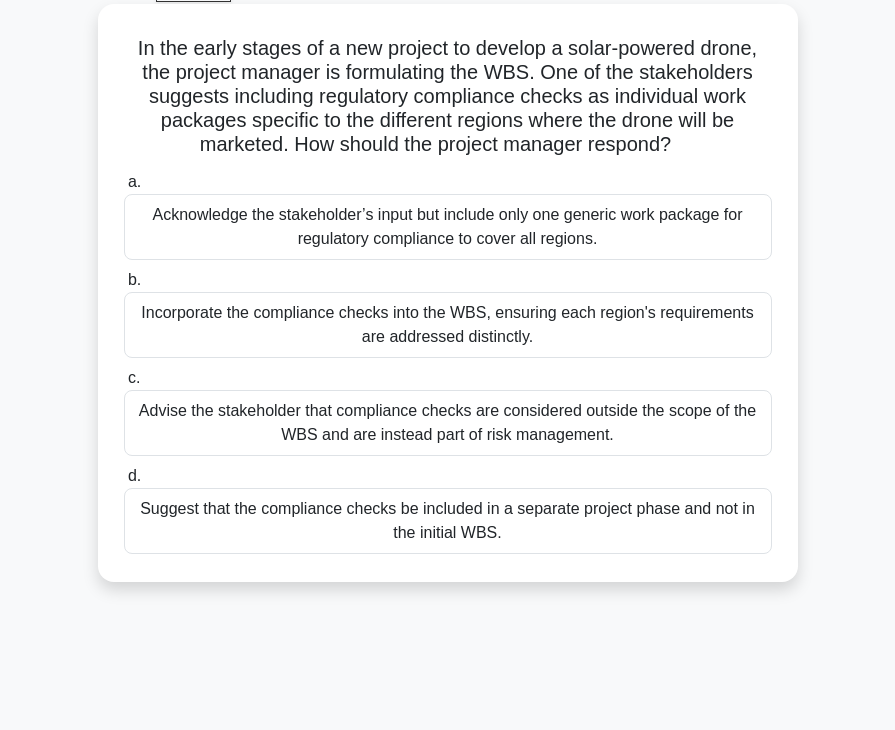 click on "Incorporate the compliance checks into the WBS, ensuring each region's requirements are addressed distinctly." at bounding box center (448, 325) 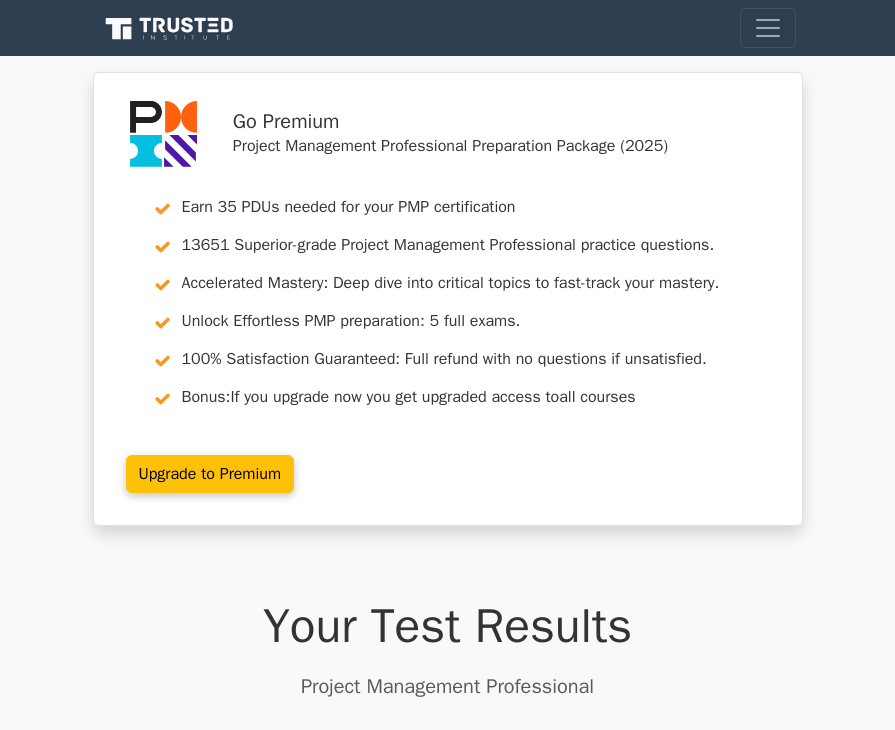scroll, scrollTop: 0, scrollLeft: 0, axis: both 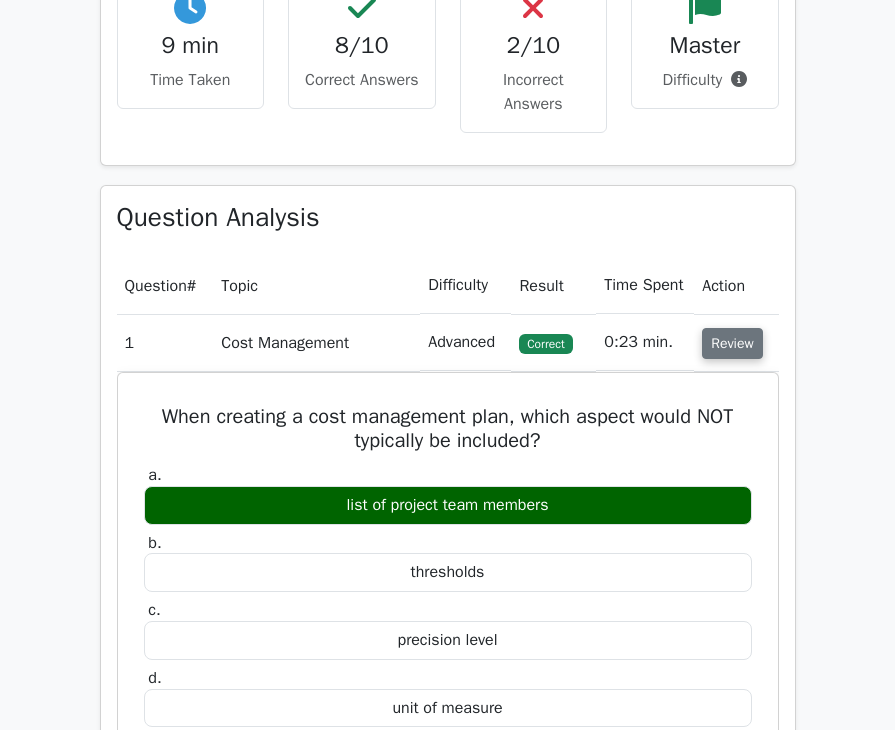click on "Review" at bounding box center (732, 343) 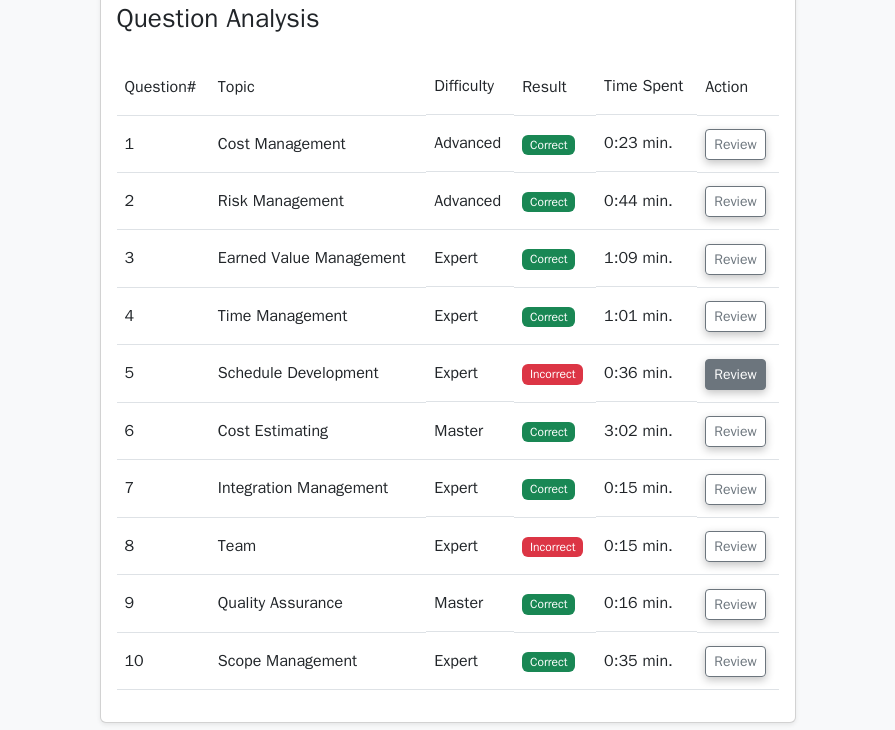scroll, scrollTop: 1700, scrollLeft: 0, axis: vertical 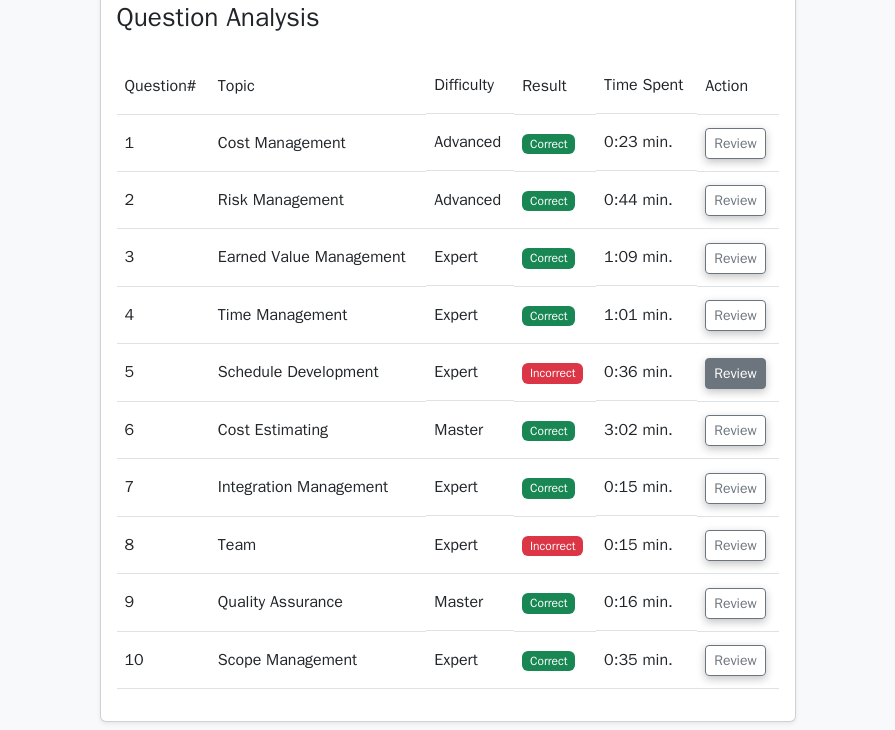 click on "Review" at bounding box center (735, 373) 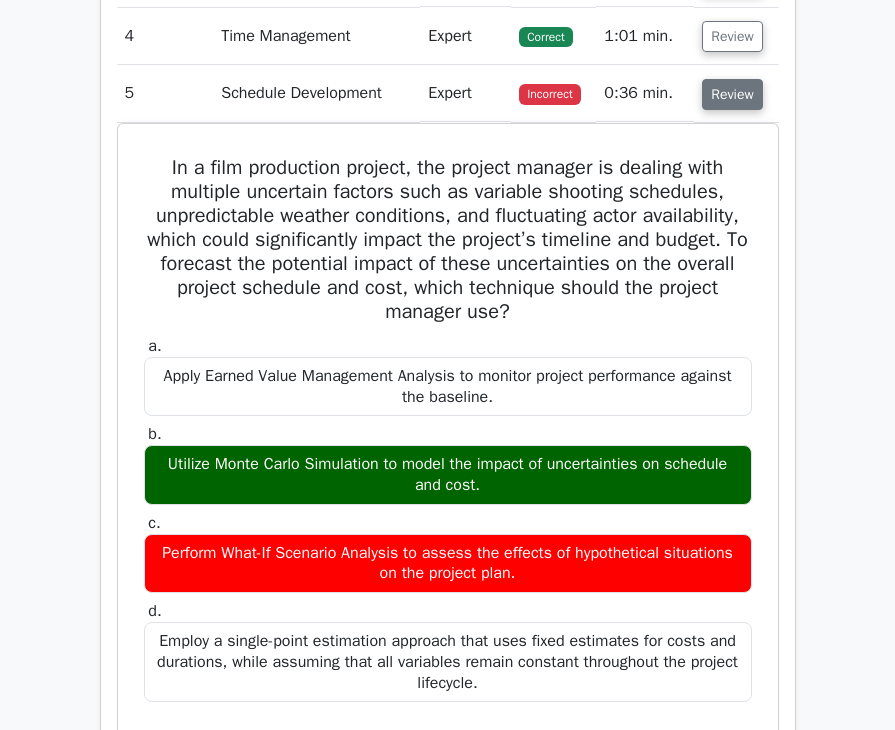 scroll, scrollTop: 2000, scrollLeft: 0, axis: vertical 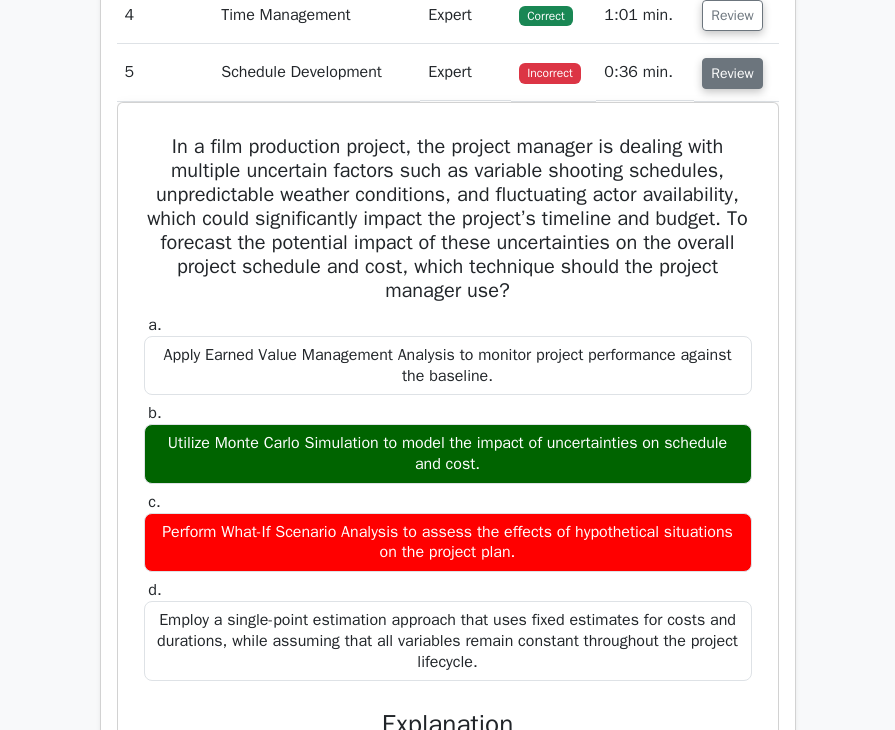 click on "Review" at bounding box center [732, 73] 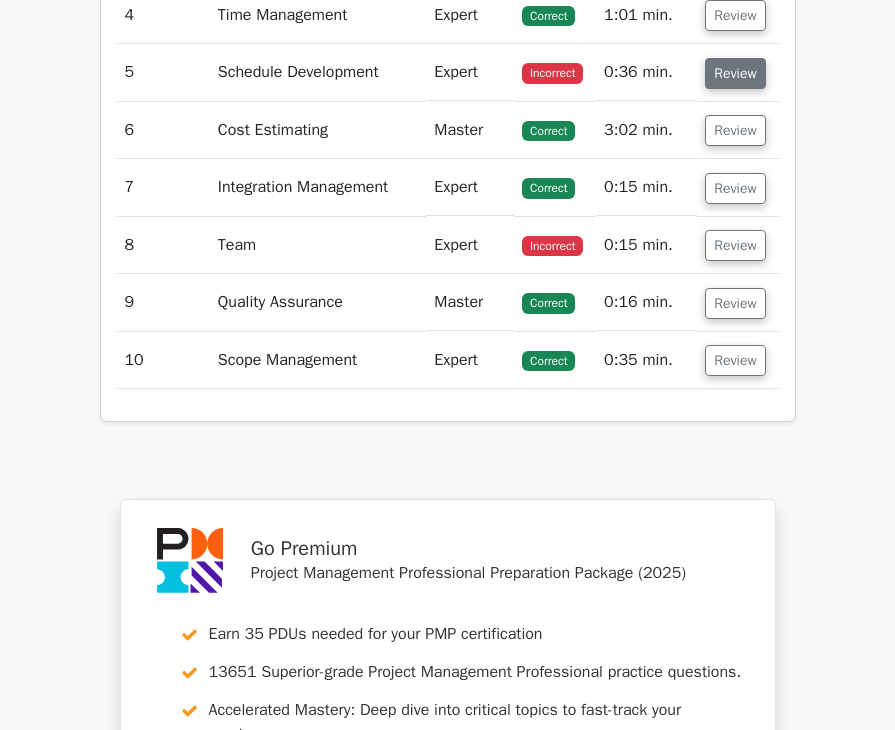 scroll, scrollTop: 1960, scrollLeft: 0, axis: vertical 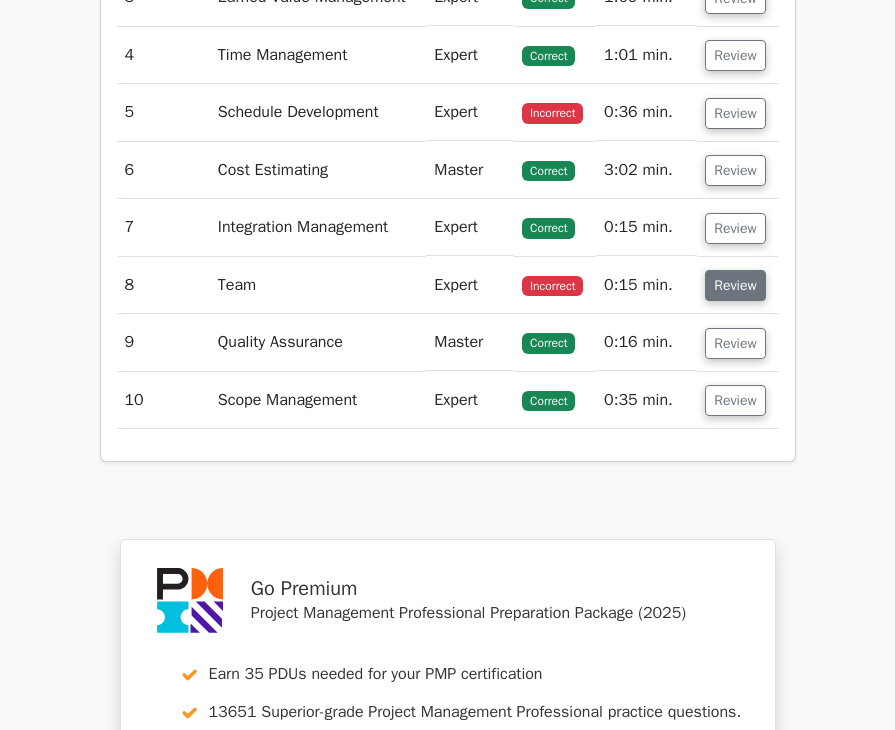 click on "Review" at bounding box center [735, 285] 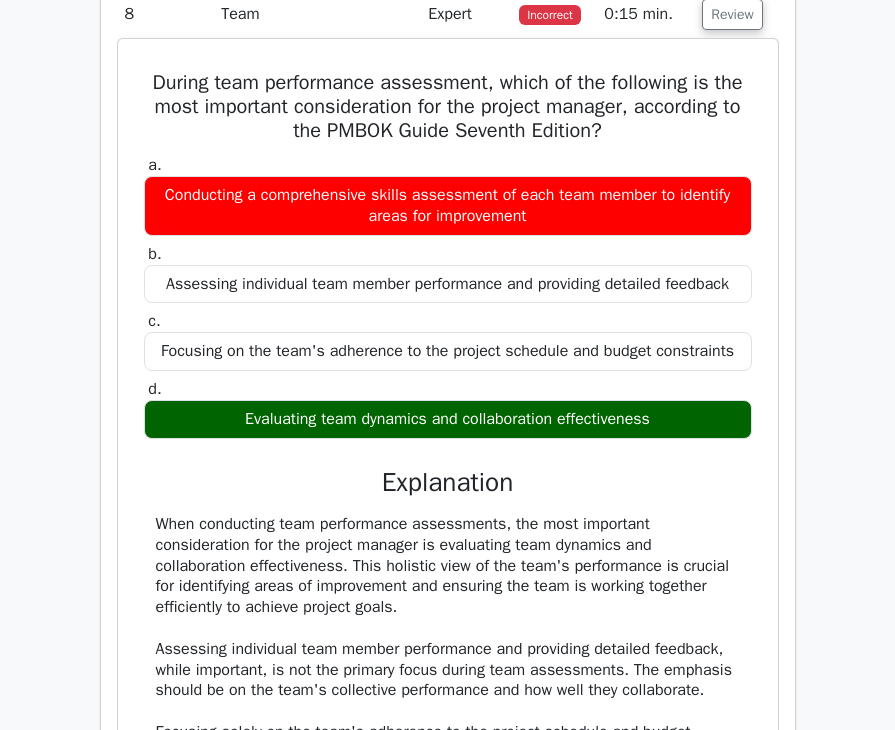 scroll, scrollTop: 2200, scrollLeft: 0, axis: vertical 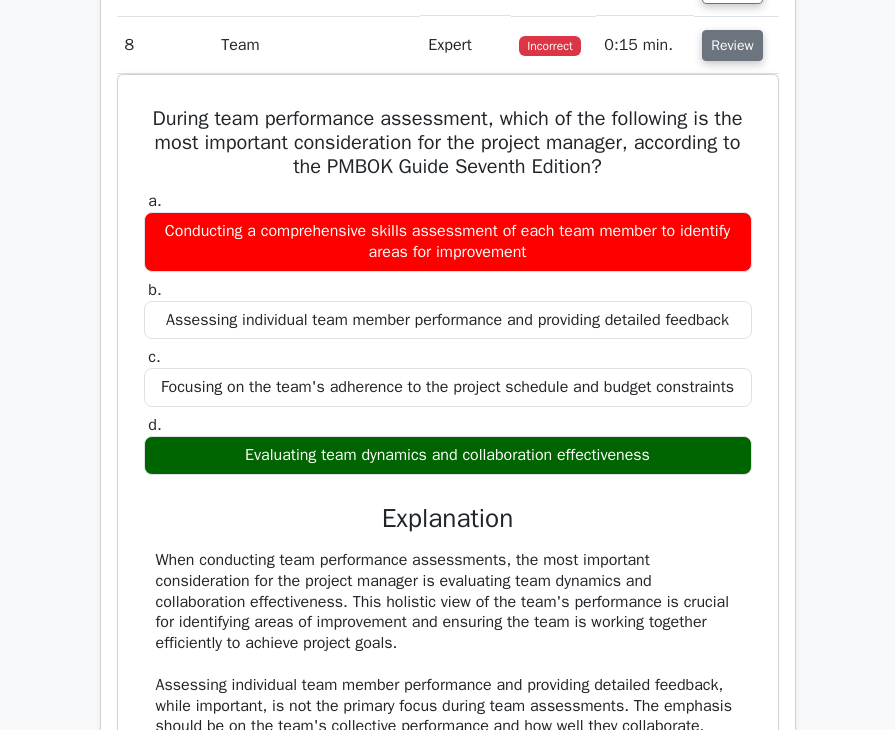 click on "Review" at bounding box center (732, 45) 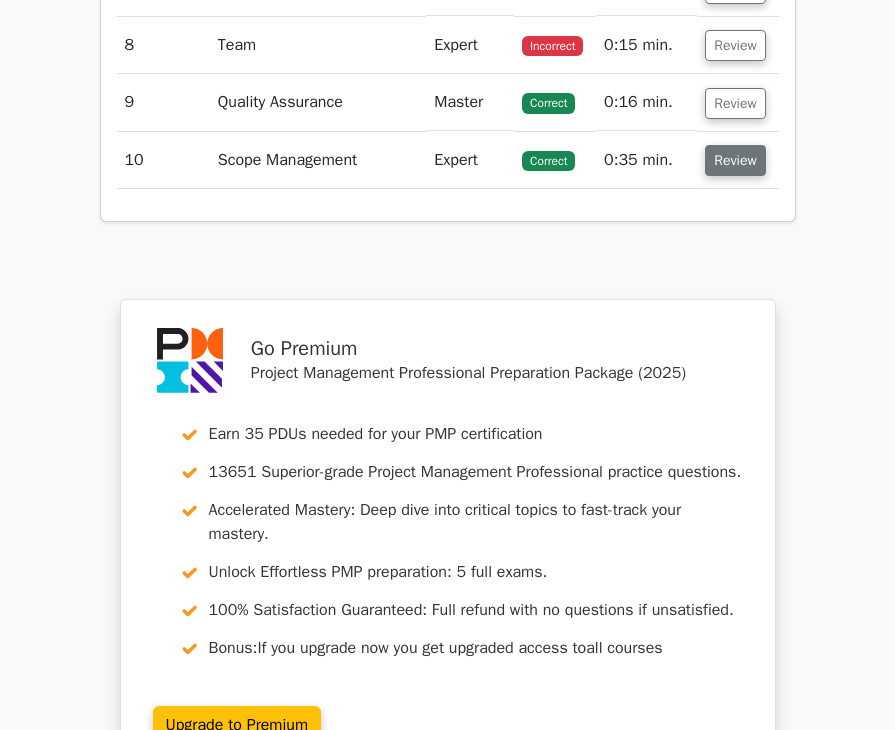 click on "Review" at bounding box center [735, 160] 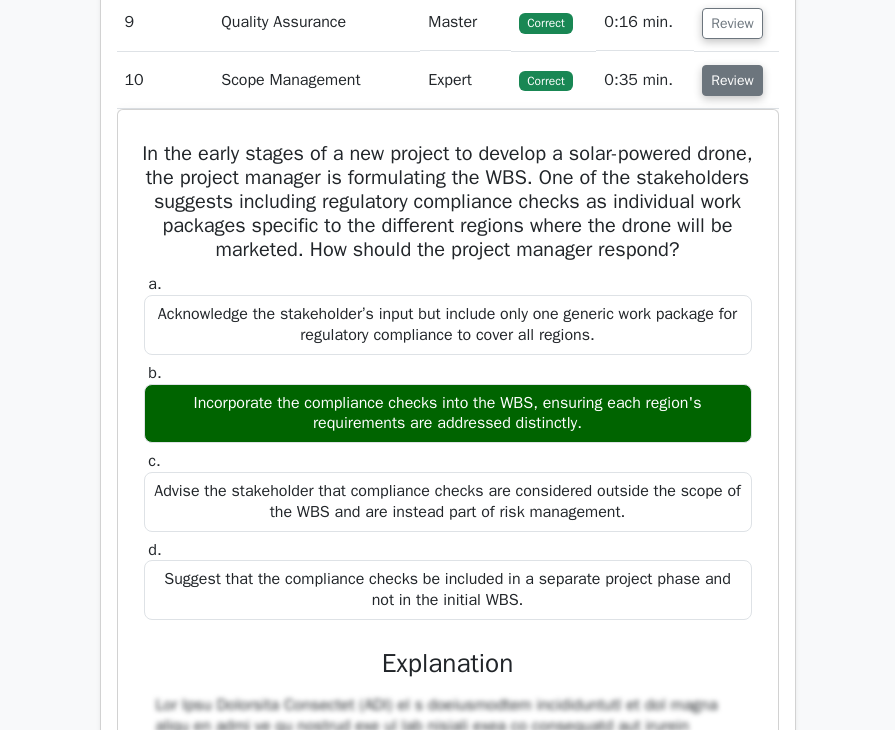 click on "Review" at bounding box center [732, 80] 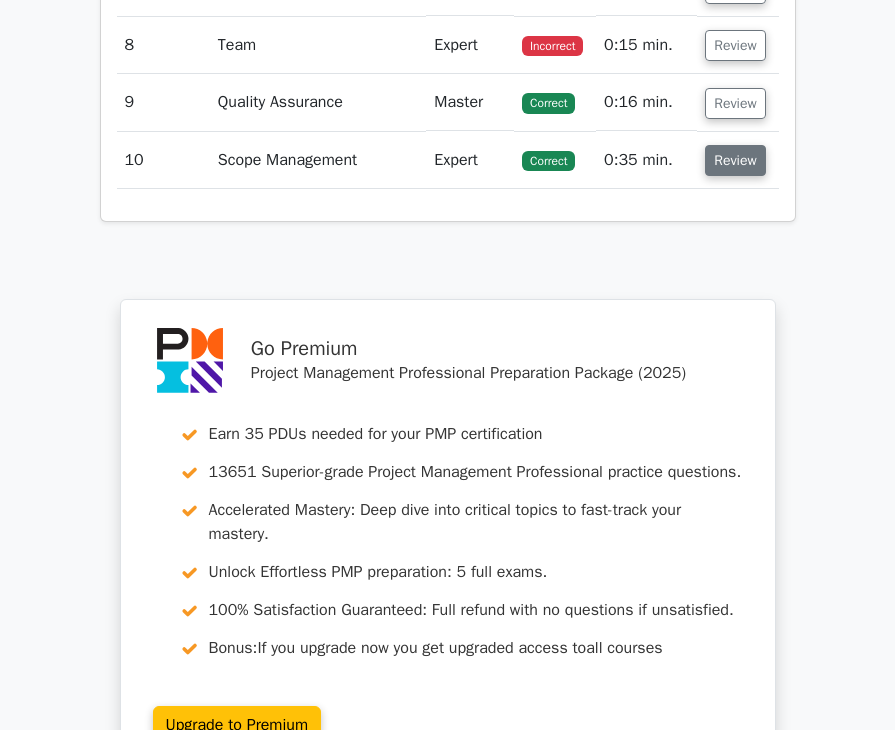 click on "Review" at bounding box center [735, 160] 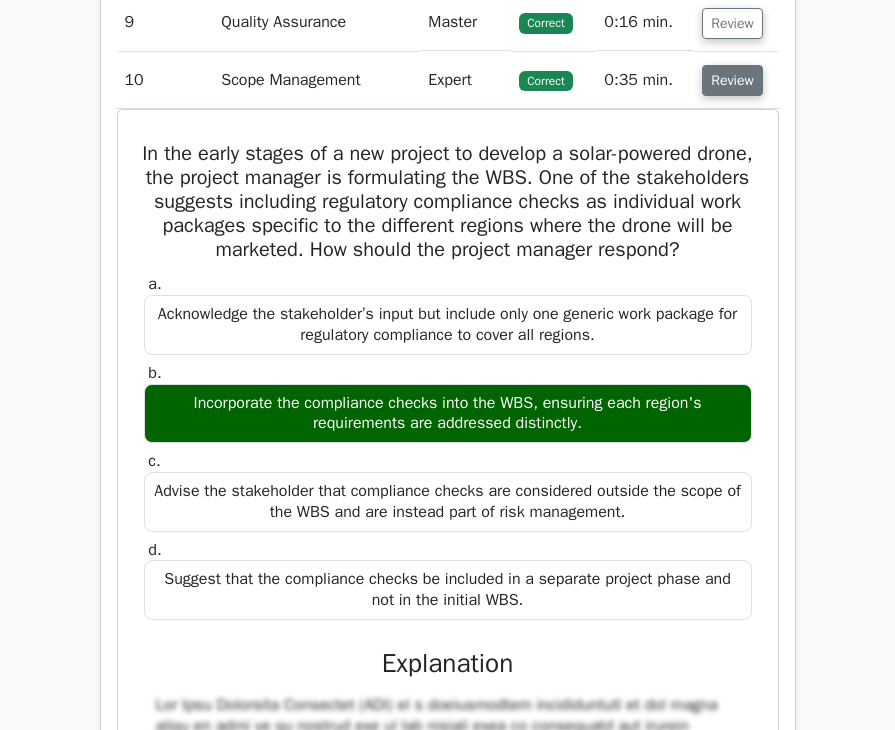 click on "Review" at bounding box center (732, 80) 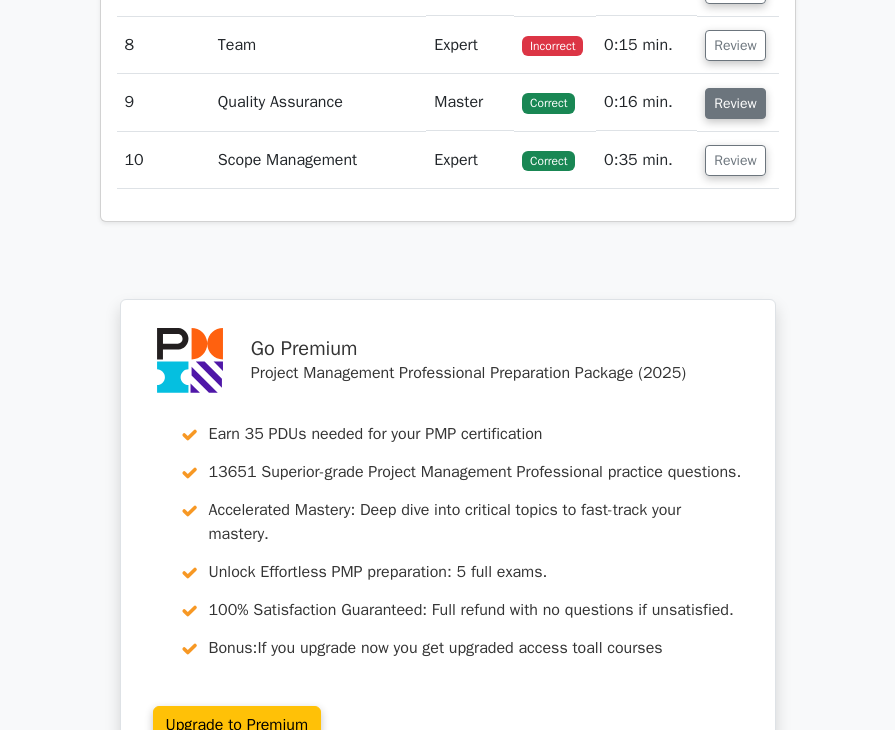click on "Review" at bounding box center [735, 103] 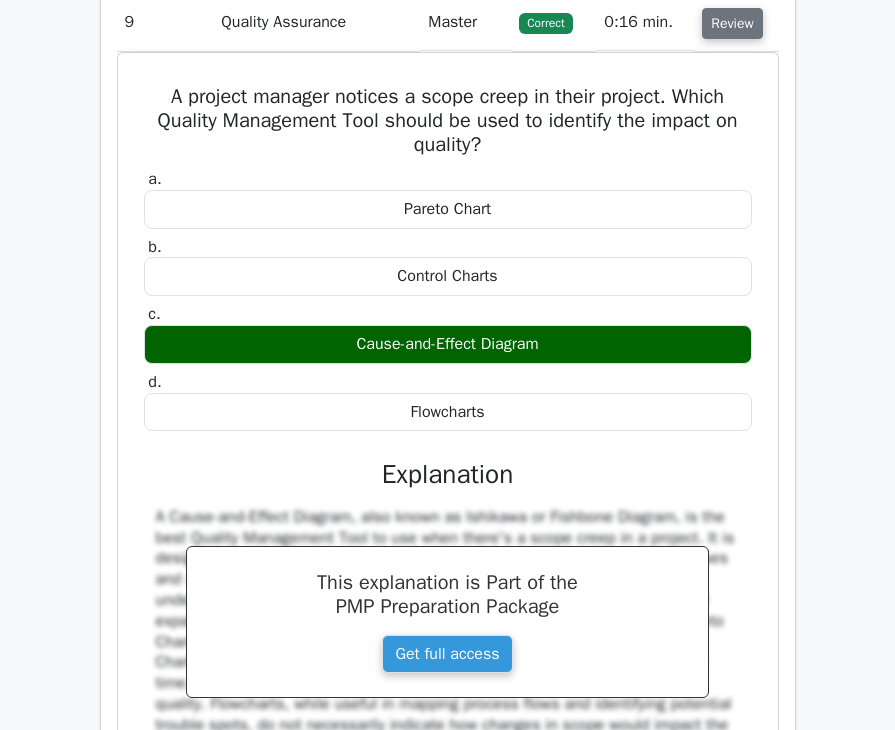 click on "Review" at bounding box center (732, 23) 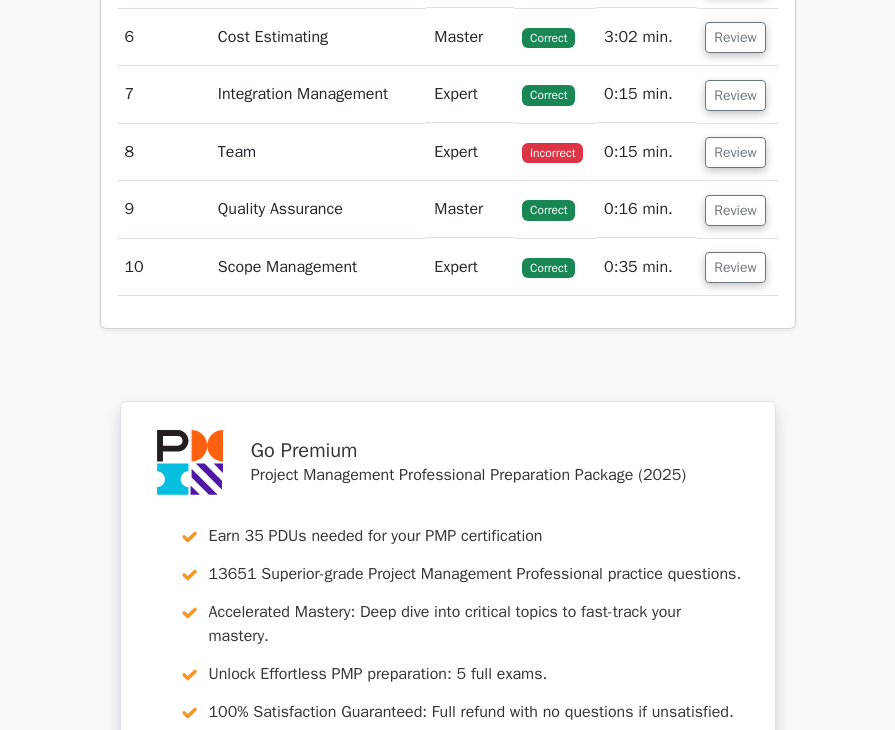 scroll, scrollTop: 2000, scrollLeft: 0, axis: vertical 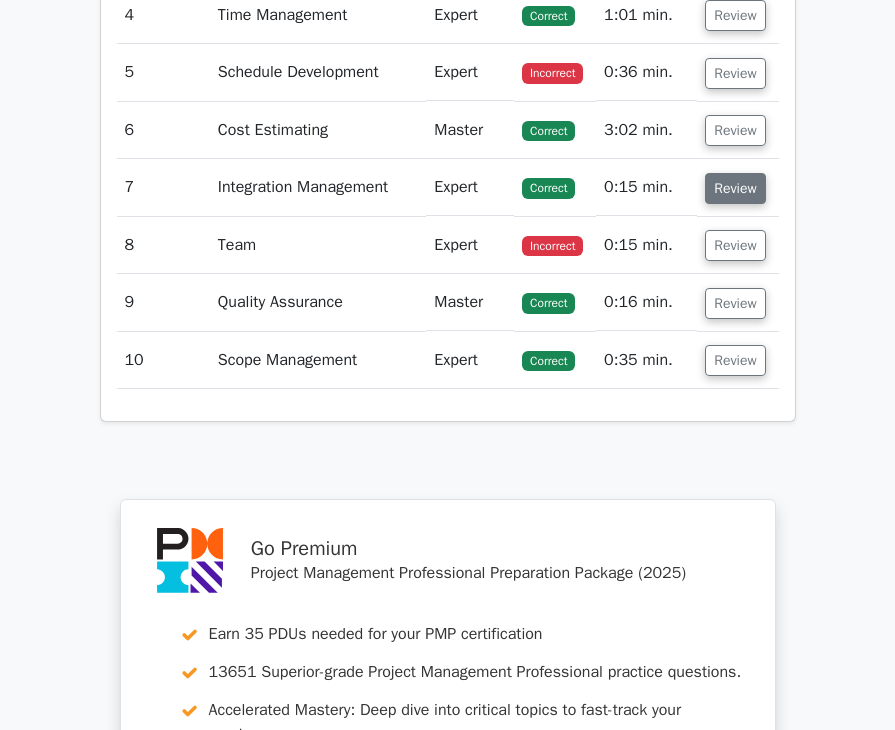 click on "Review" at bounding box center [735, 188] 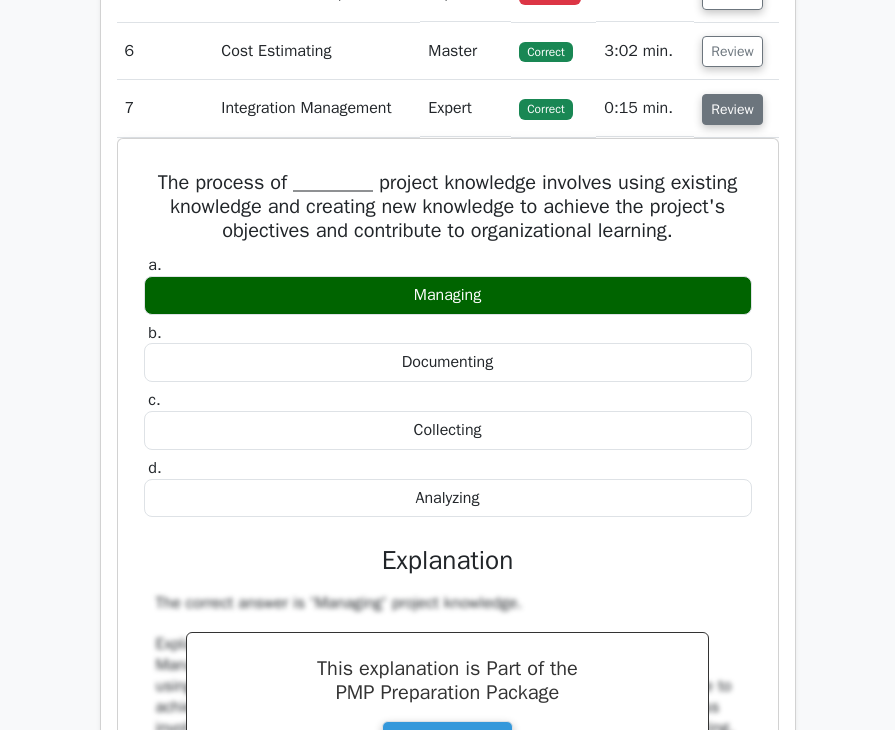 click on "Review" at bounding box center [732, 109] 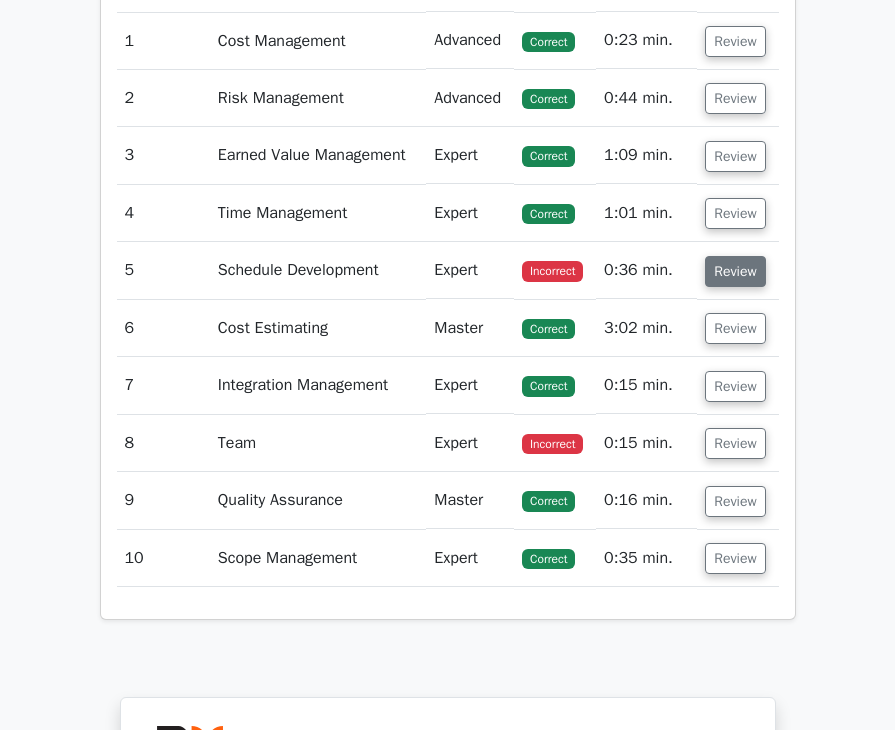 scroll, scrollTop: 1800, scrollLeft: 0, axis: vertical 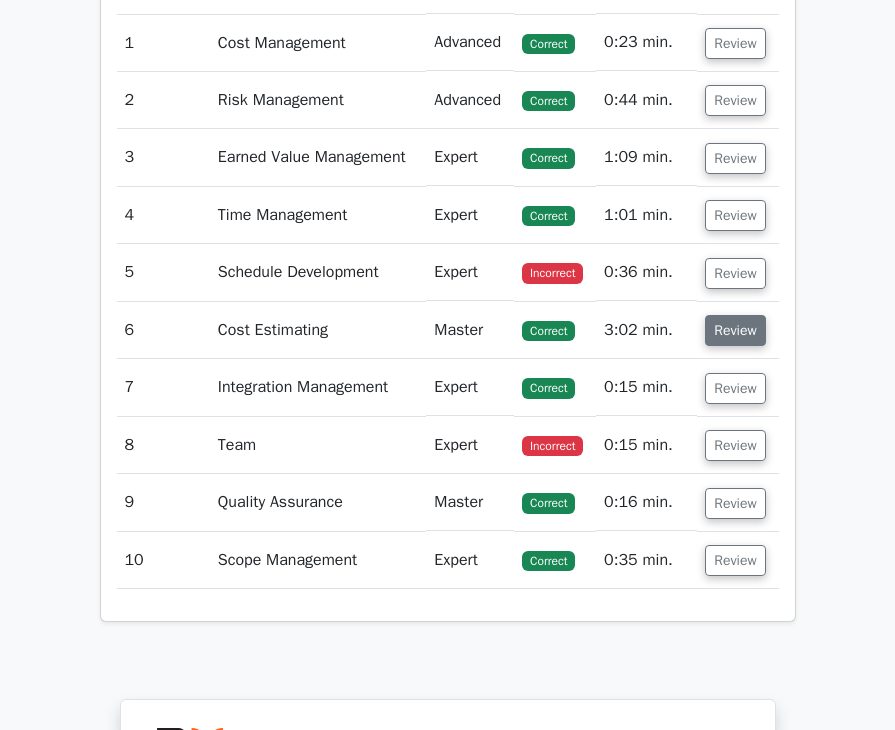 click on "Review" at bounding box center (735, 330) 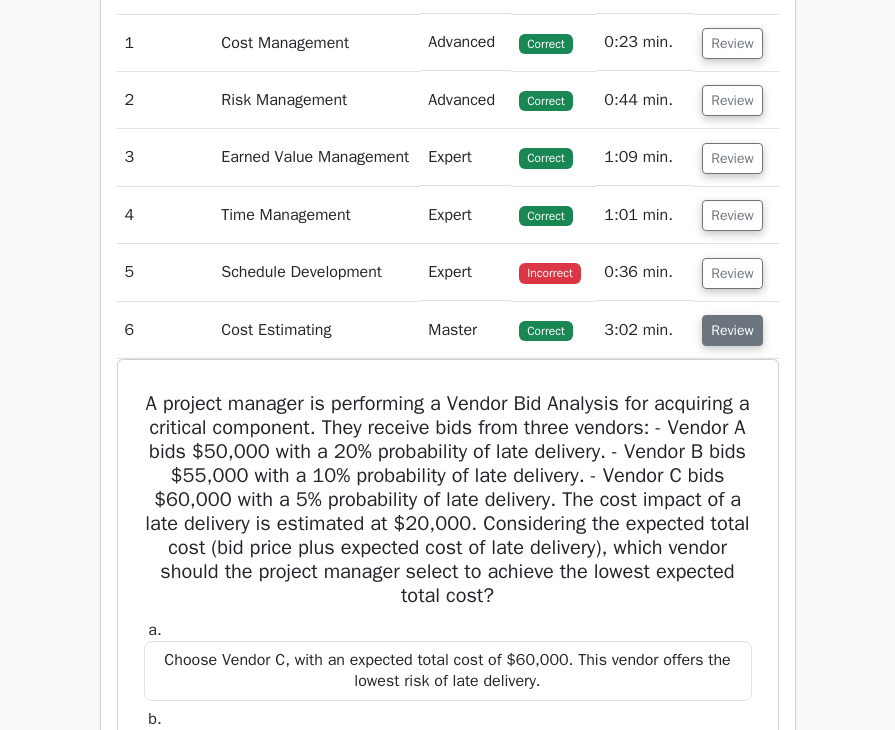 click on "Review" at bounding box center [732, 330] 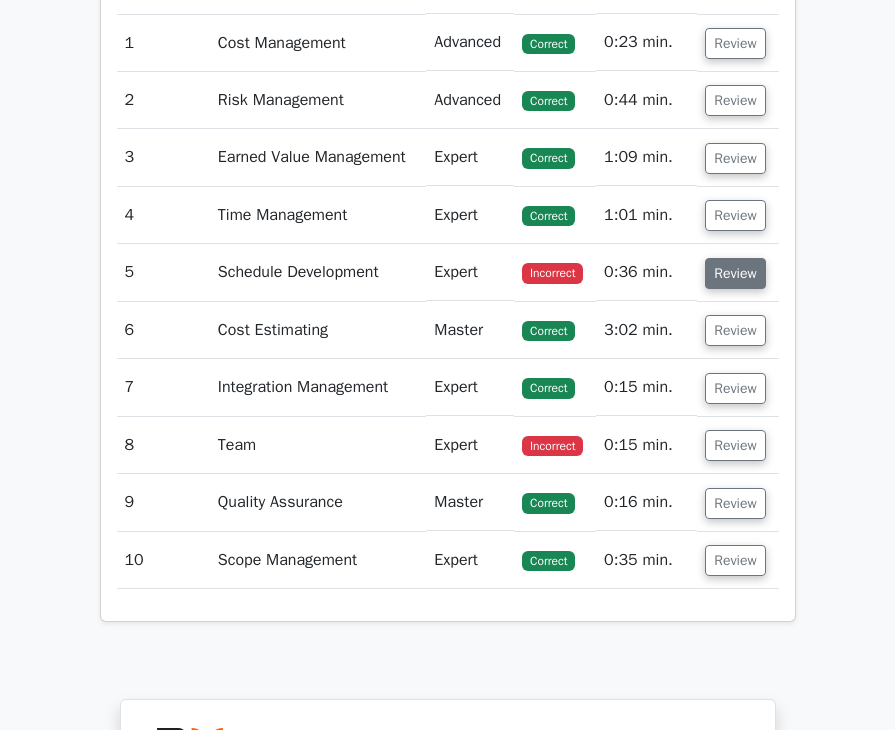 scroll, scrollTop: 1700, scrollLeft: 0, axis: vertical 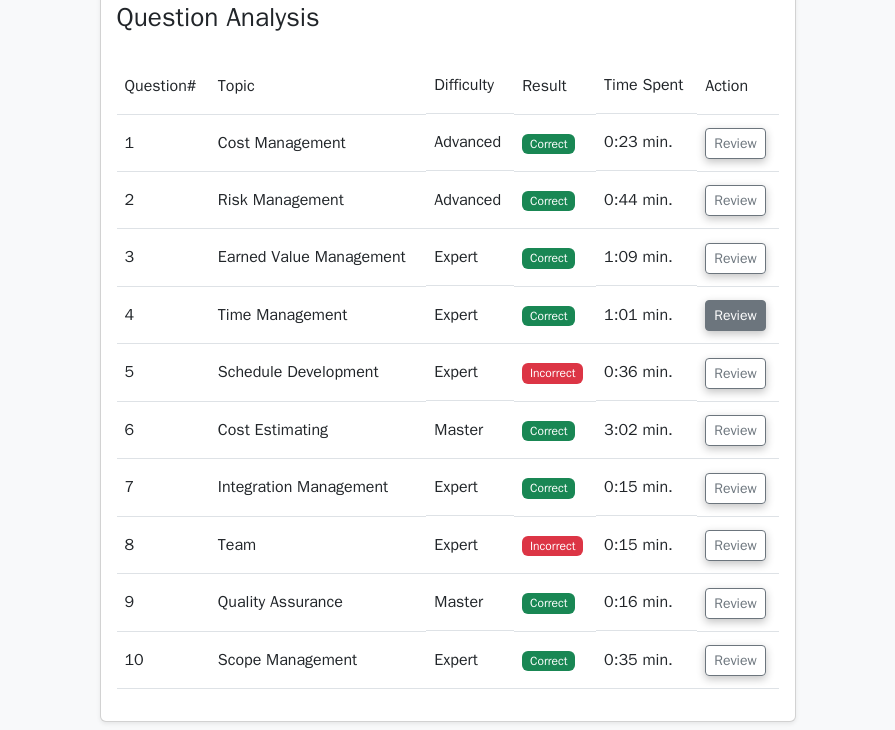 click on "Review" at bounding box center (735, 315) 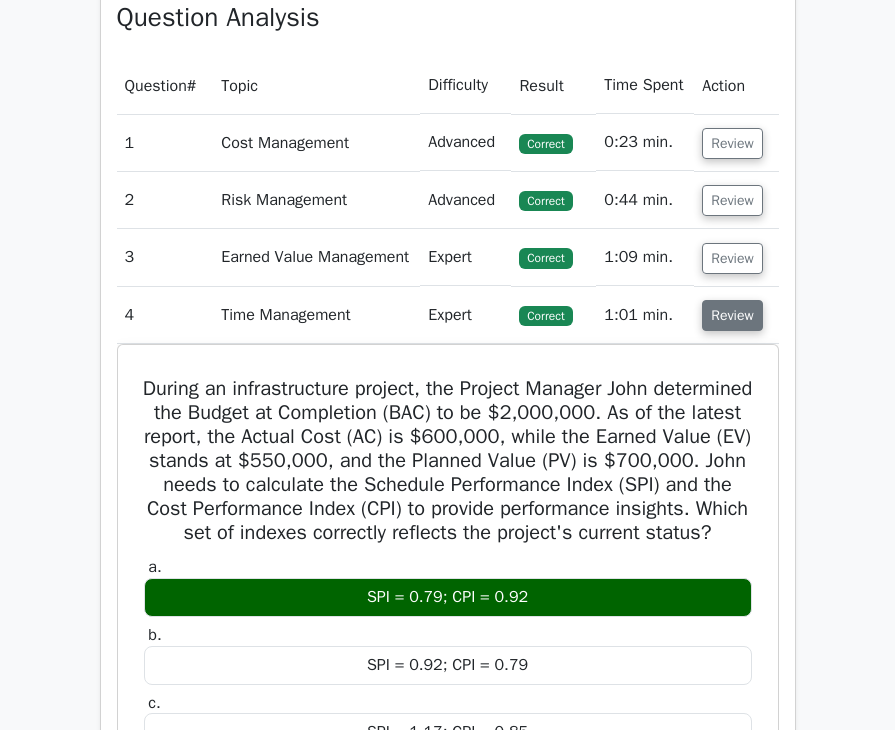 click on "Review" at bounding box center (736, 257) 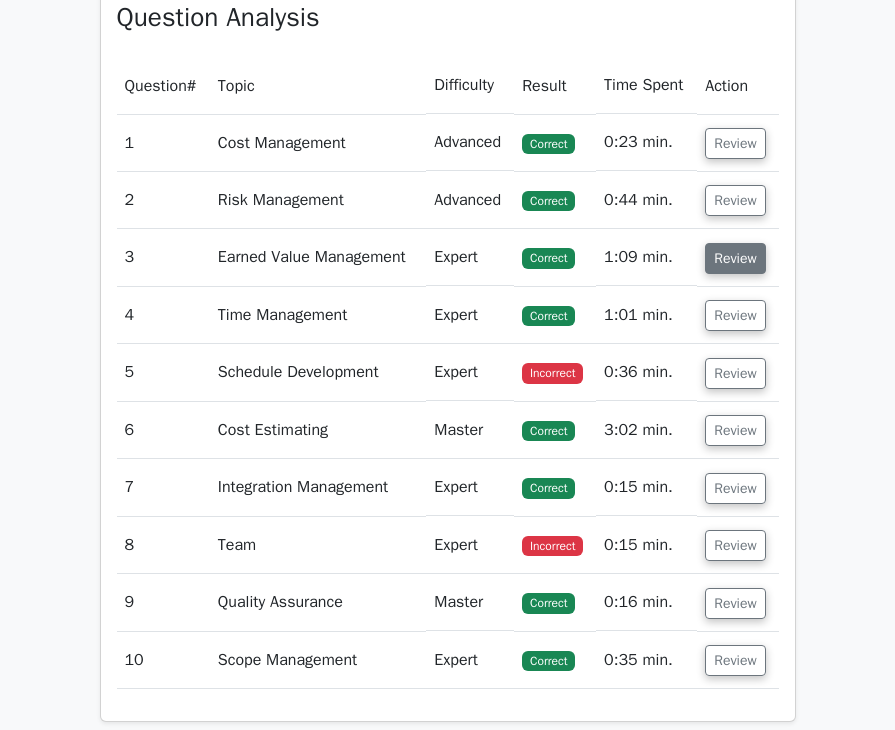 click on "Review" at bounding box center [735, 258] 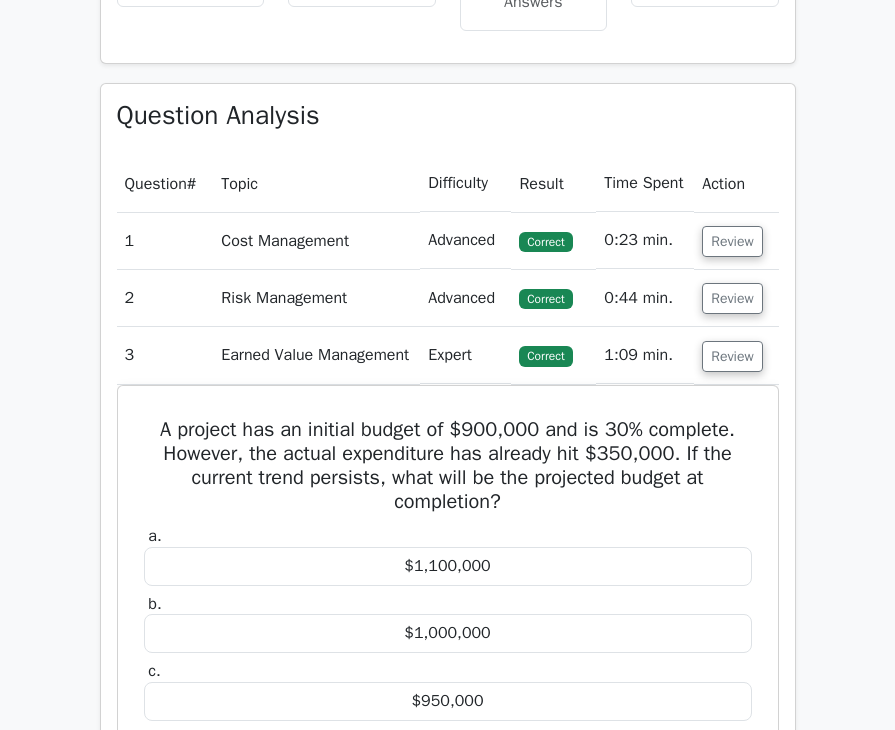scroll, scrollTop: 1600, scrollLeft: 0, axis: vertical 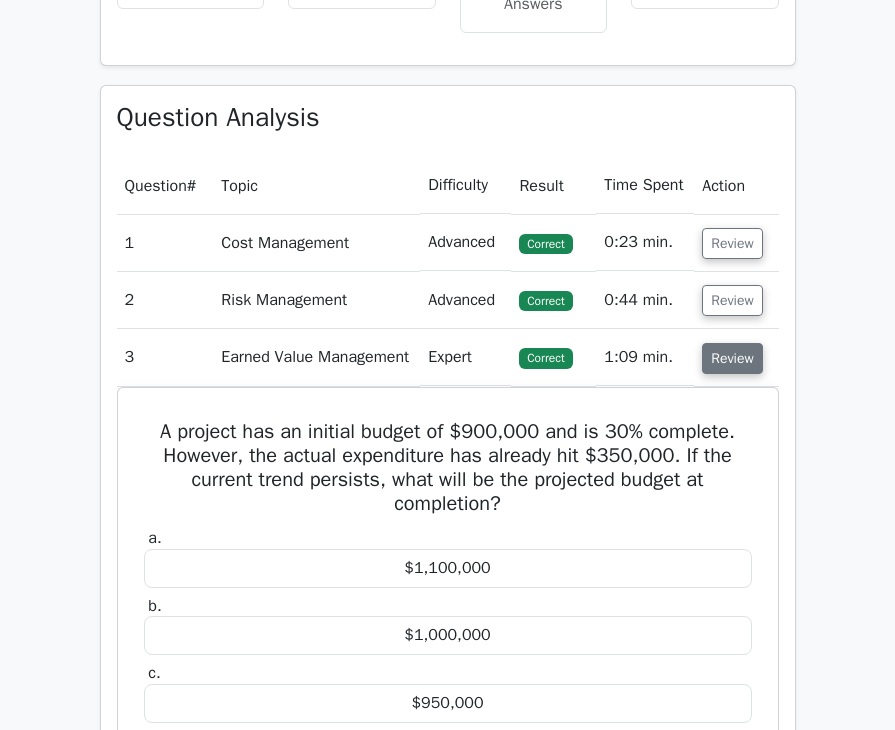 click on "Review" at bounding box center [732, 358] 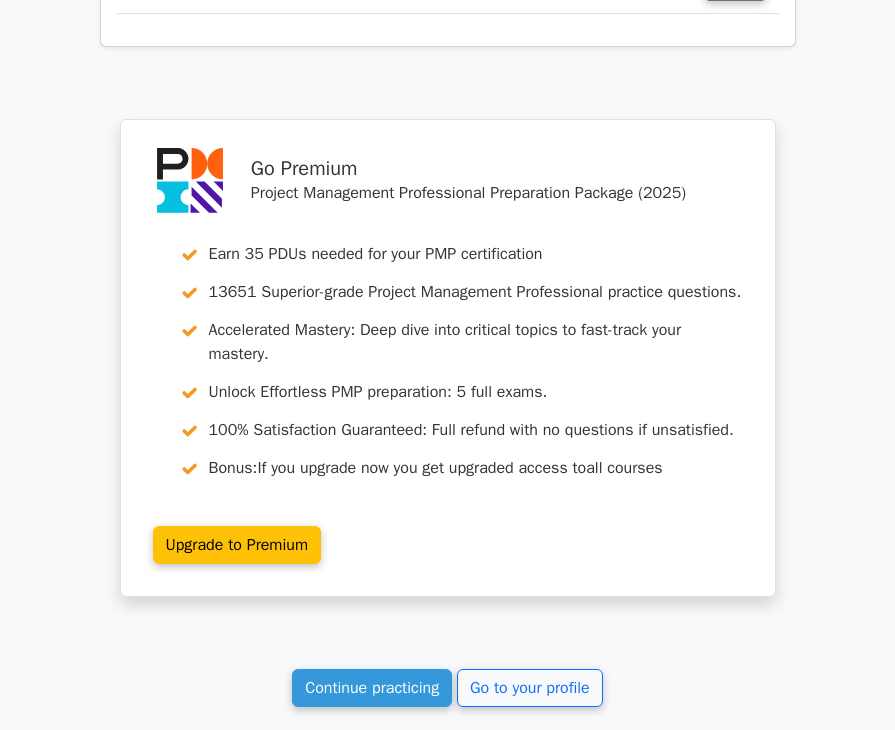 scroll, scrollTop: 2643, scrollLeft: 0, axis: vertical 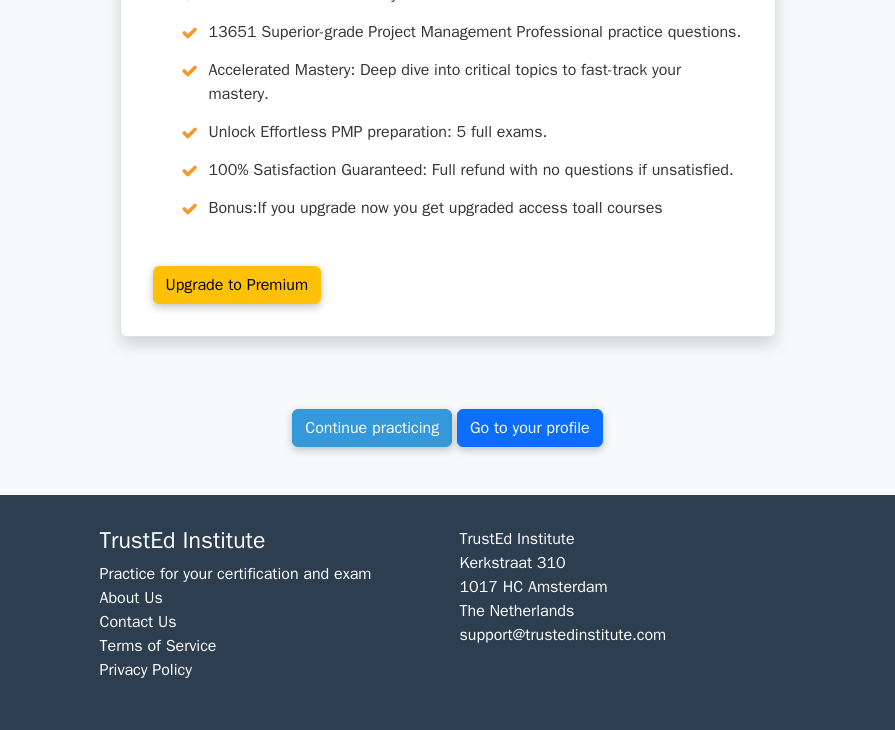 click on "Go to your profile" at bounding box center (530, 428) 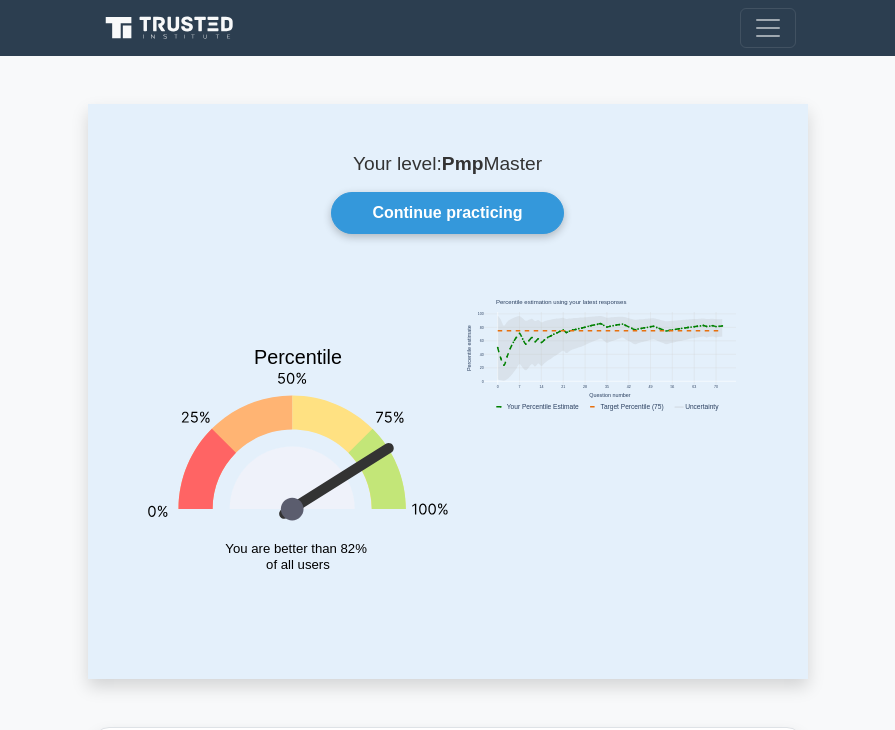 scroll, scrollTop: 0, scrollLeft: 0, axis: both 